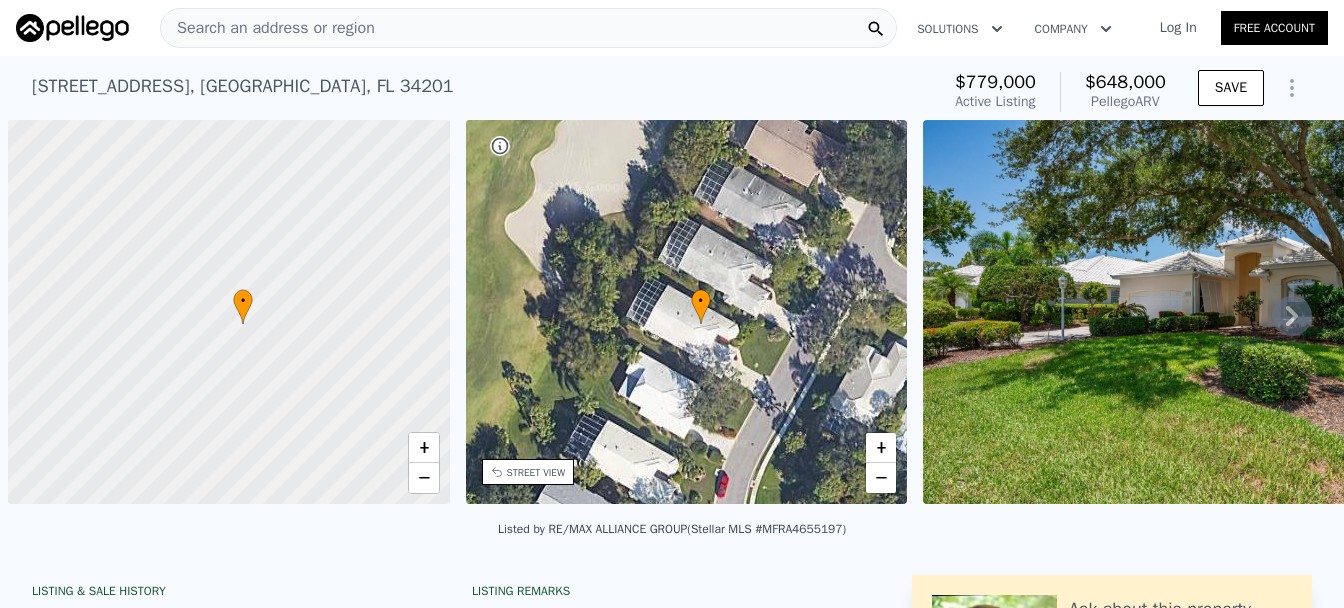 scroll, scrollTop: 0, scrollLeft: 0, axis: both 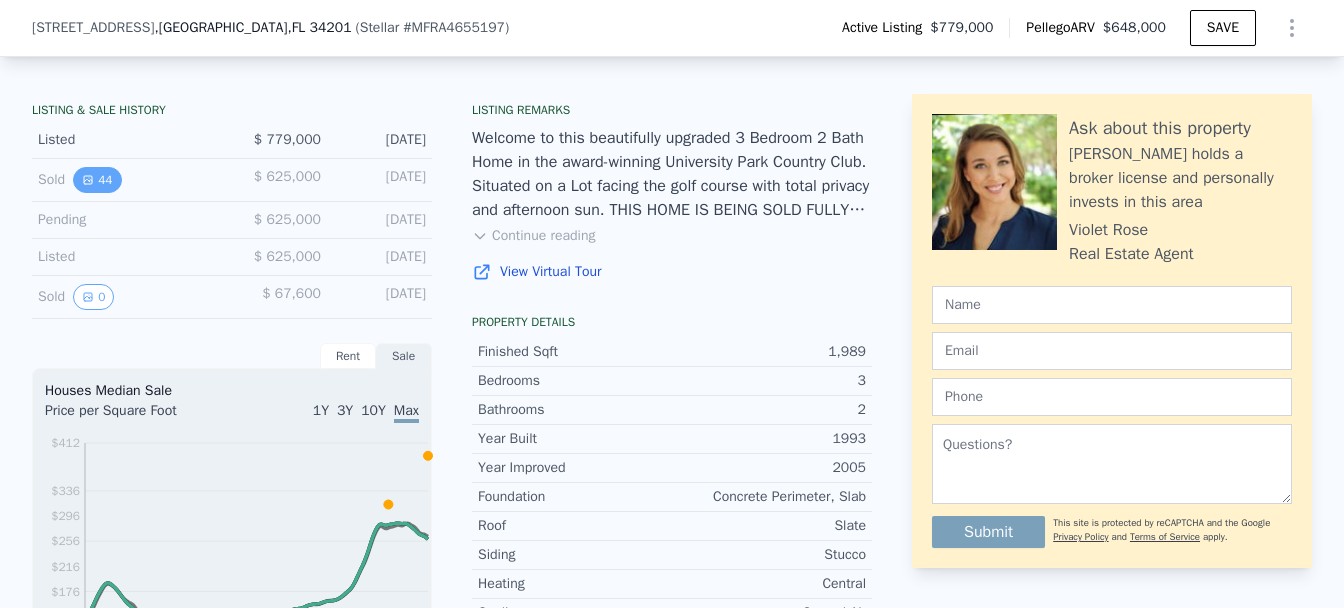 click 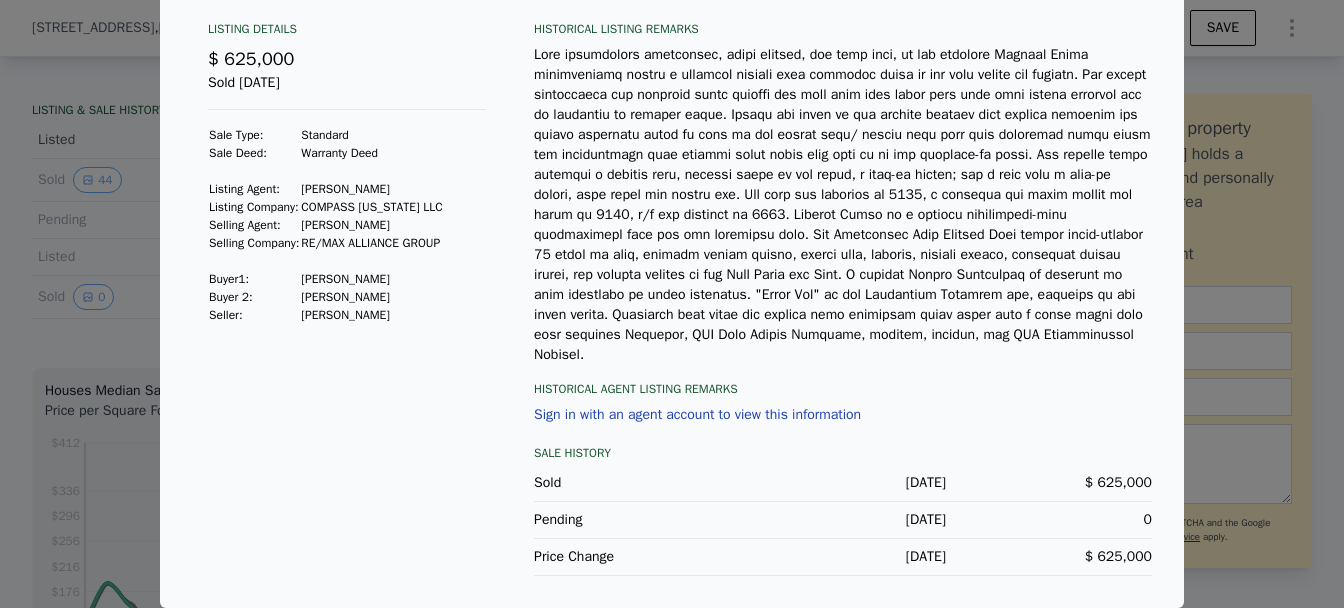 scroll, scrollTop: 0, scrollLeft: 0, axis: both 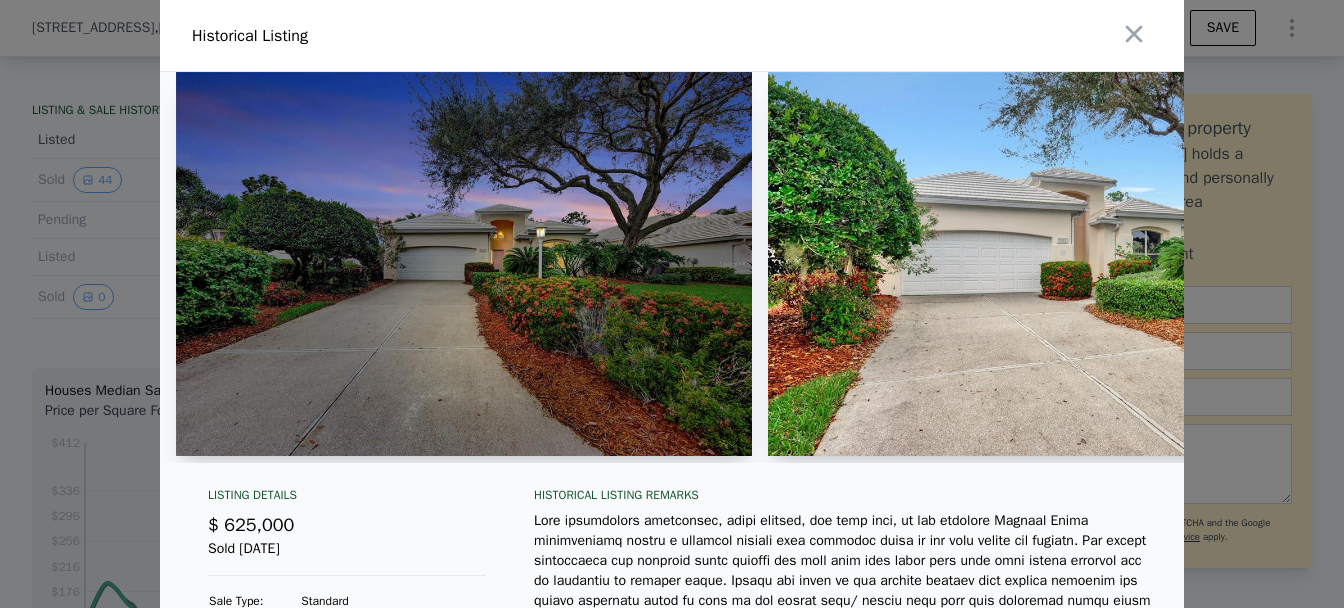 click at bounding box center [464, 264] 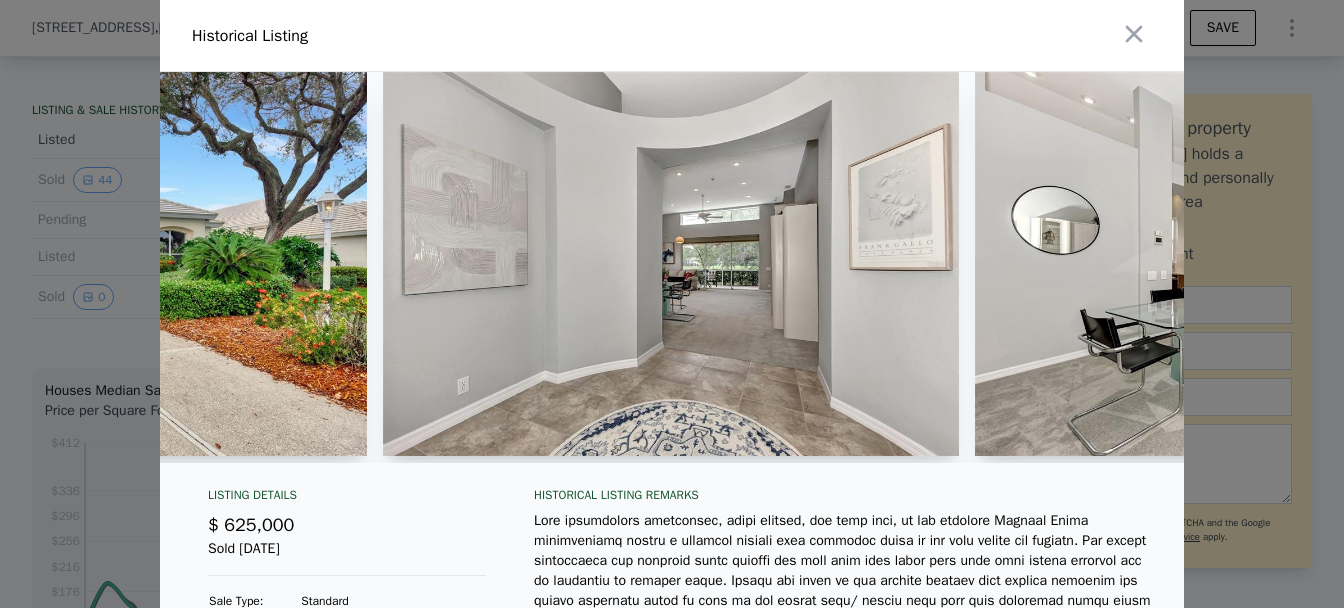 scroll, scrollTop: 0, scrollLeft: 981, axis: horizontal 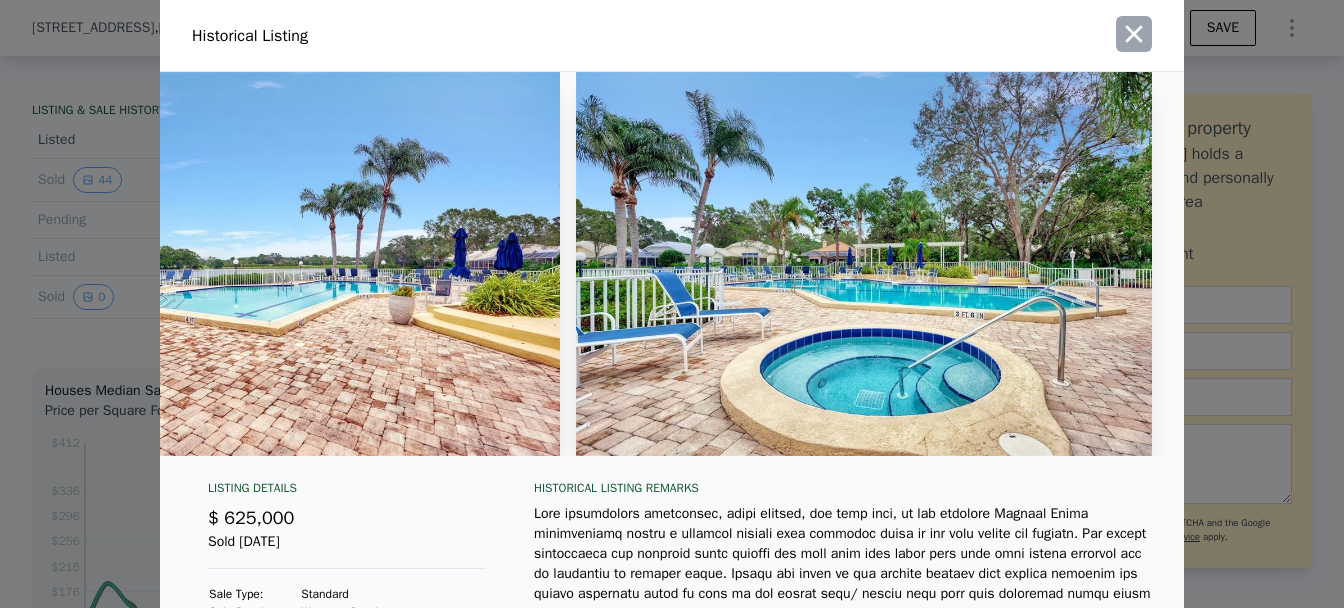click 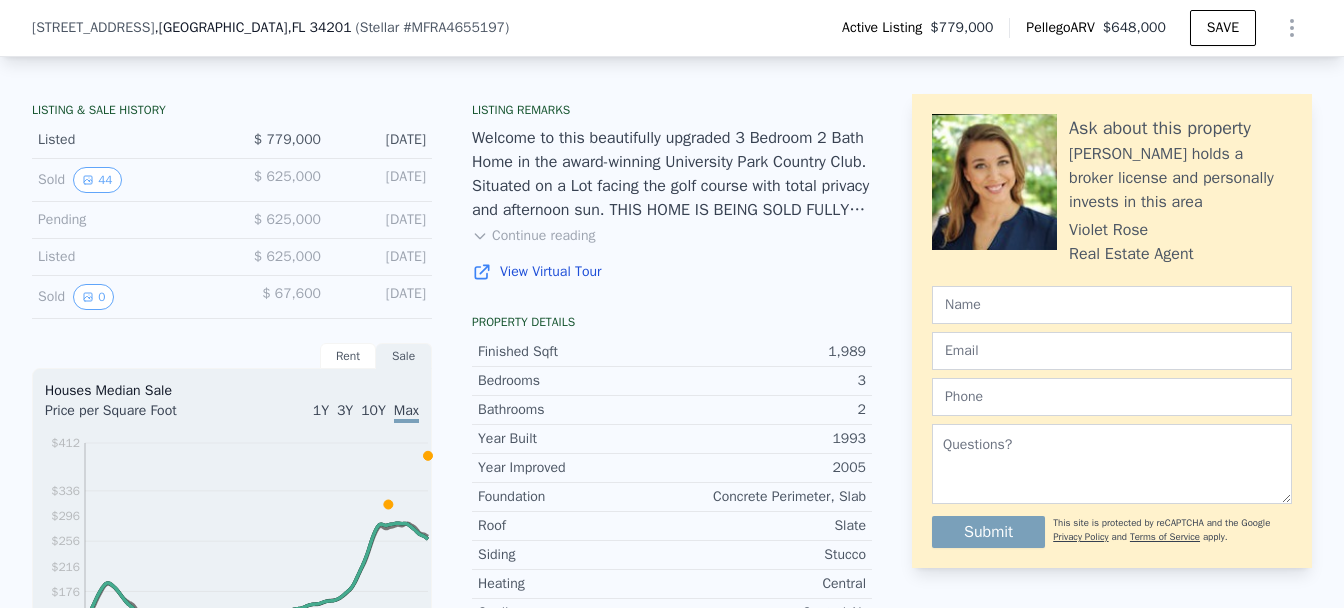 click on "Continue reading" at bounding box center [533, 236] 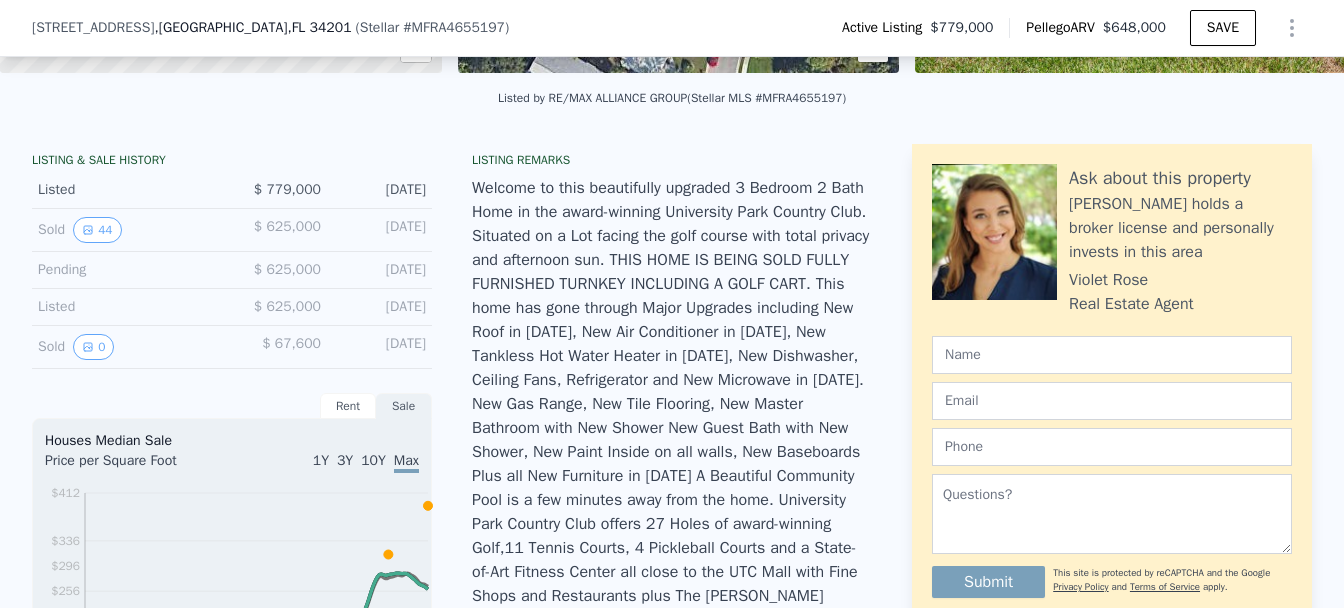 scroll, scrollTop: 340, scrollLeft: 0, axis: vertical 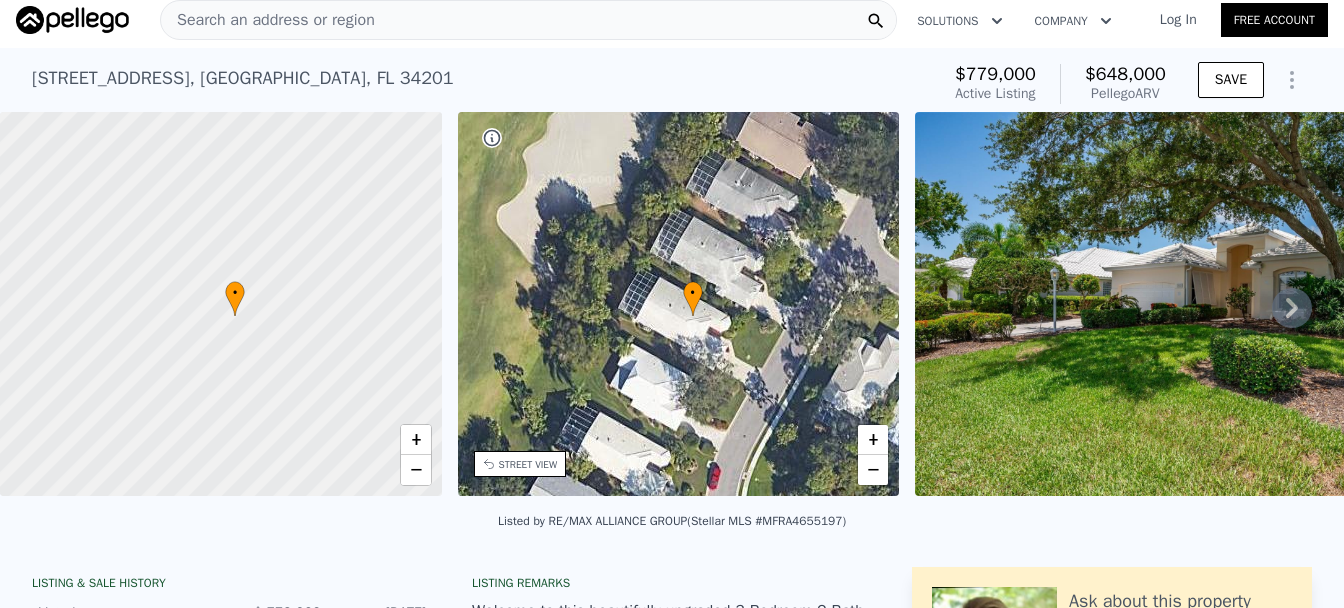 click at bounding box center (1203, 304) 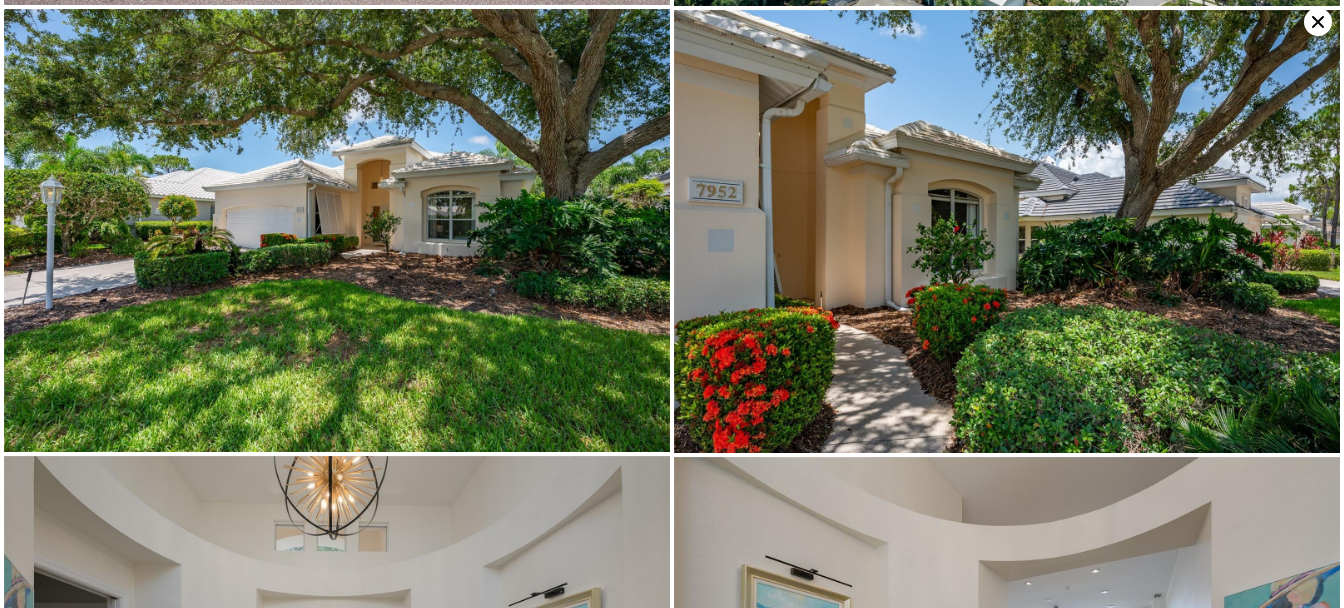 scroll, scrollTop: 884, scrollLeft: 0, axis: vertical 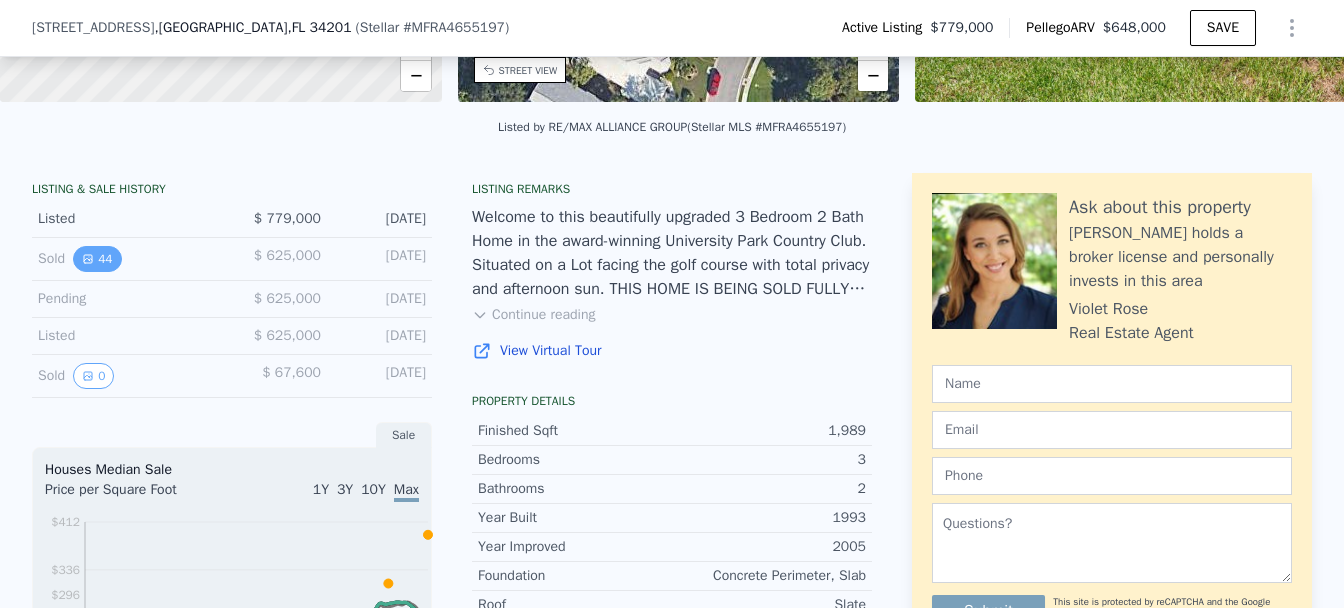 click on "44" at bounding box center [97, 259] 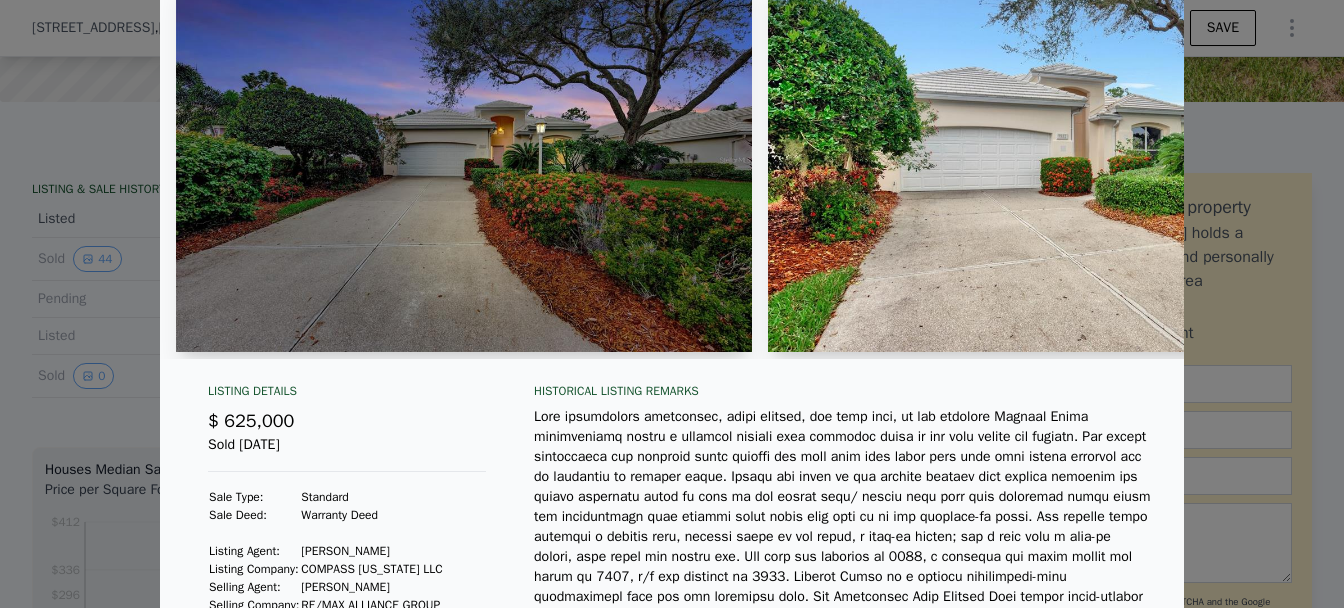 scroll, scrollTop: 0, scrollLeft: 0, axis: both 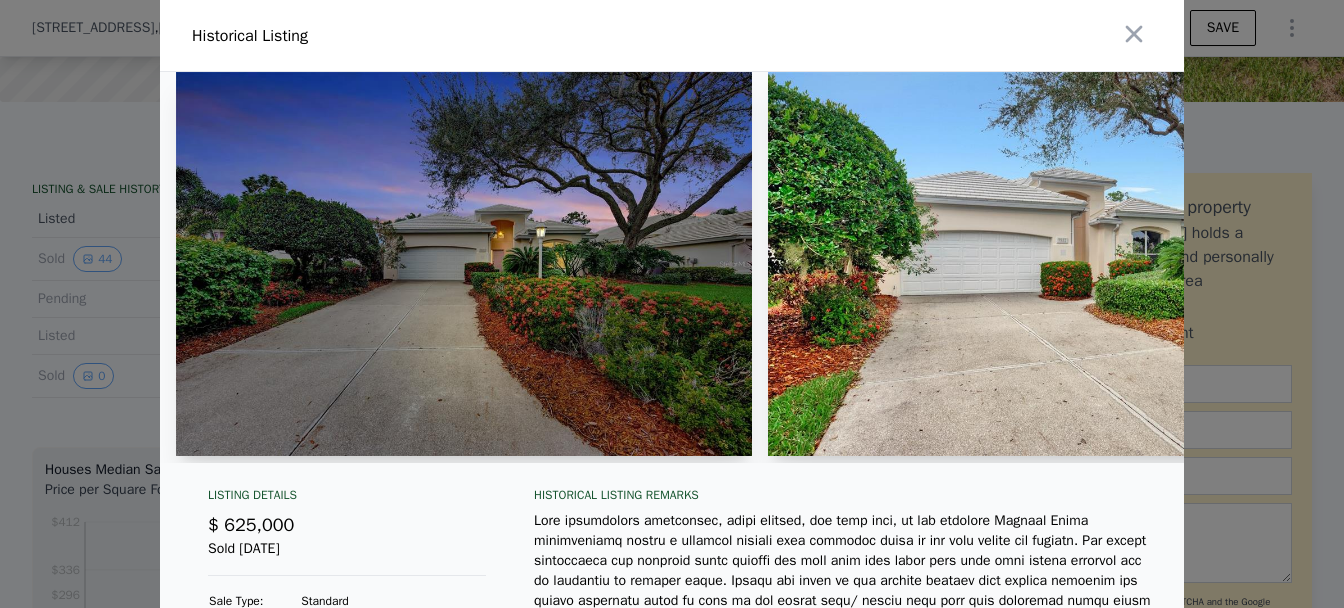 click at bounding box center (1056, 264) 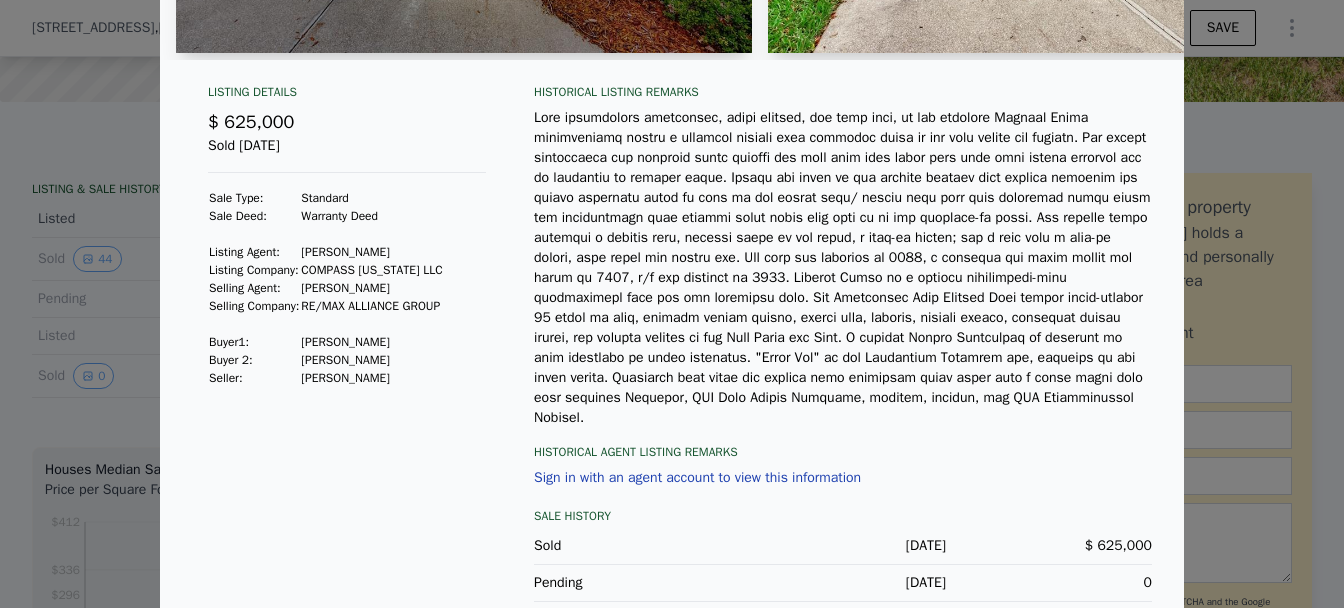 drag, startPoint x: 209, startPoint y: 365, endPoint x: 387, endPoint y: 362, distance: 178.02528 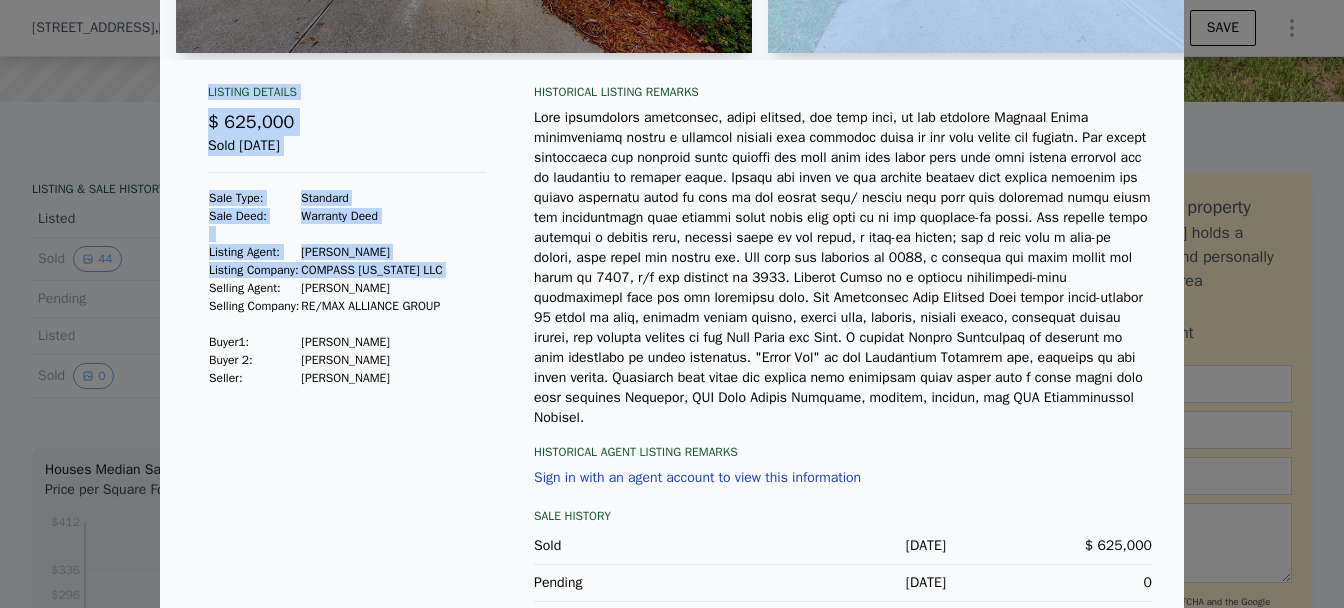 scroll, scrollTop: 134, scrollLeft: 0, axis: vertical 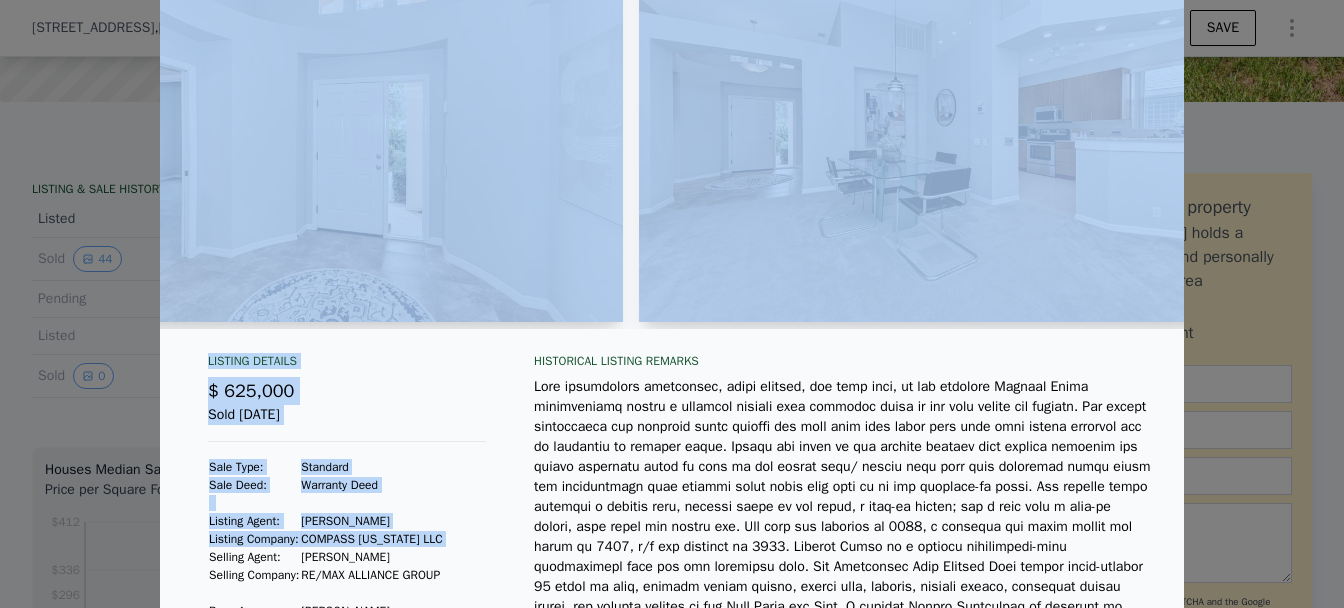click at bounding box center (335, 130) 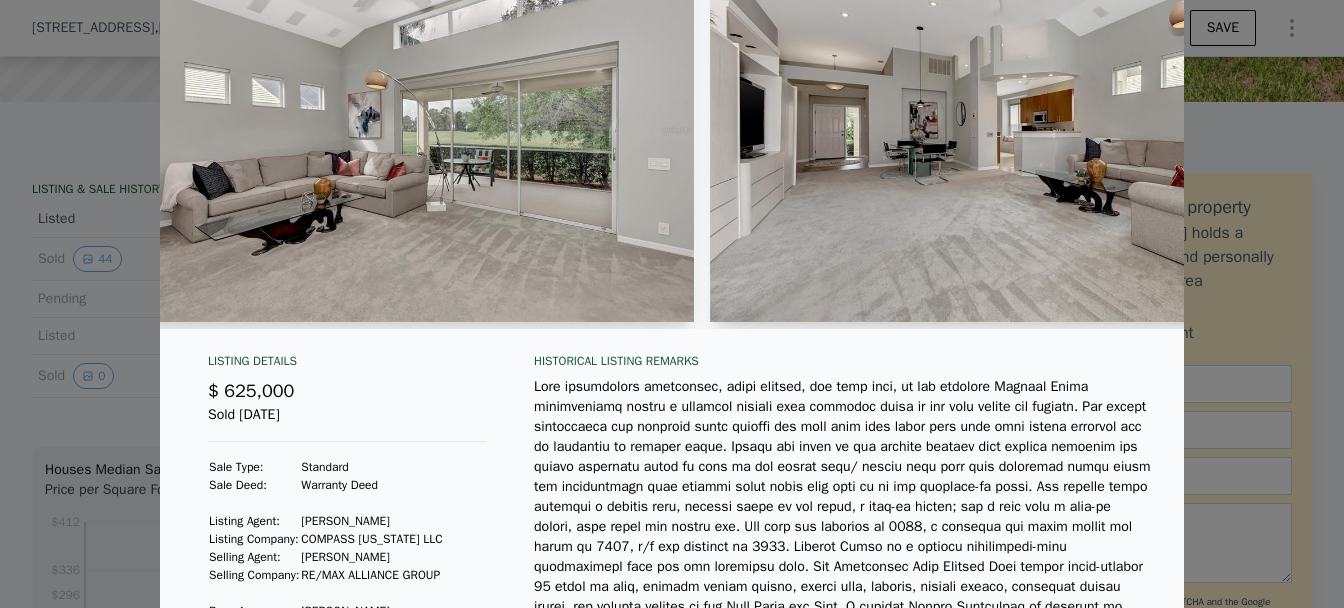 scroll, scrollTop: 0, scrollLeft: 5219, axis: horizontal 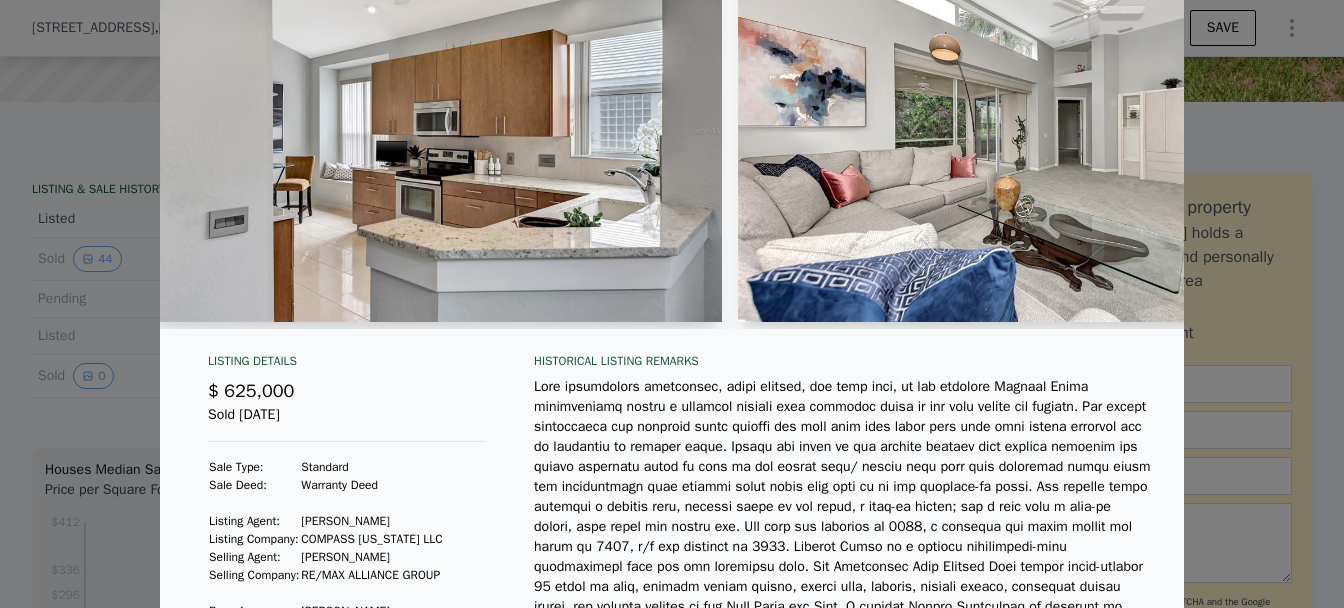 click at bounding box center [434, 130] 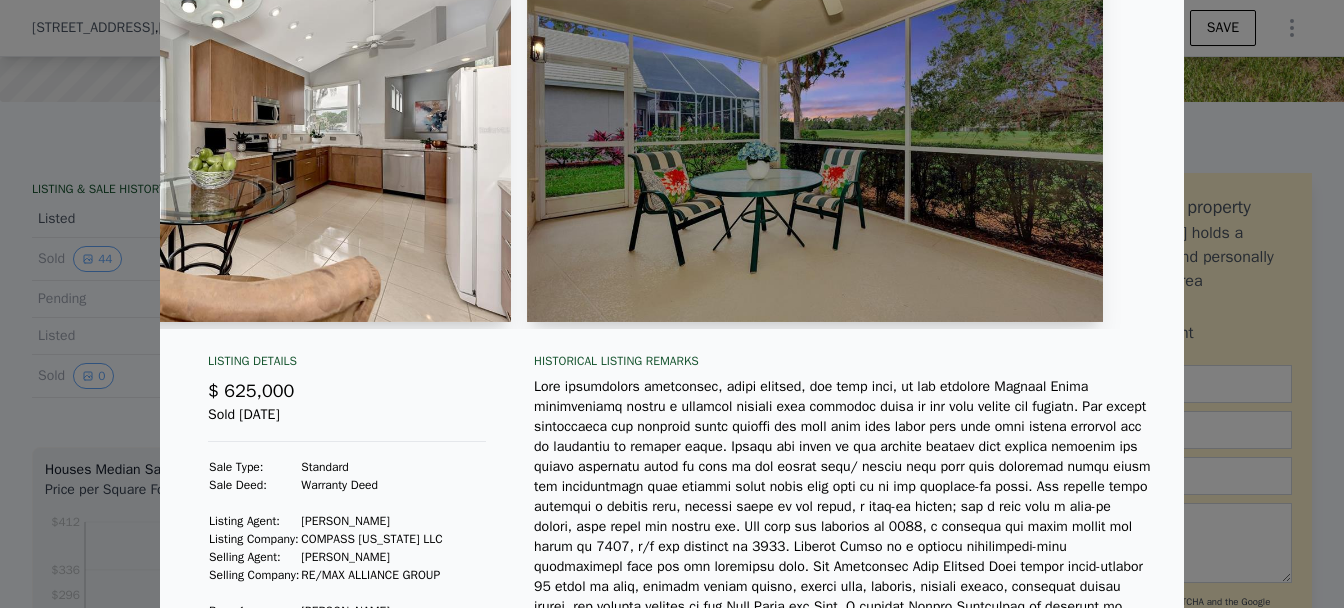 scroll, scrollTop: 0, scrollLeft: 10132, axis: horizontal 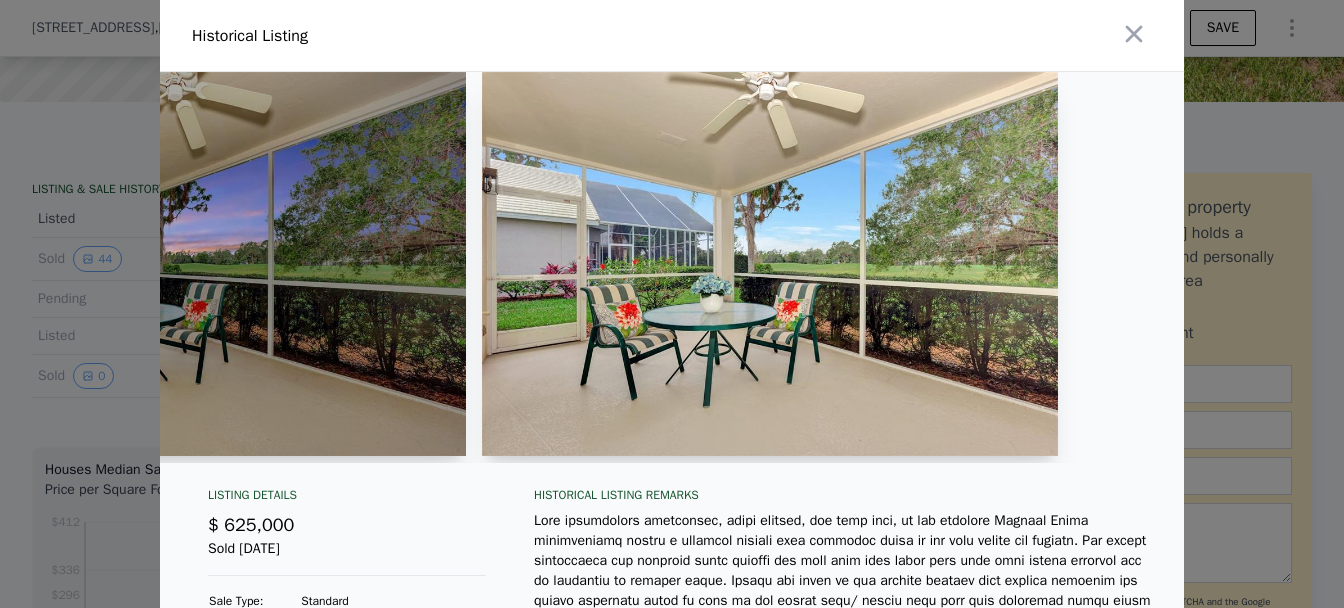 click at bounding box center (178, 264) 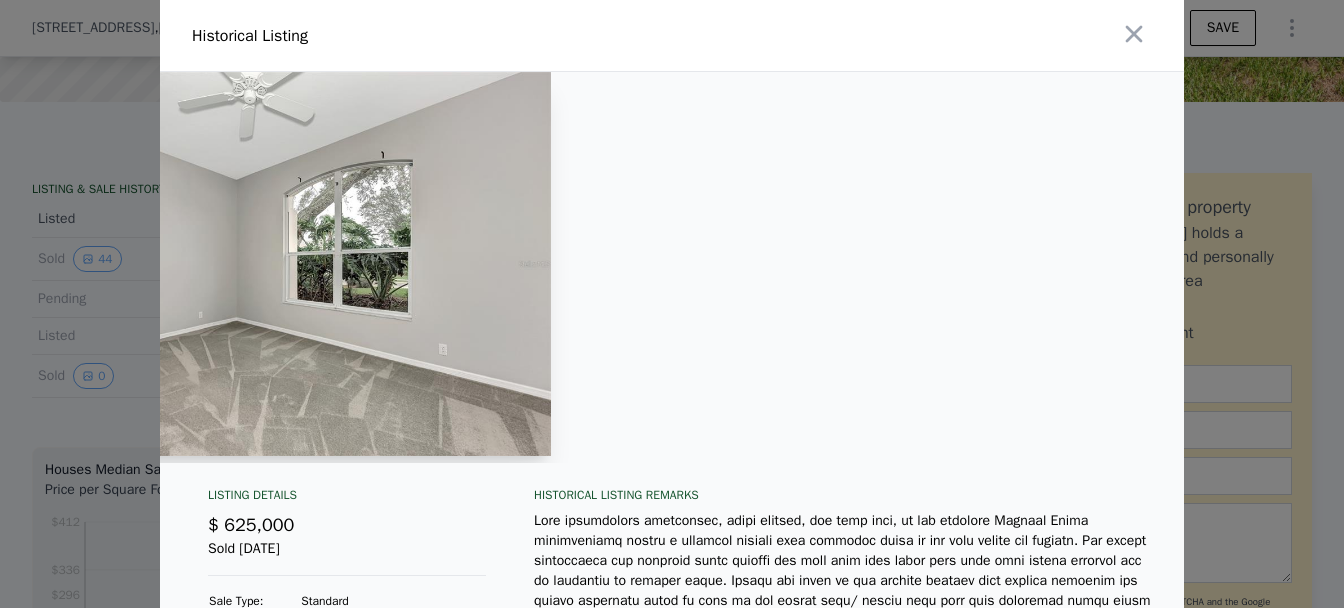 scroll, scrollTop: 0, scrollLeft: 18992, axis: horizontal 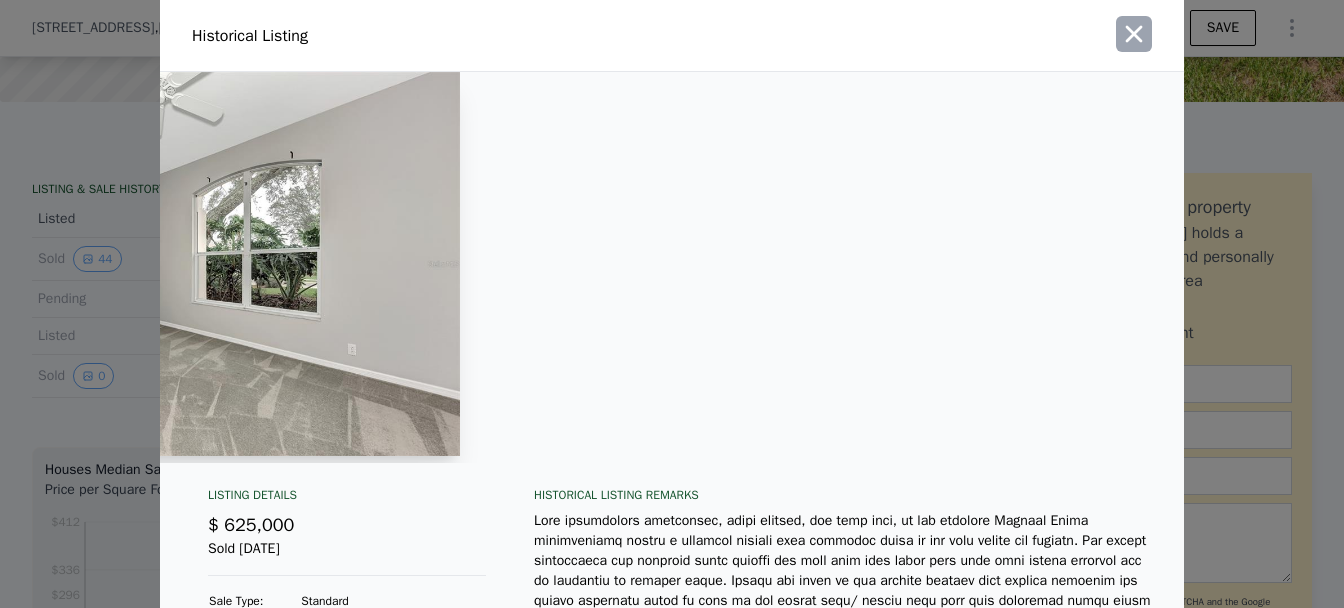 click 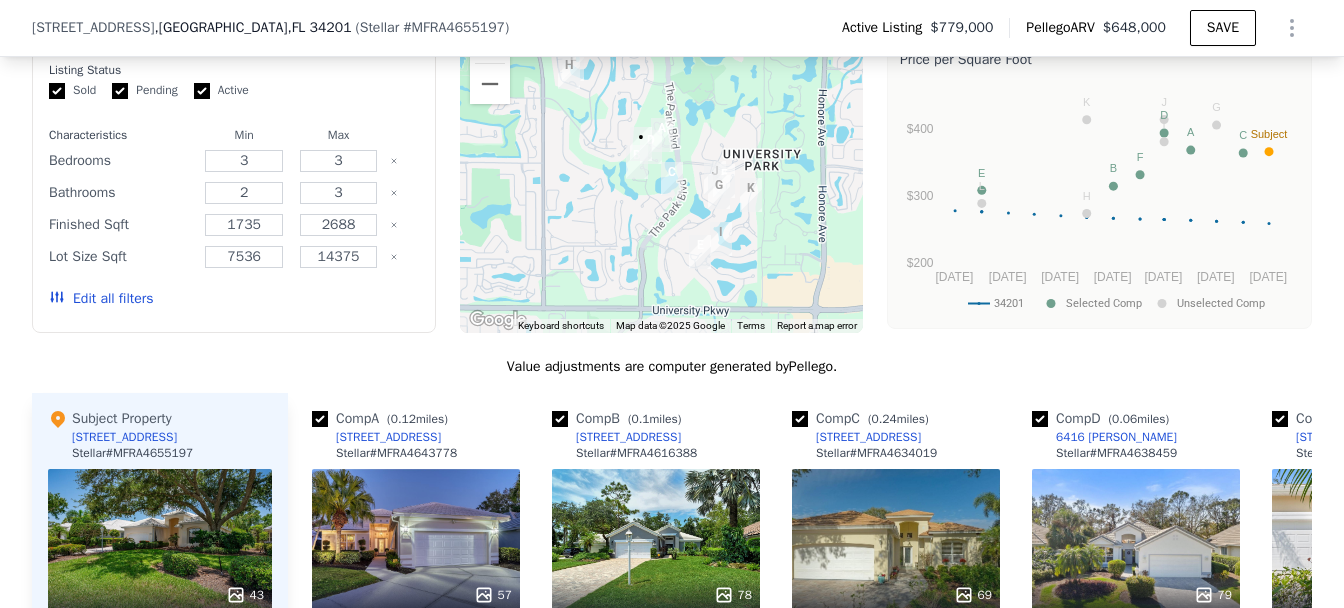 scroll, scrollTop: 2143, scrollLeft: 0, axis: vertical 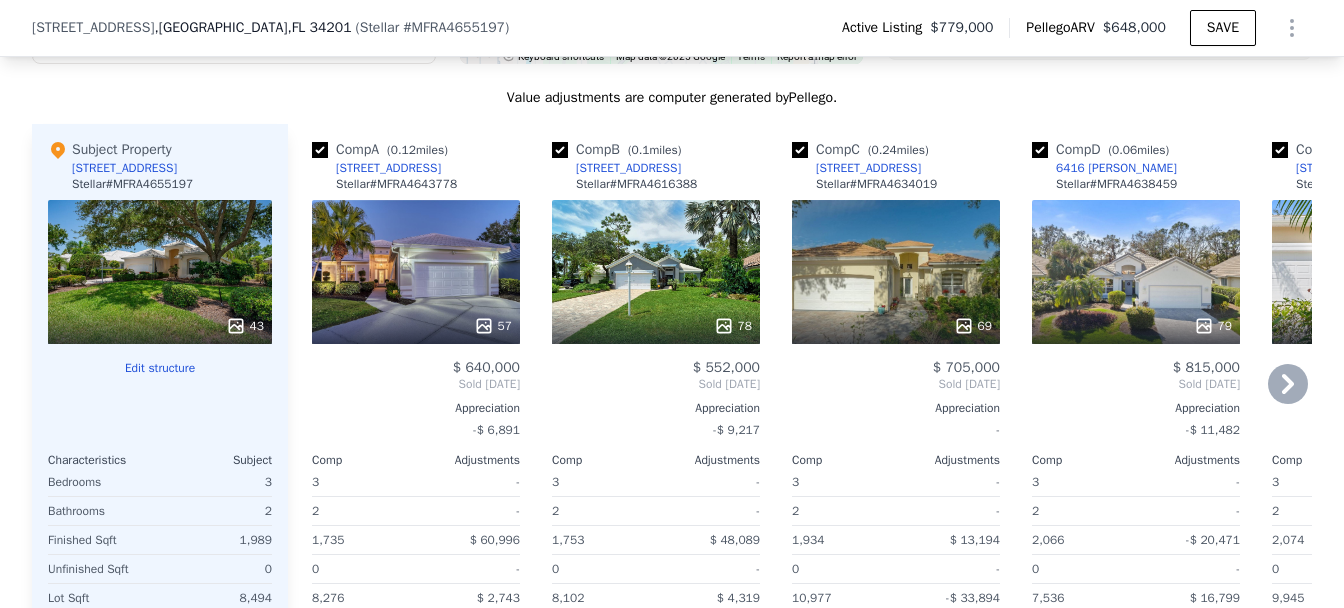 click on "57" at bounding box center [416, 272] 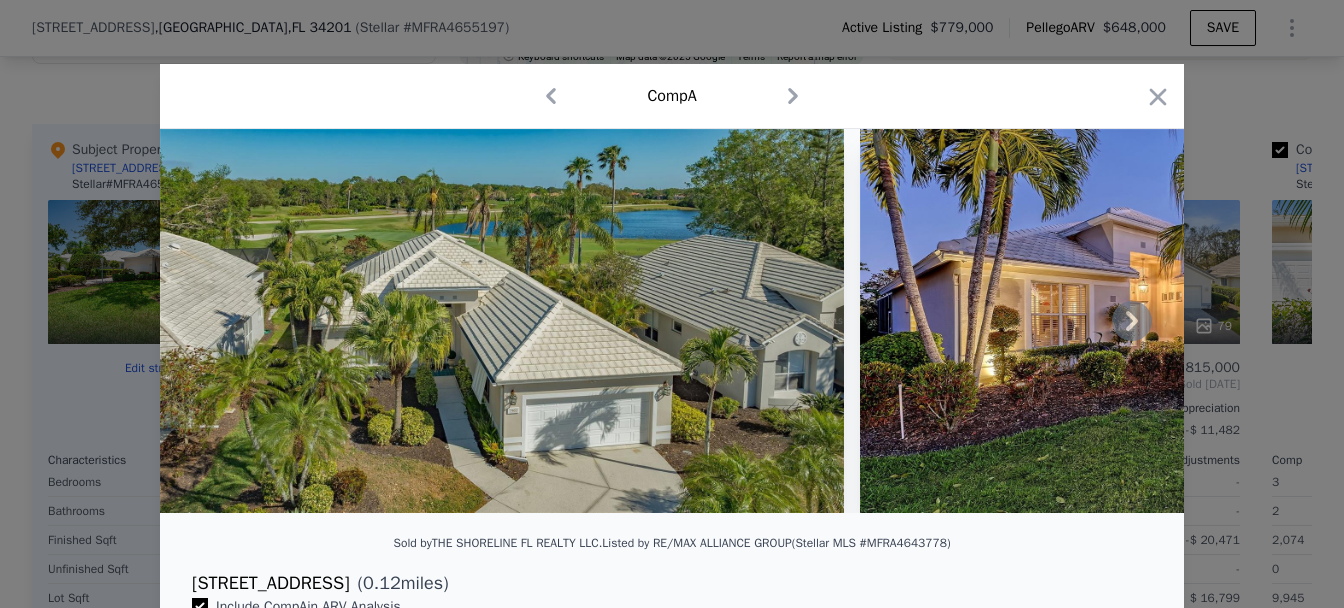 click 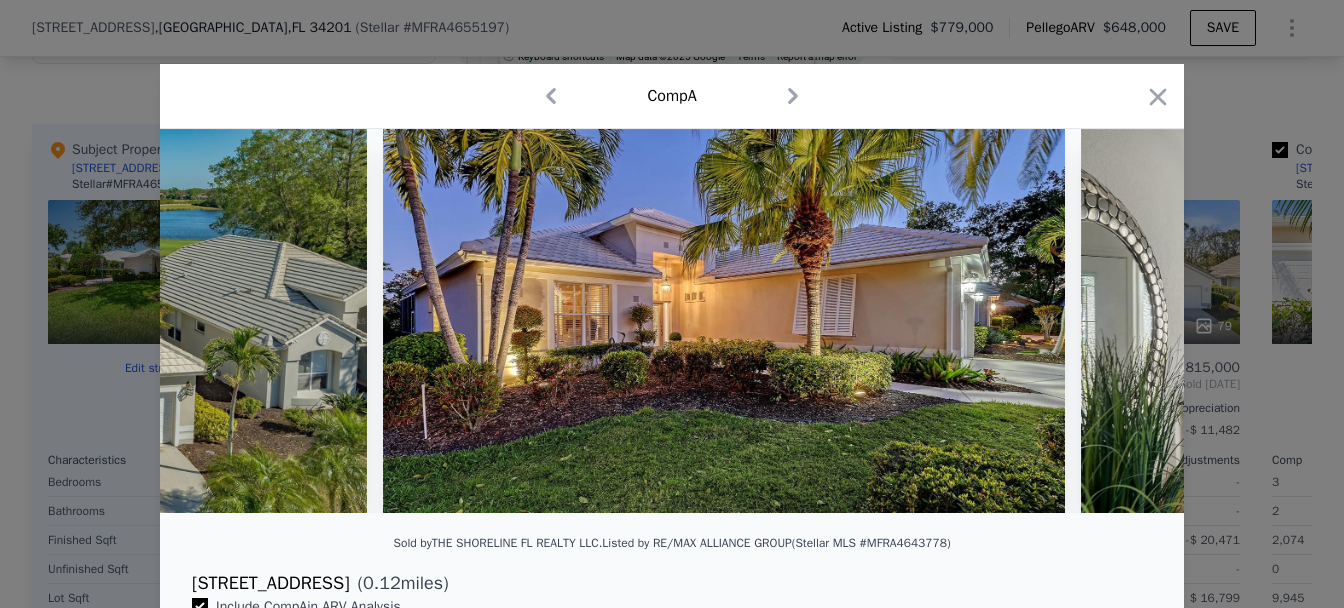 scroll, scrollTop: 0, scrollLeft: 480, axis: horizontal 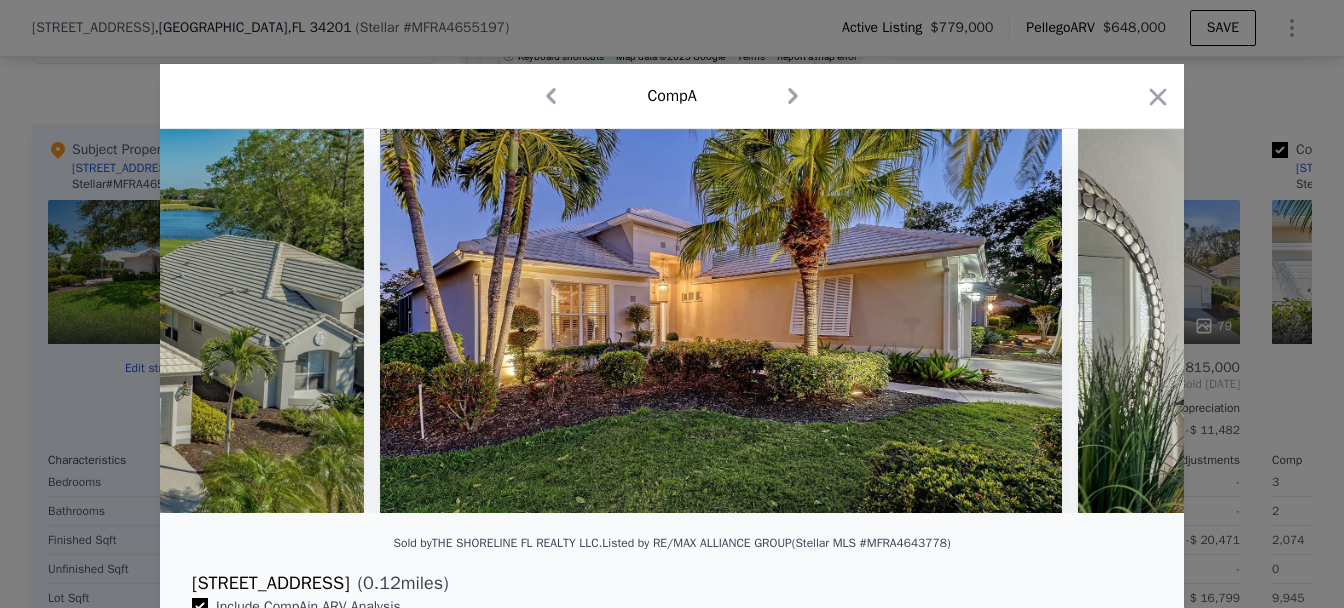 click at bounding box center (1421, 321) 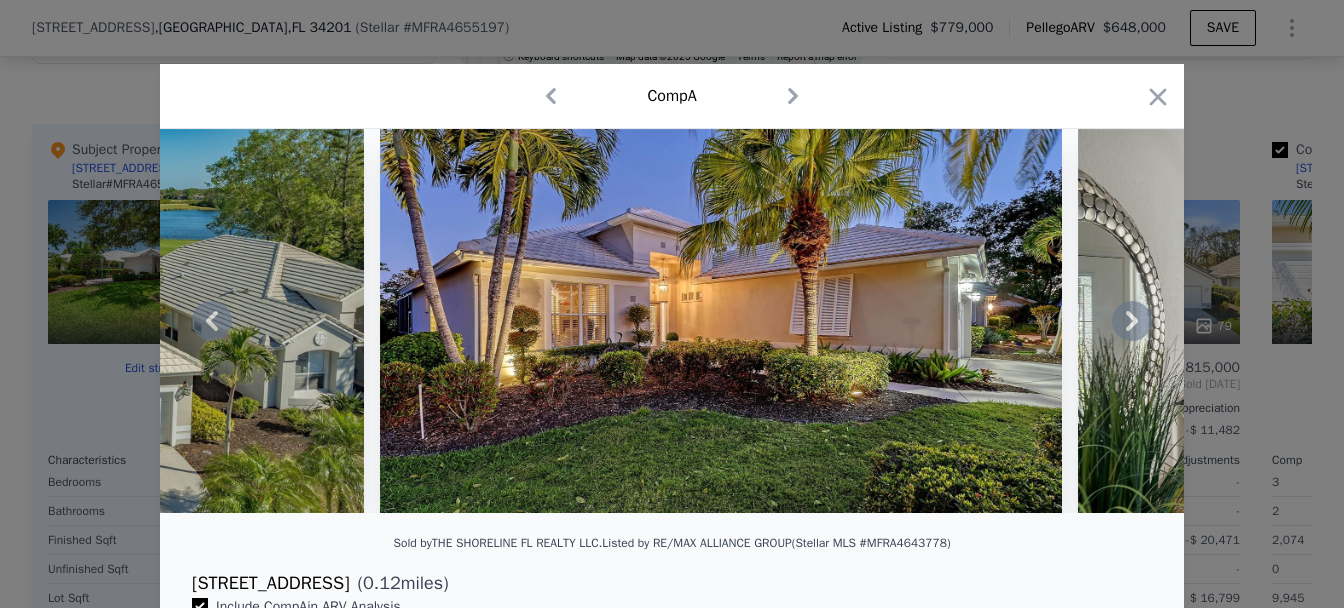 click 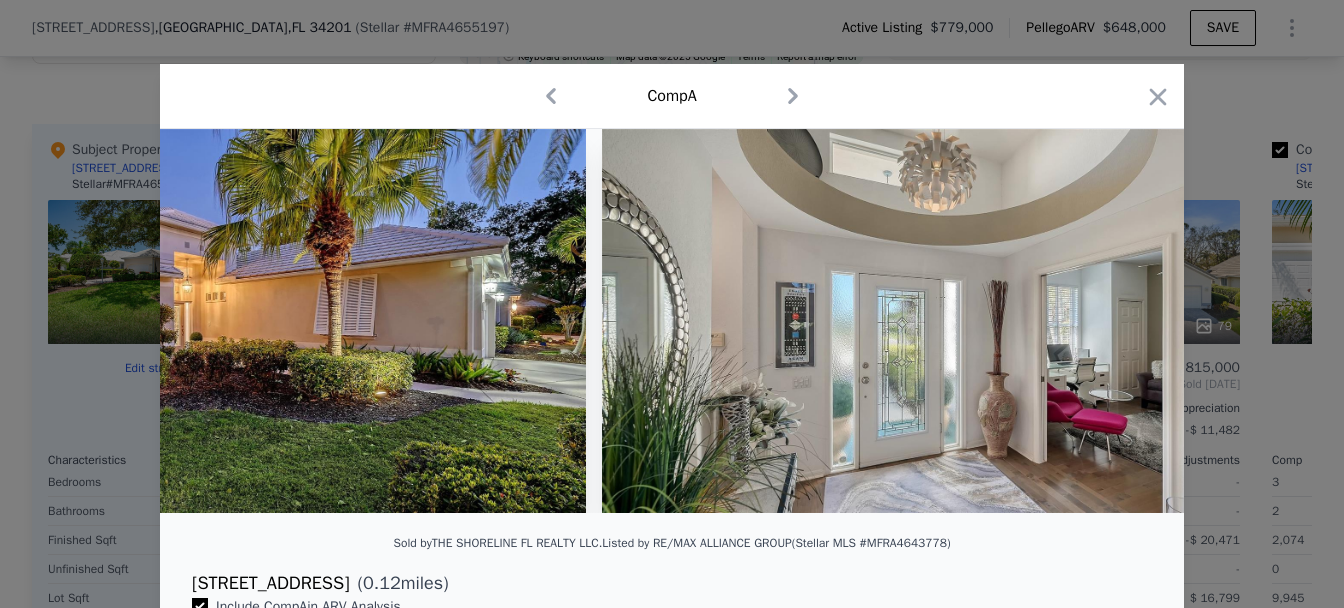 scroll, scrollTop: 0, scrollLeft: 960, axis: horizontal 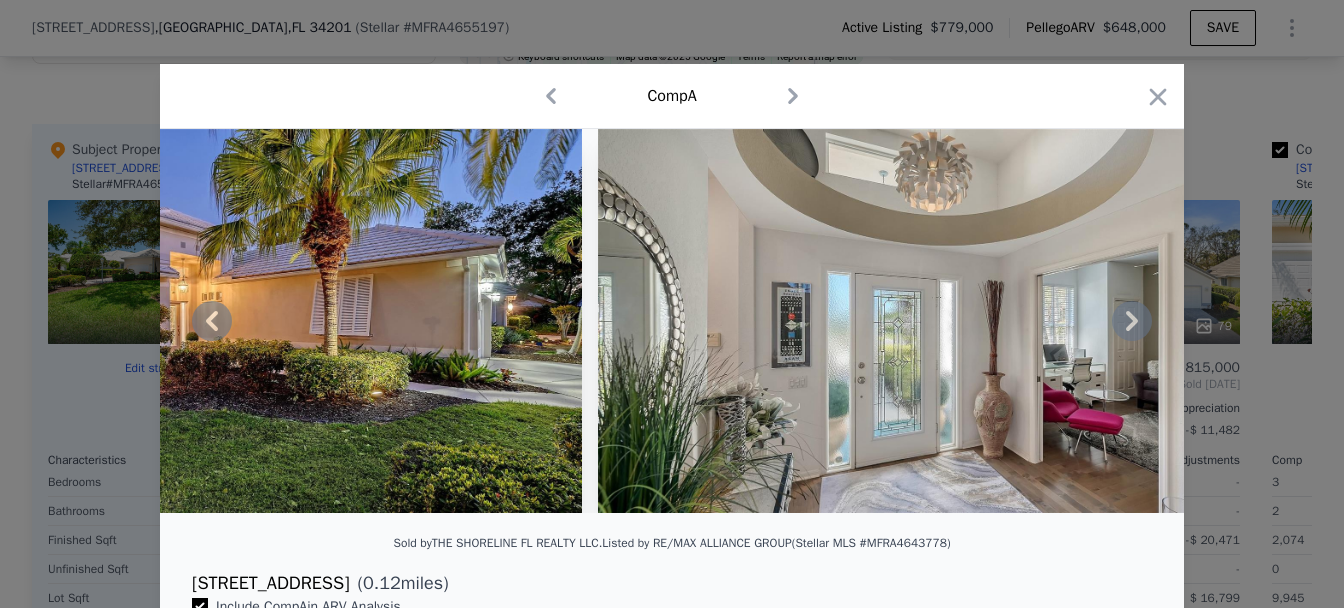click 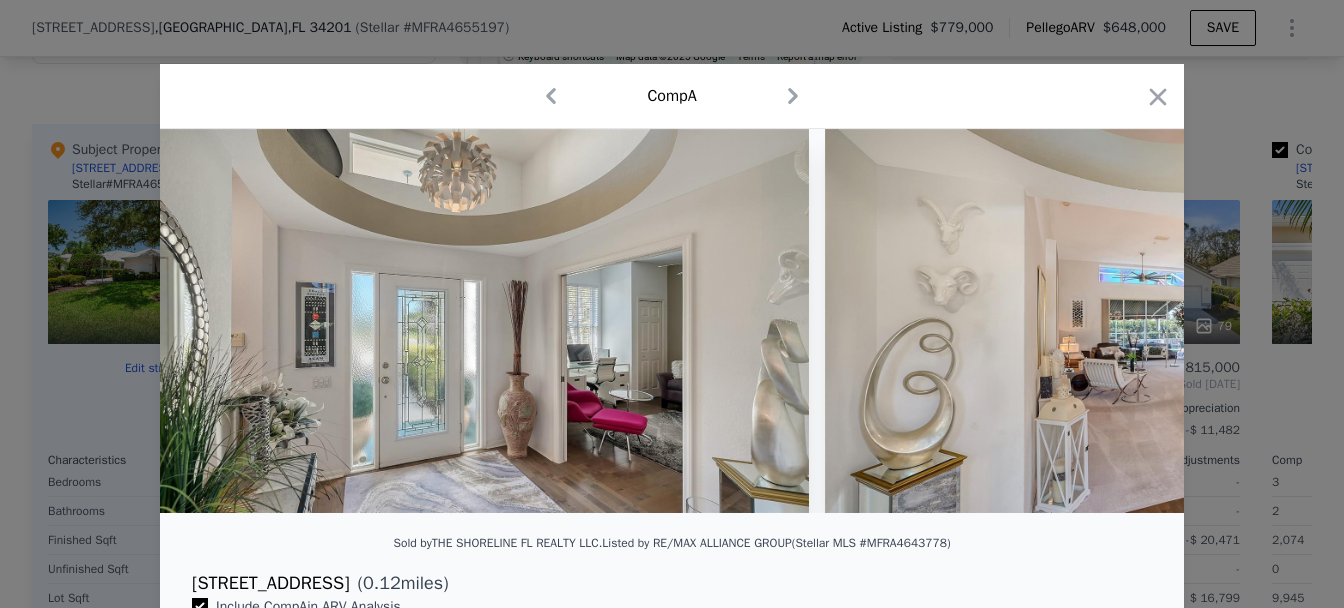 scroll, scrollTop: 0, scrollLeft: 1440, axis: horizontal 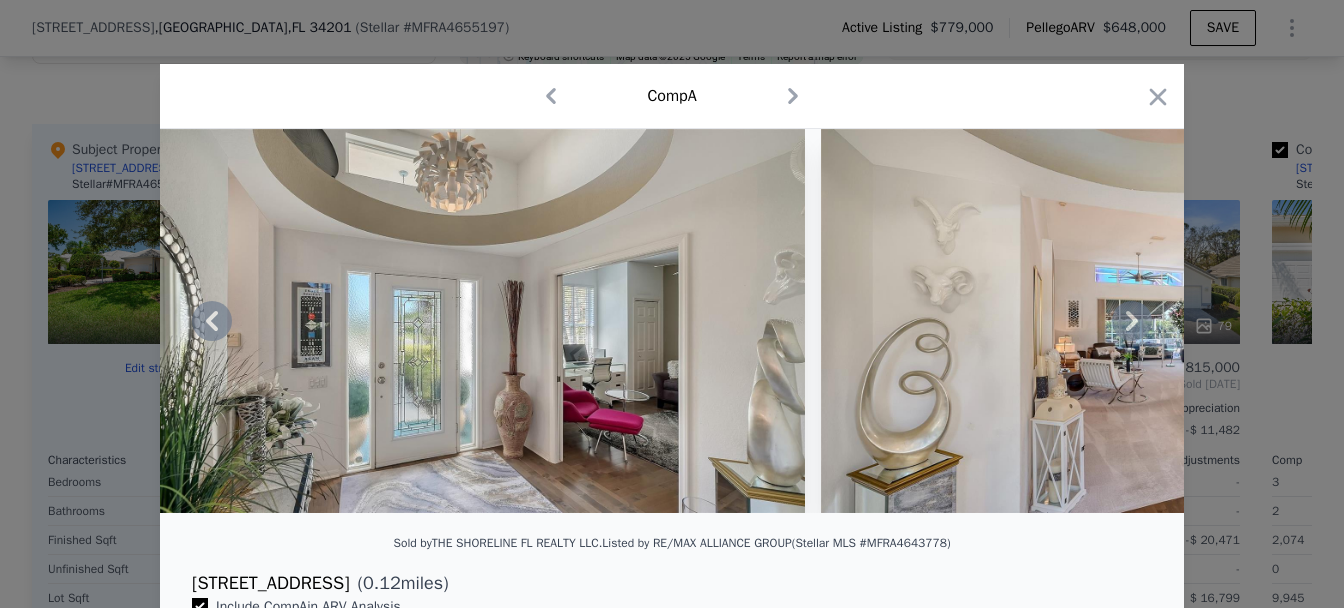 click 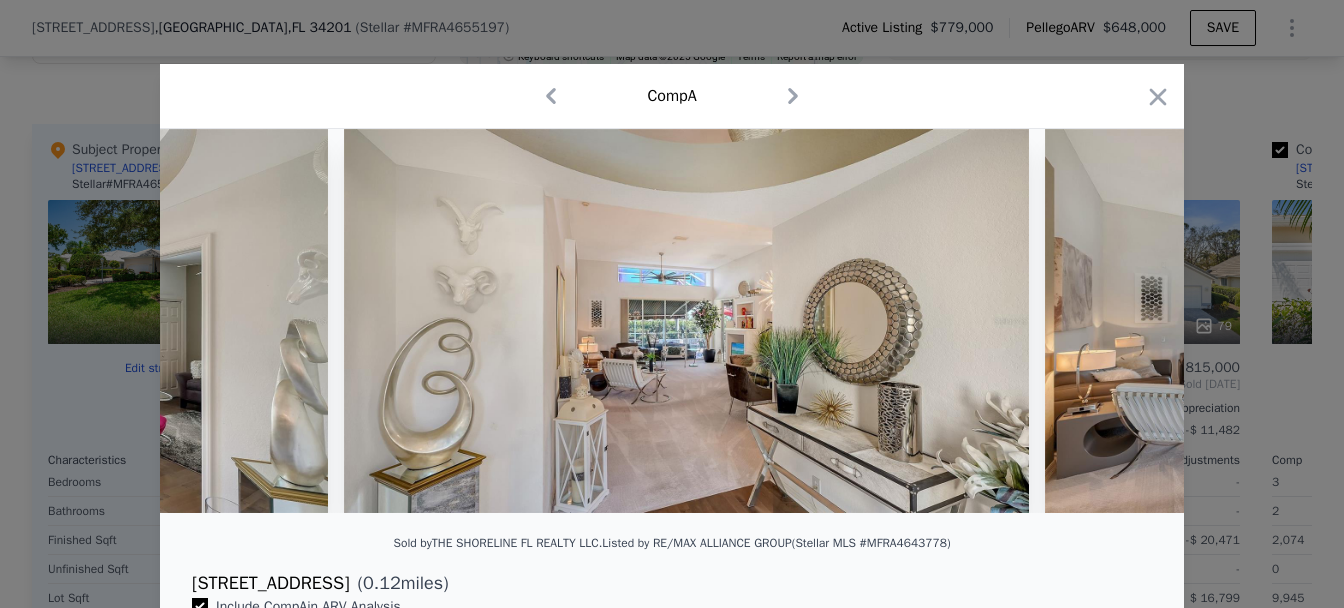 scroll, scrollTop: 0, scrollLeft: 1920, axis: horizontal 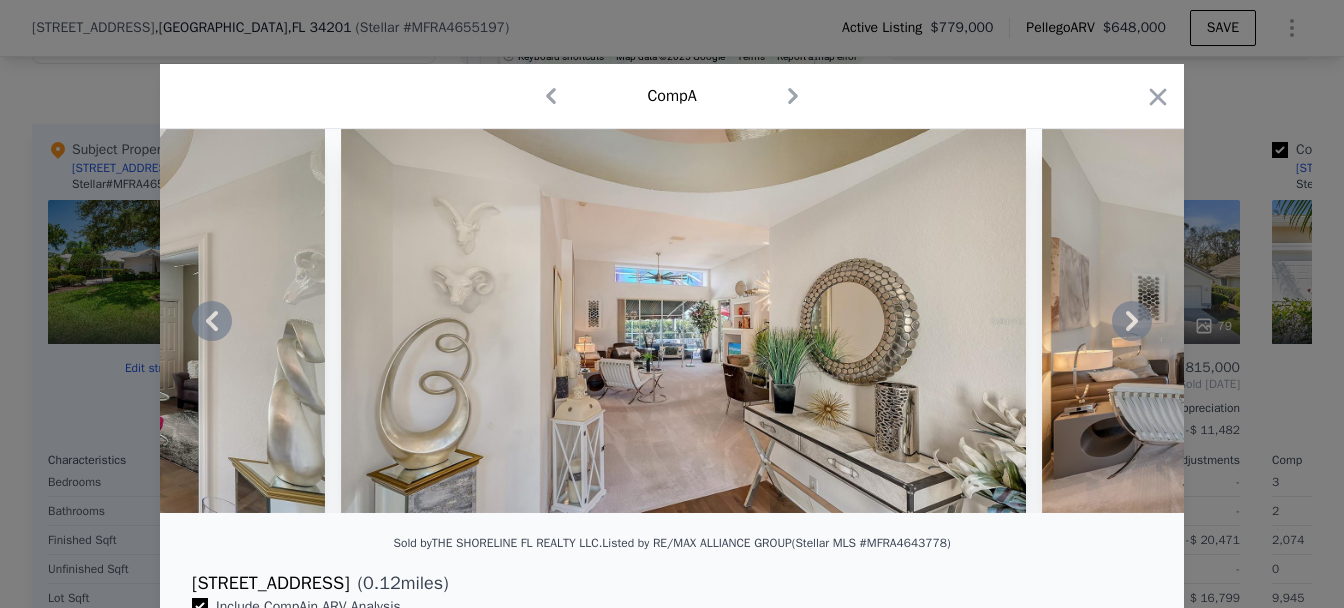 click 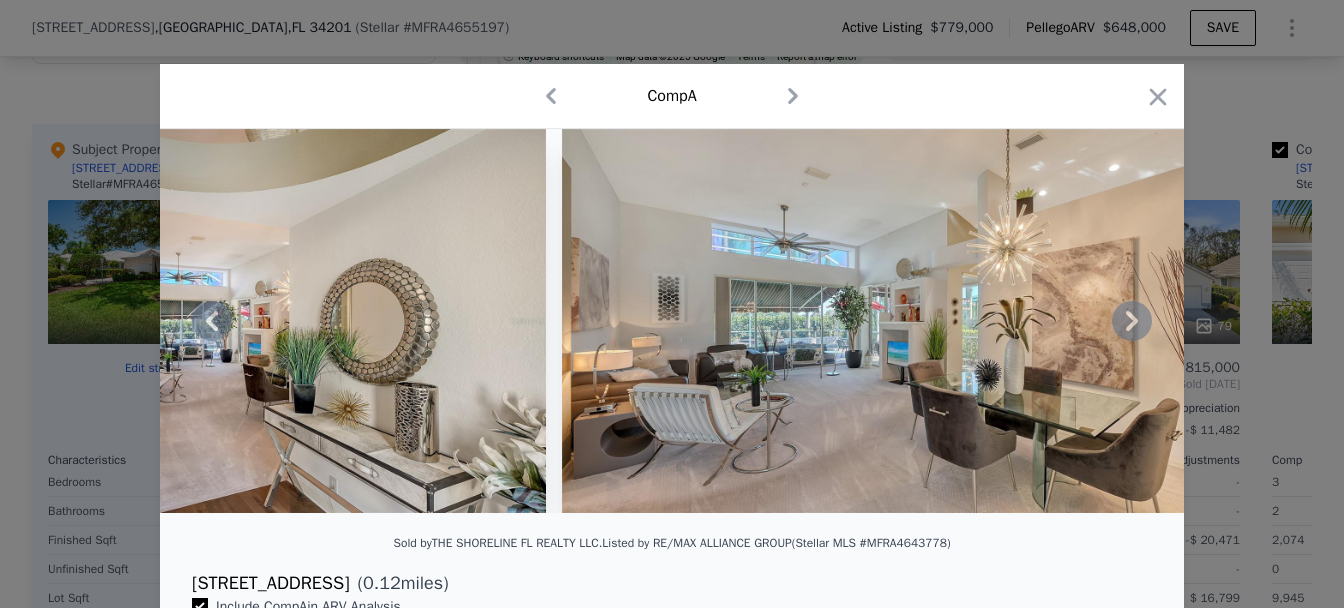 click 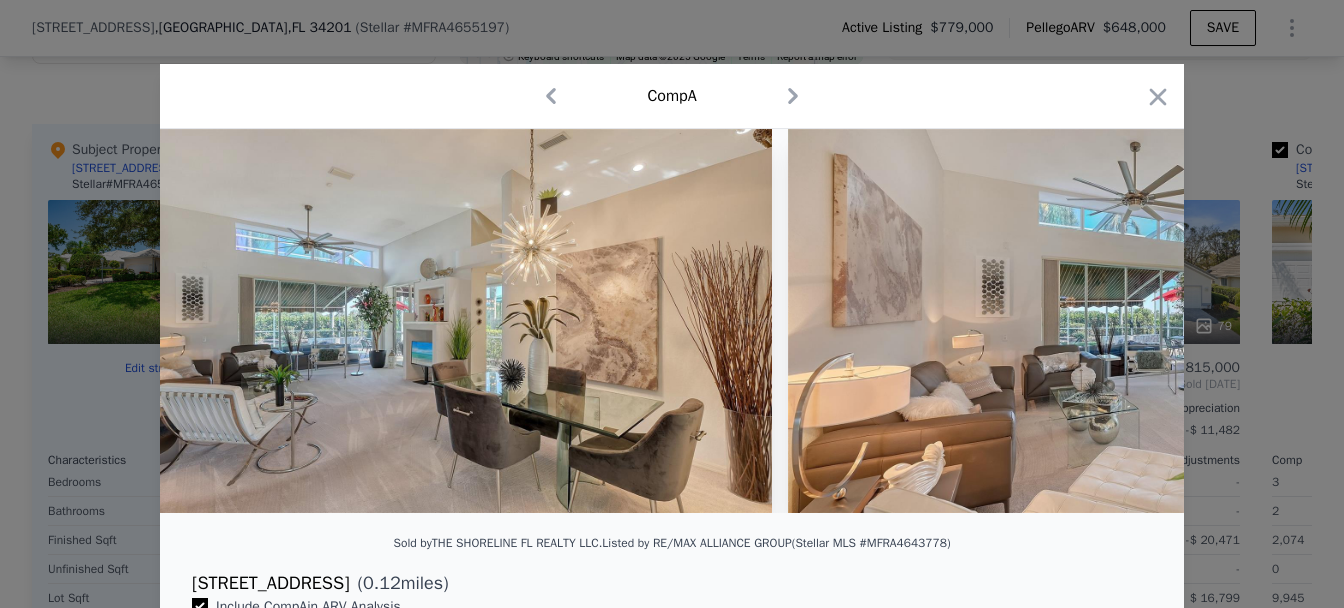 scroll, scrollTop: 0, scrollLeft: 2880, axis: horizontal 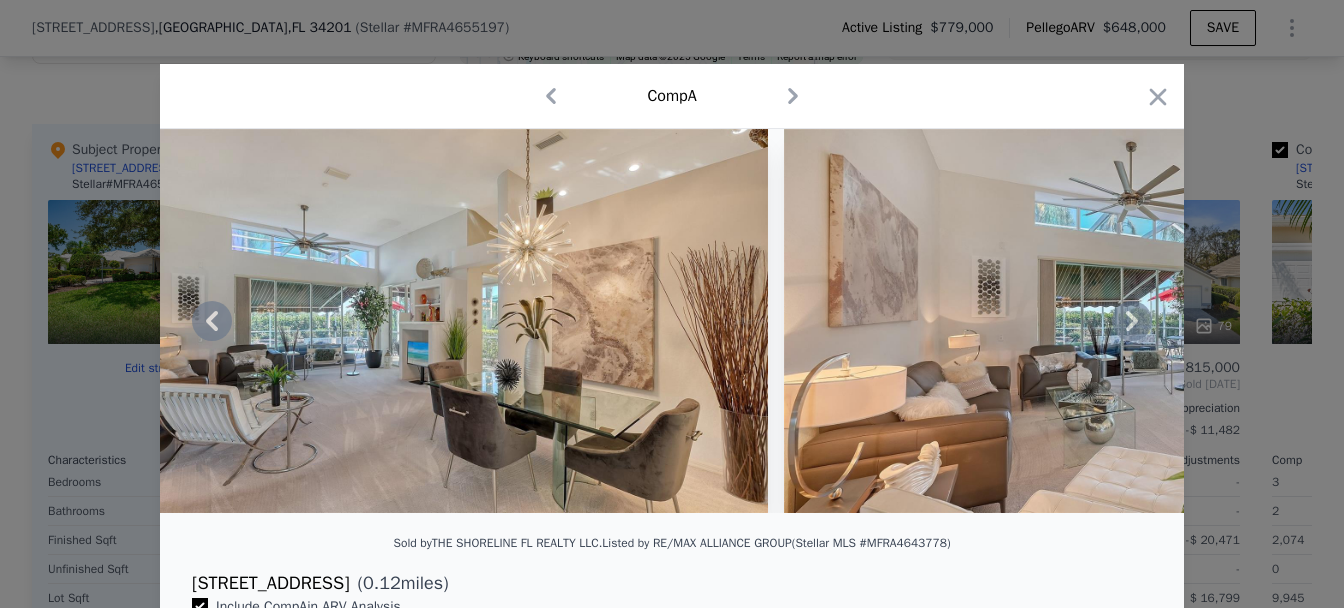 click 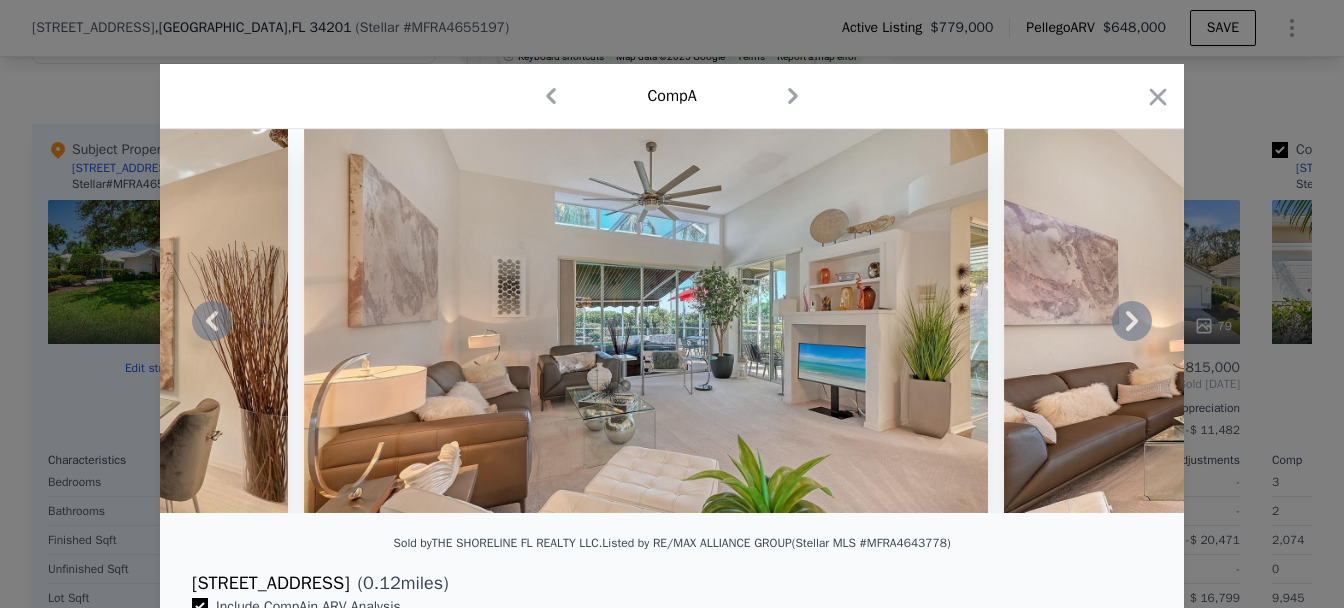 click 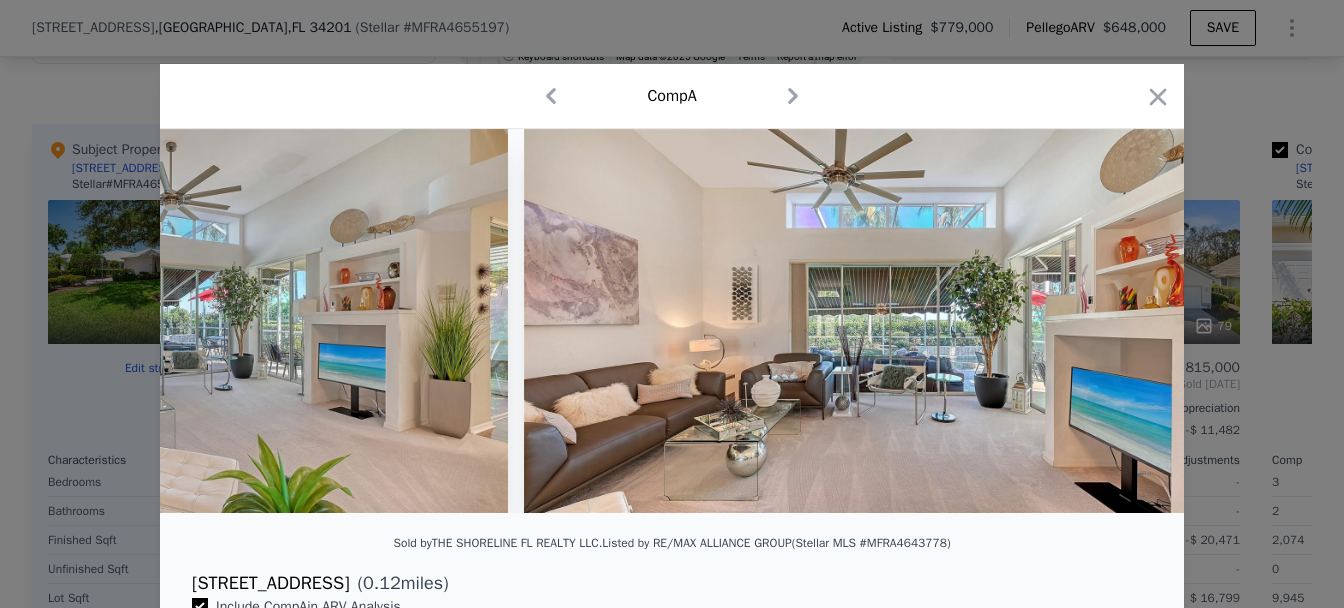 scroll, scrollTop: 0, scrollLeft: 3840, axis: horizontal 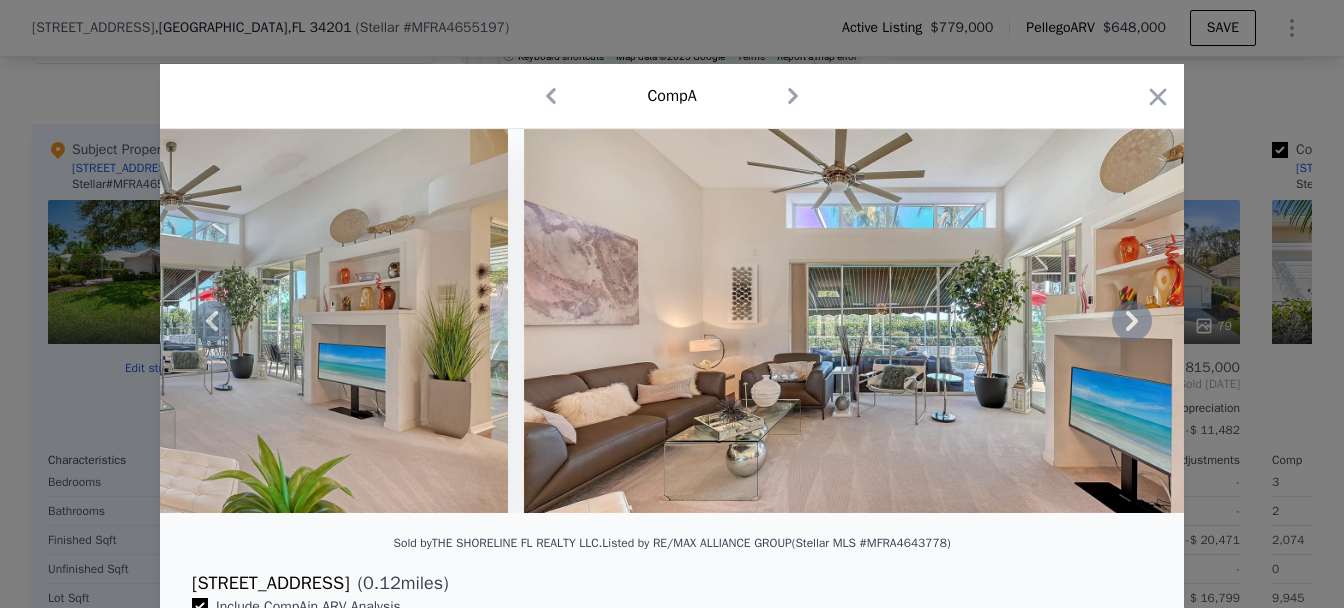 click 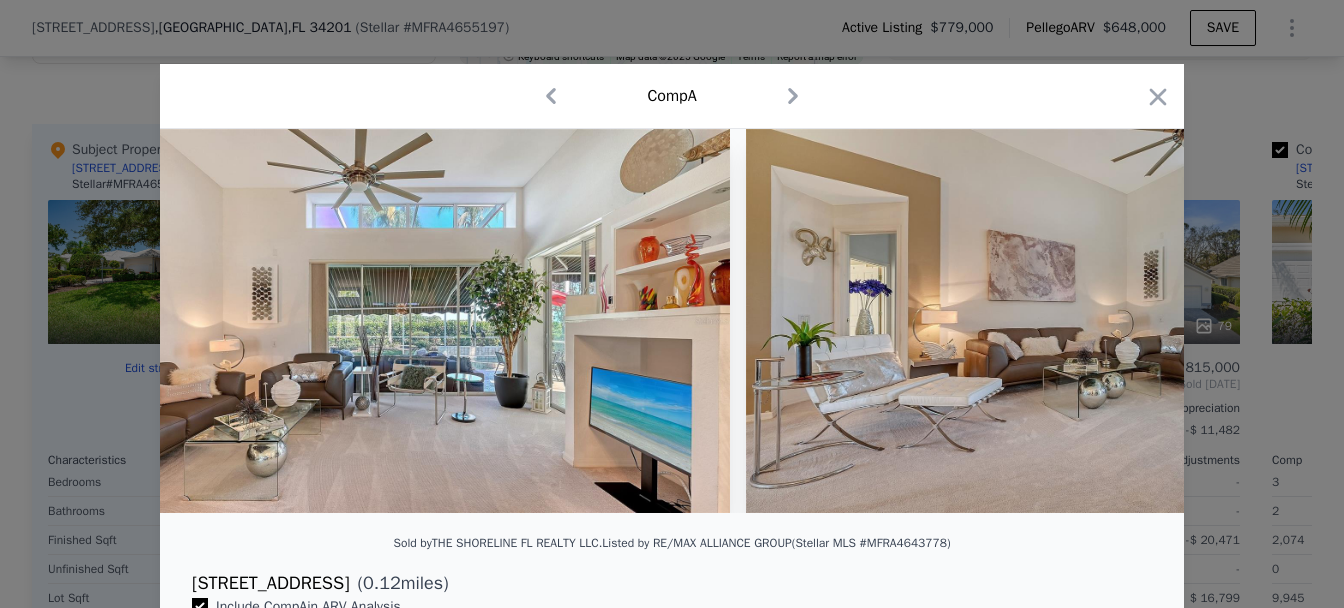 click at bounding box center [1088, 321] 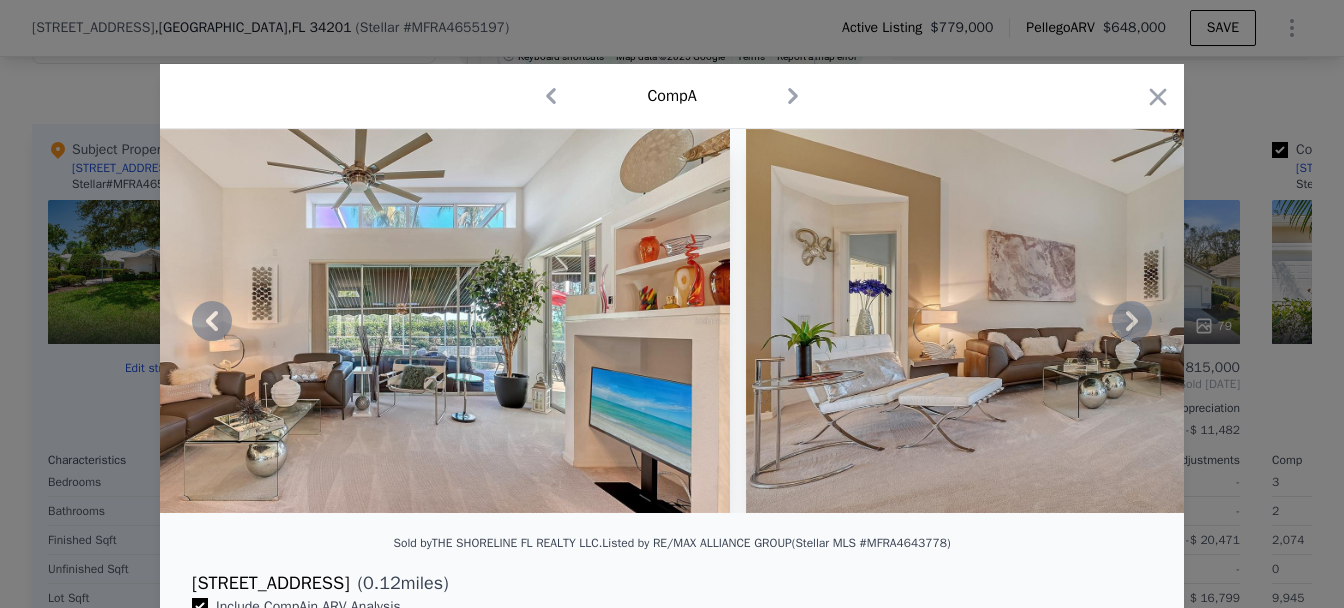 click 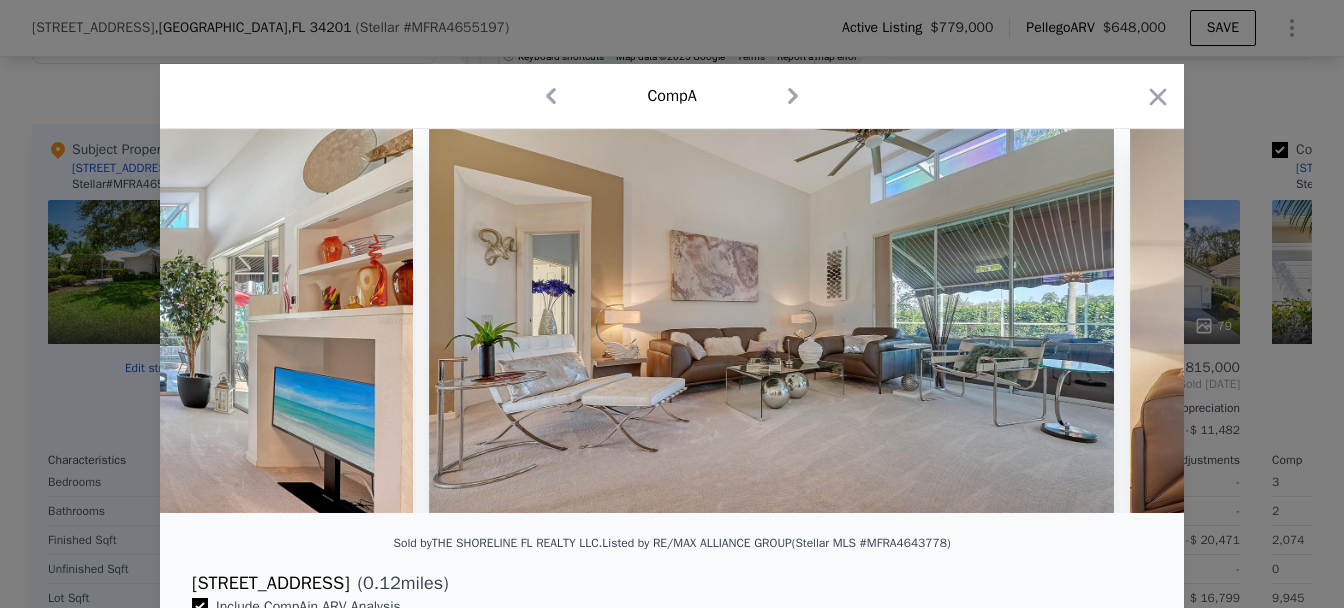 click at bounding box center (771, 321) 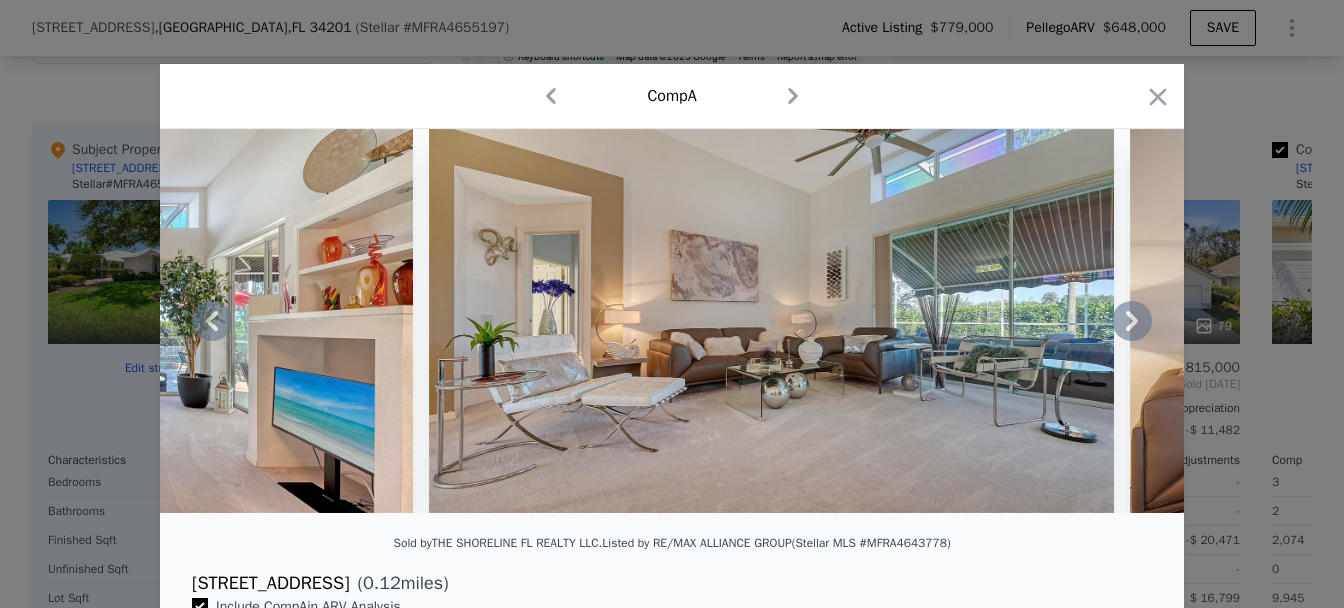 click 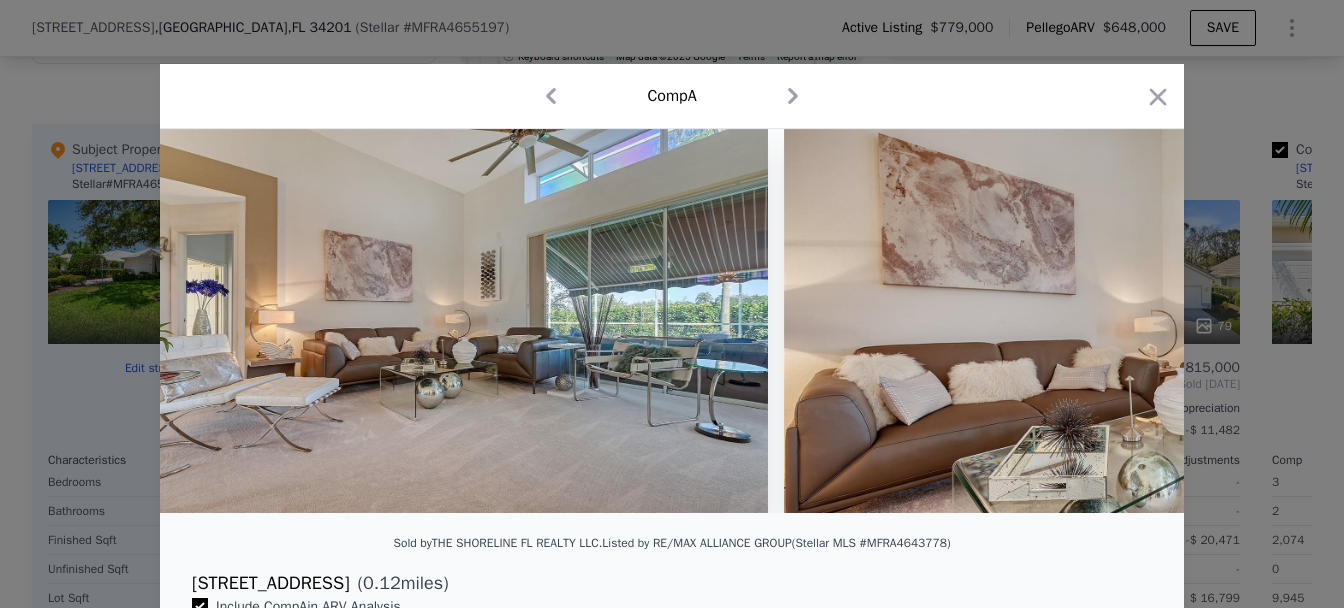 click at bounding box center [1126, 321] 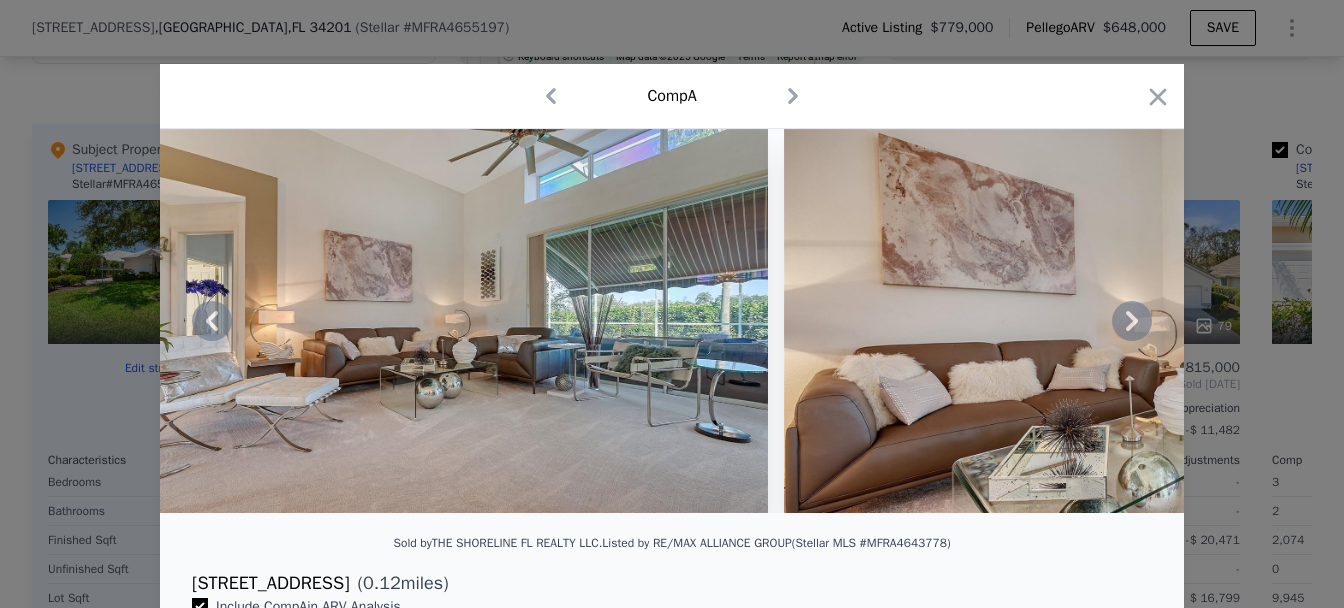 click 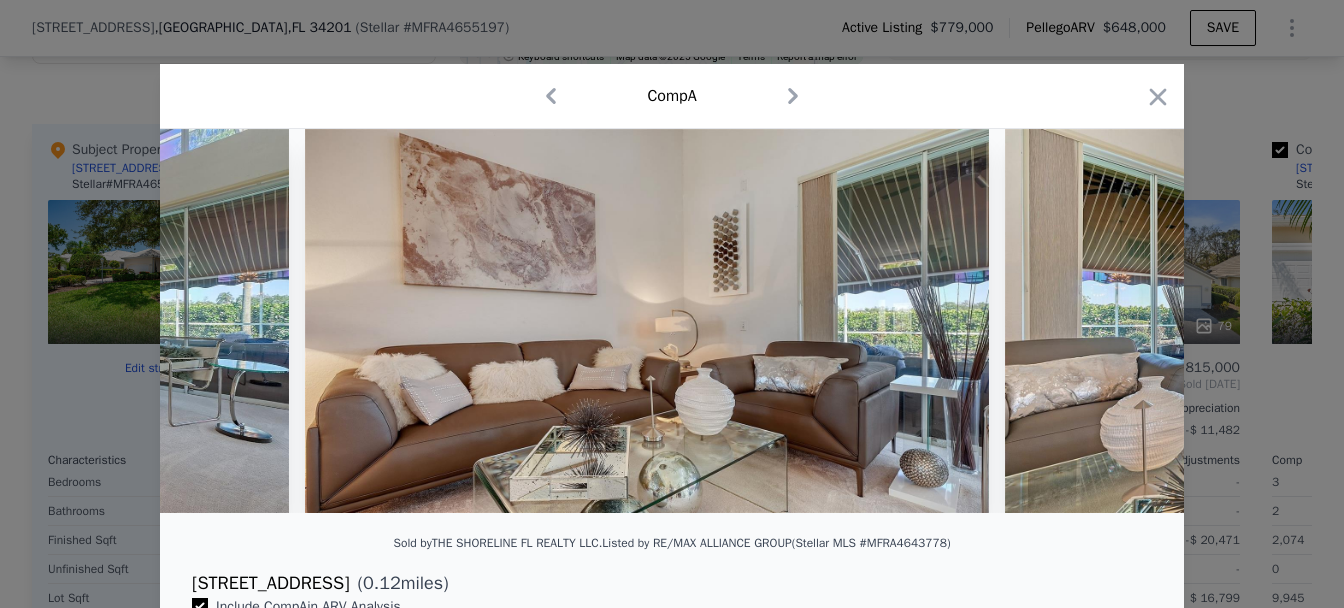 scroll, scrollTop: 0, scrollLeft: 5463, axis: horizontal 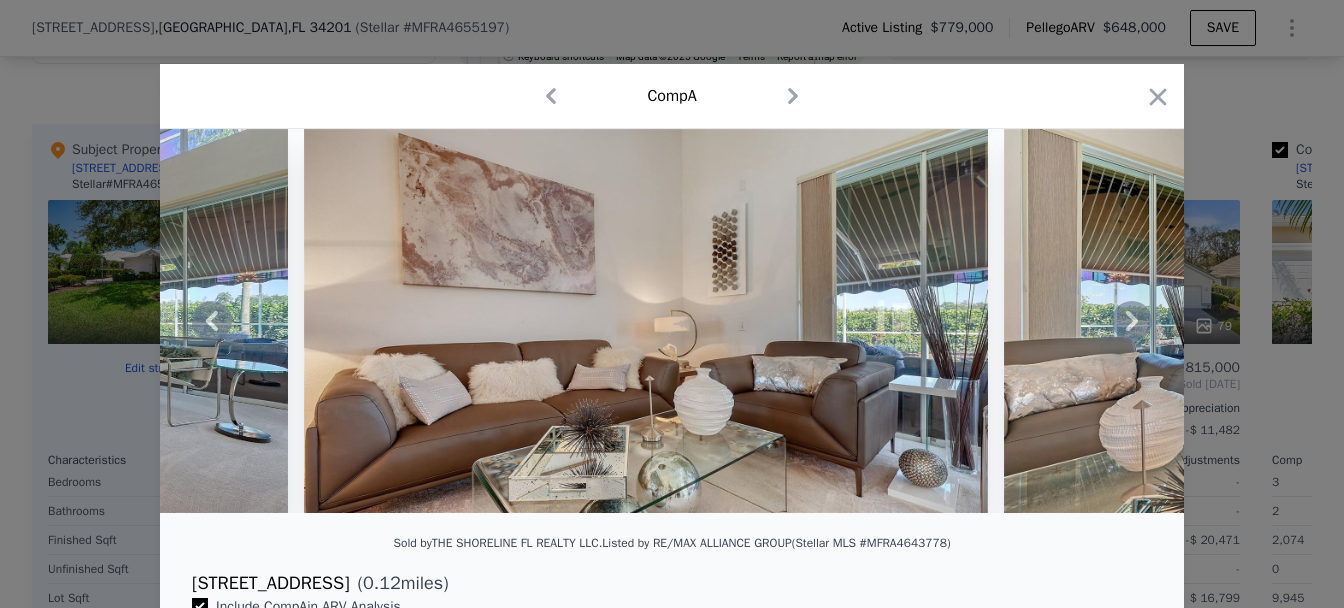 click 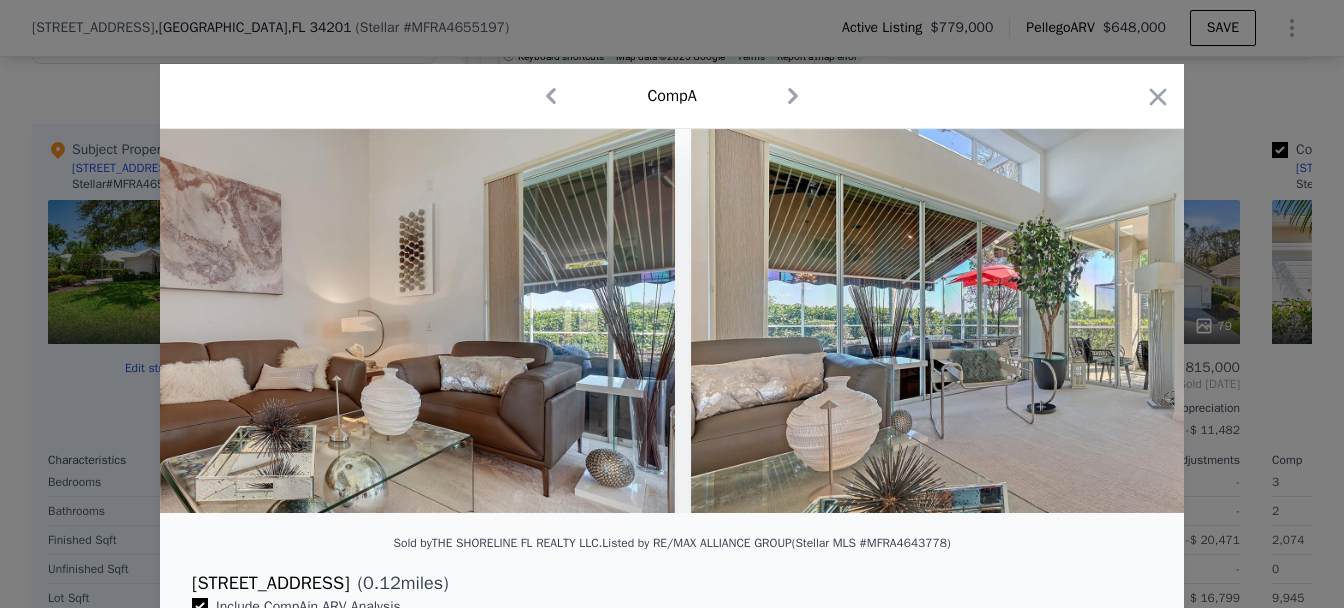 click at bounding box center [1034, 321] 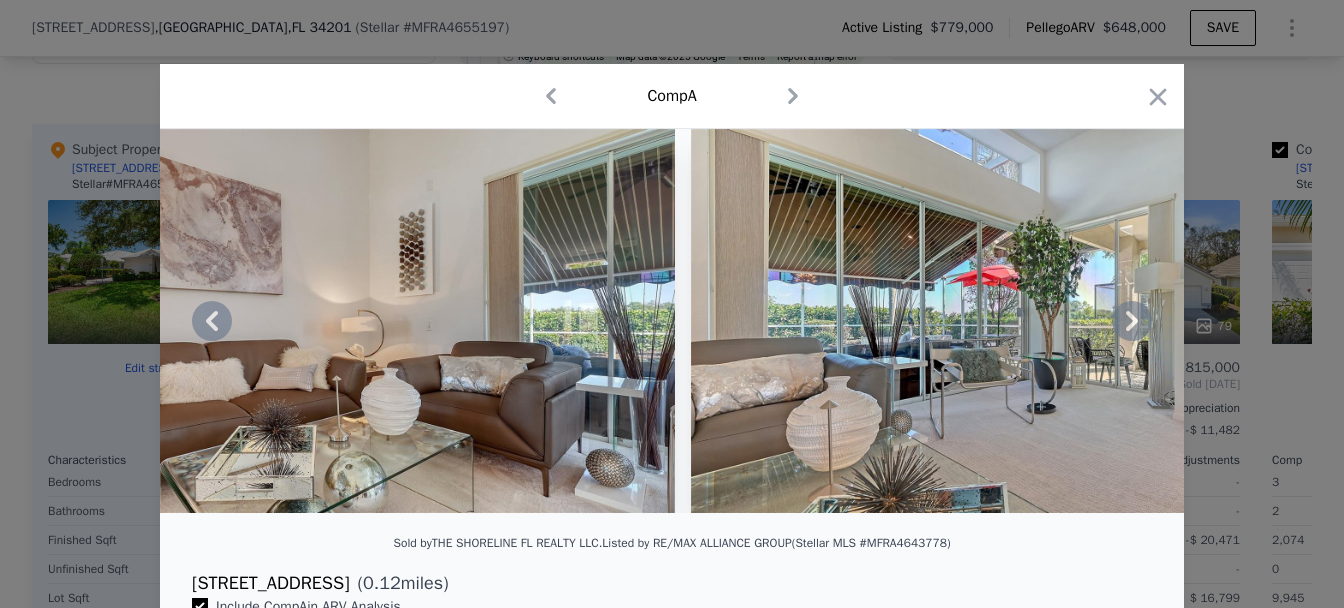 click at bounding box center (672, 321) 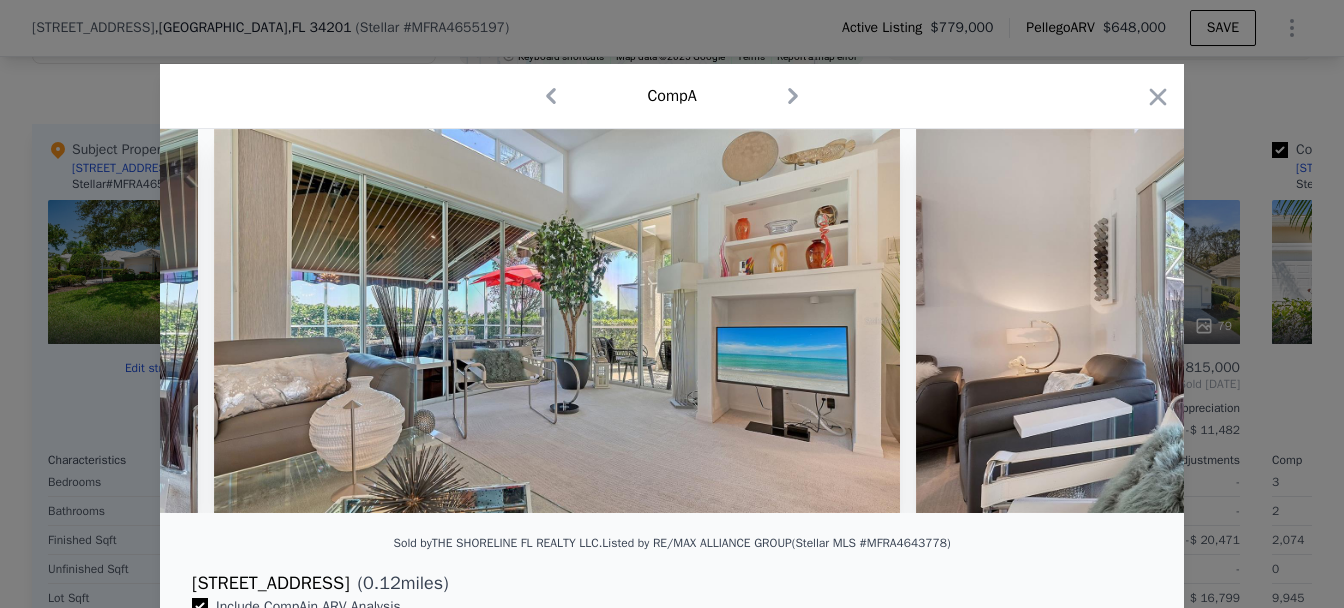 scroll, scrollTop: 0, scrollLeft: 6256, axis: horizontal 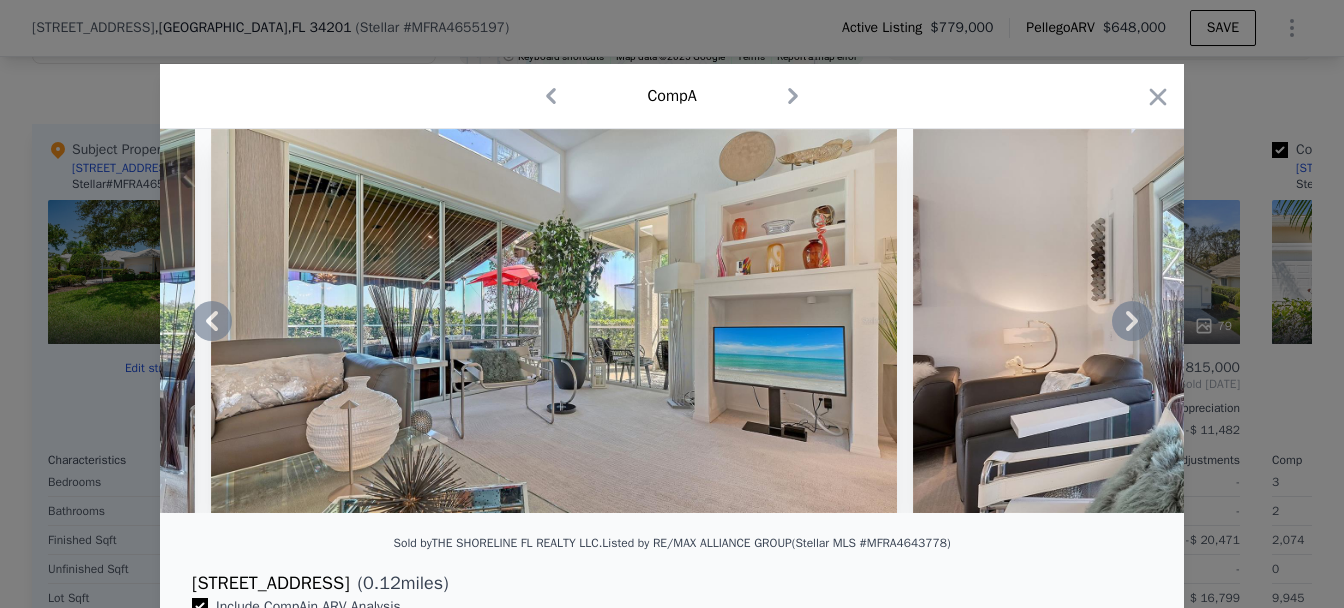 click 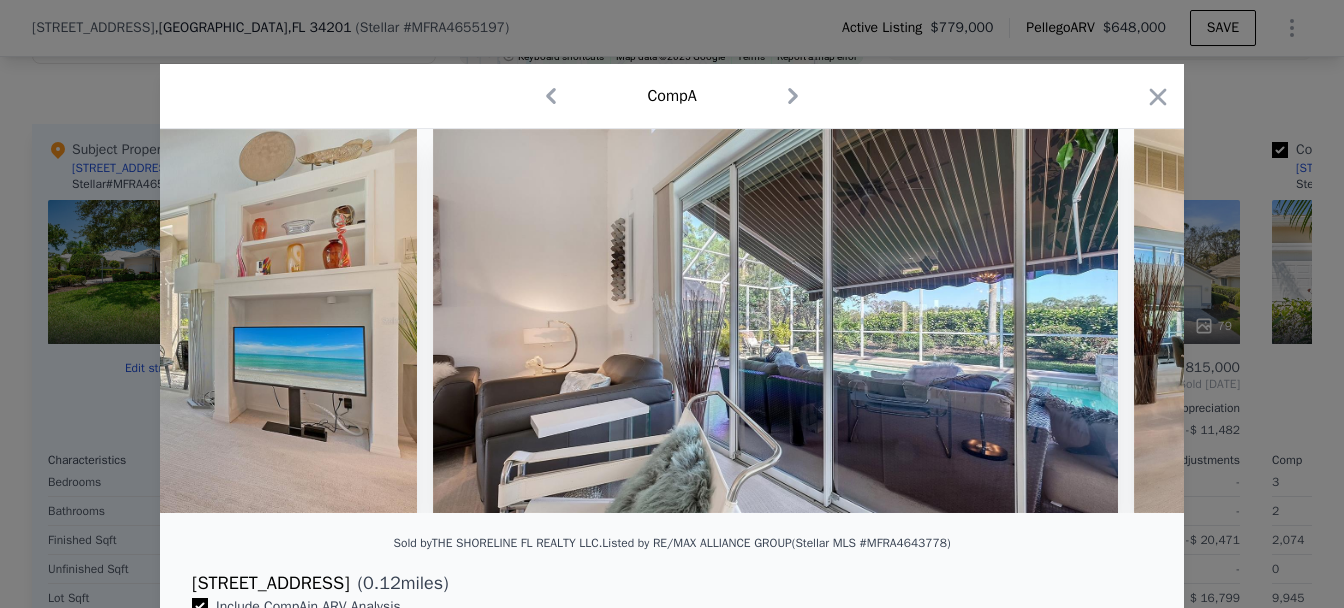 click at bounding box center [775, 321] 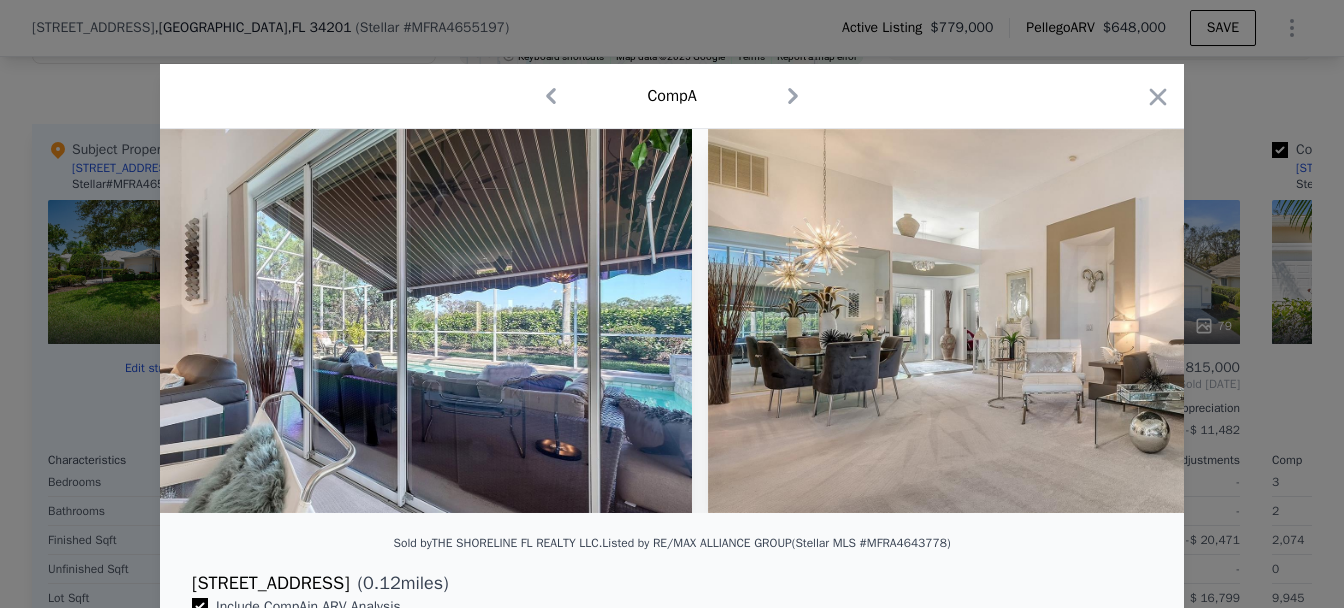click at bounding box center [672, 321] 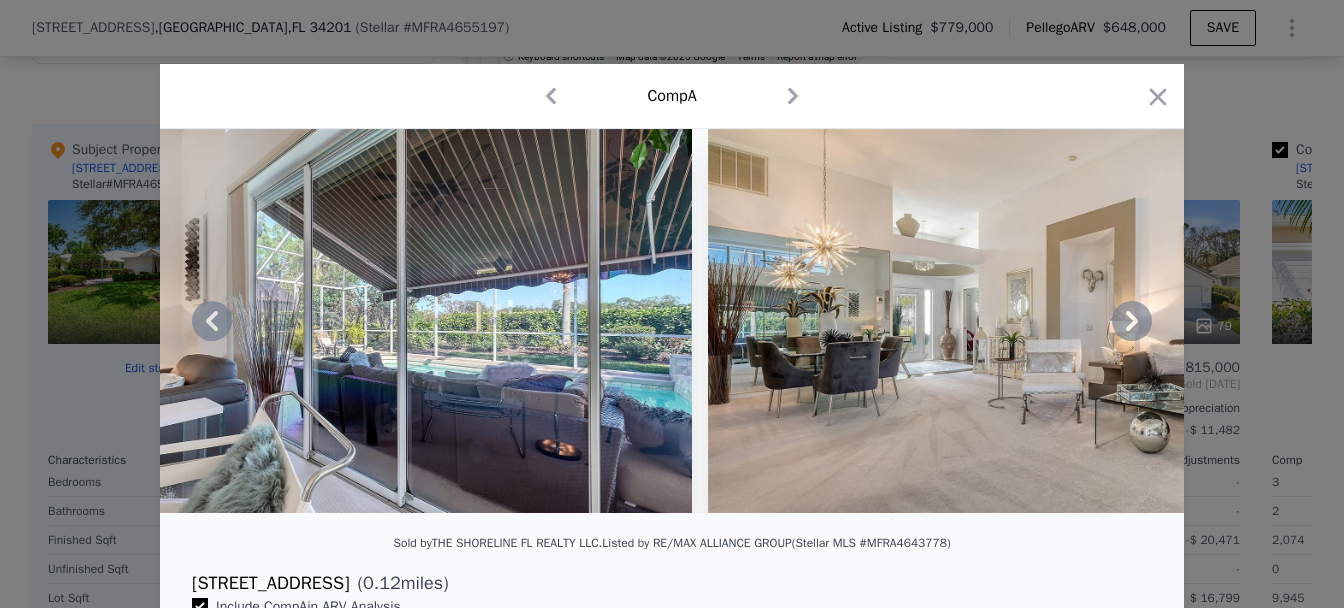 click 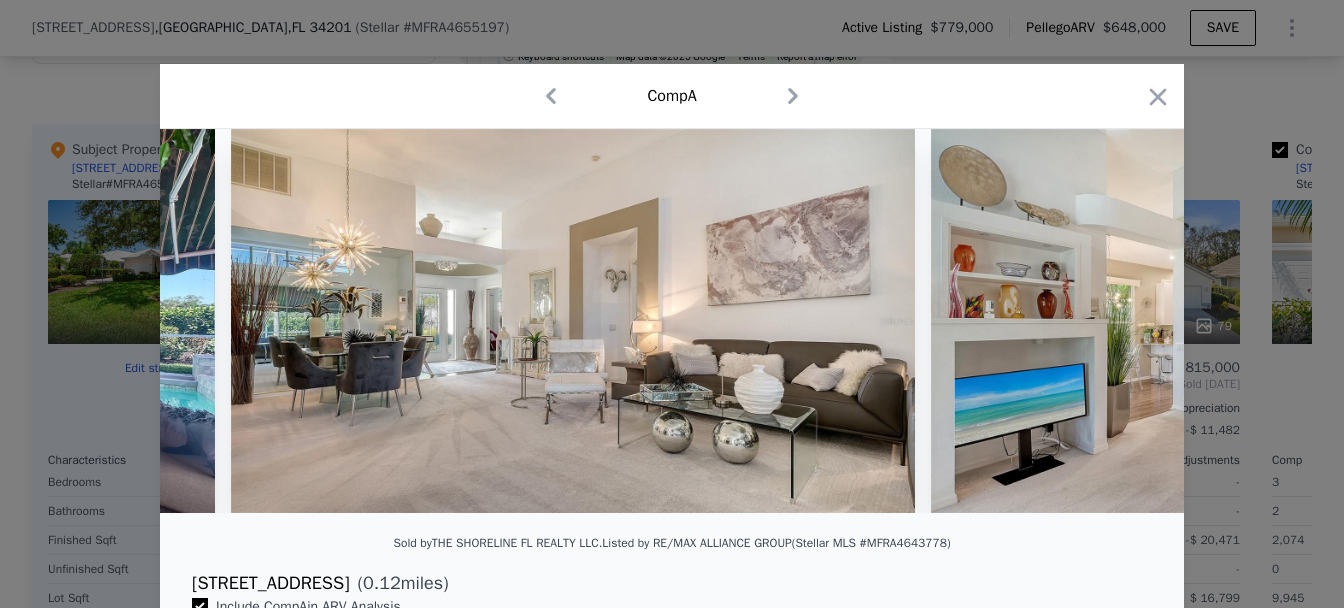 scroll, scrollTop: 0, scrollLeft: 7642, axis: horizontal 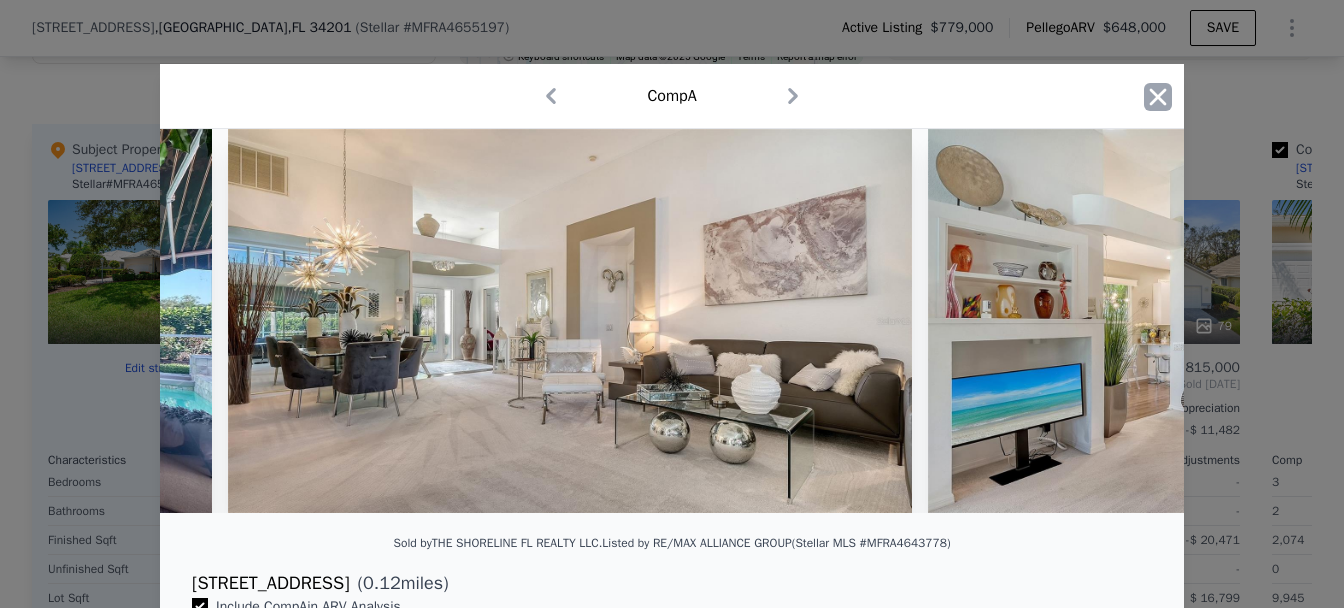 click 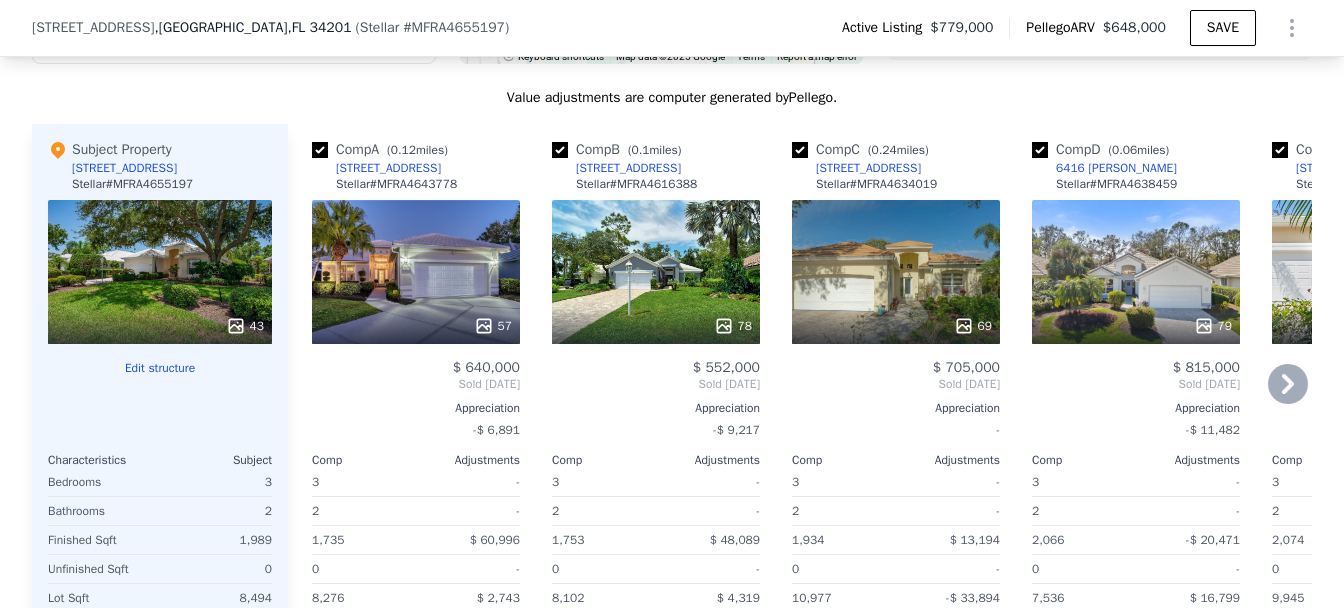 click 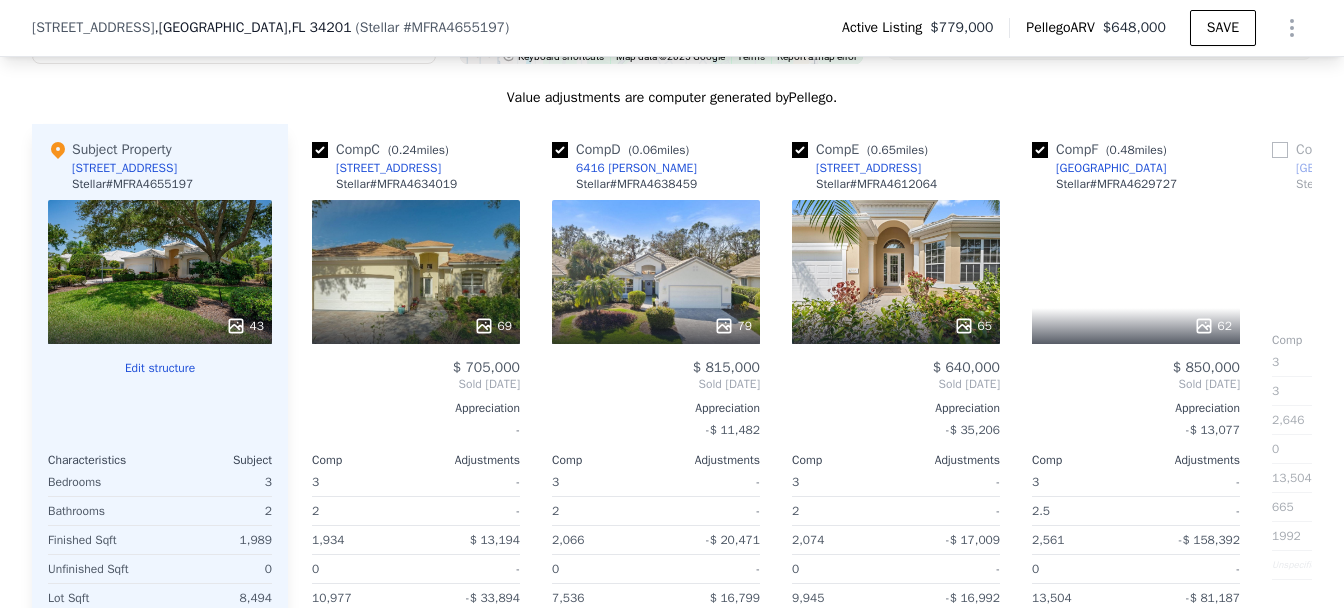 scroll, scrollTop: 0, scrollLeft: 480, axis: horizontal 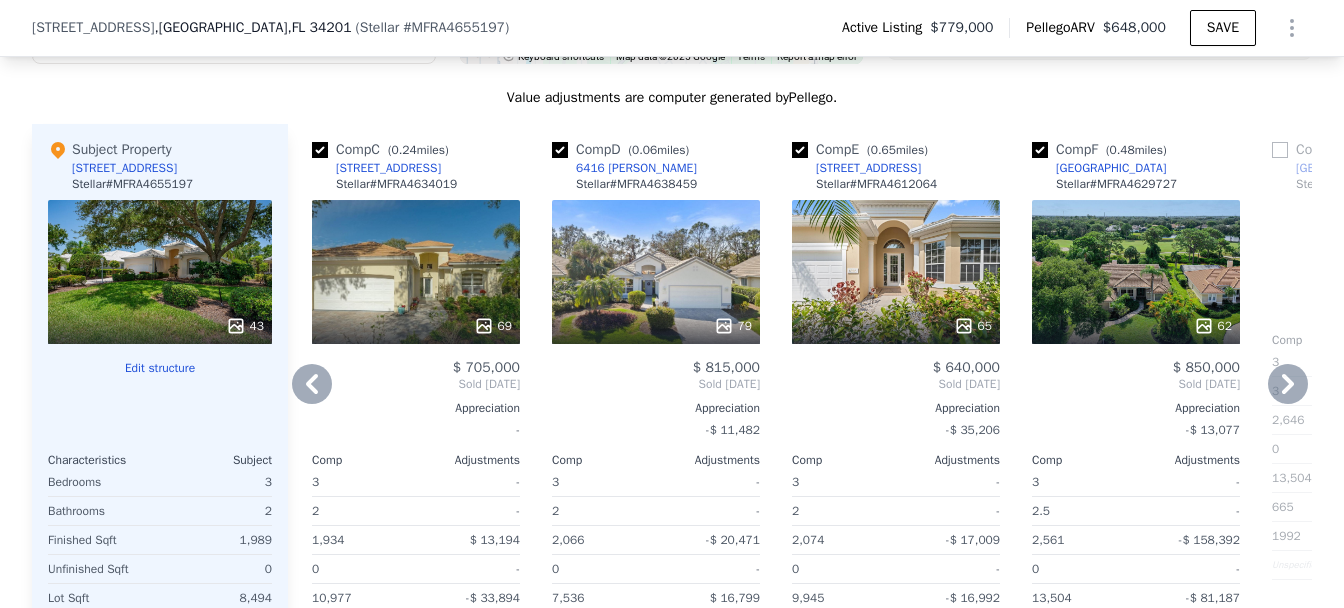 click 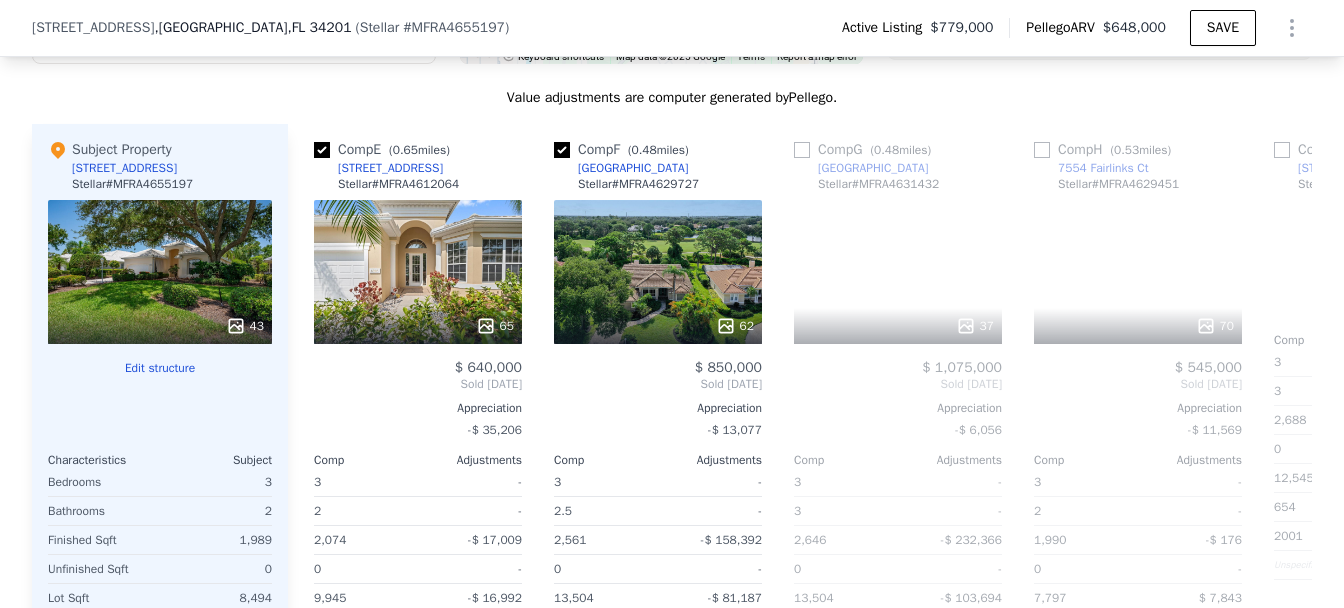 scroll, scrollTop: 0, scrollLeft: 960, axis: horizontal 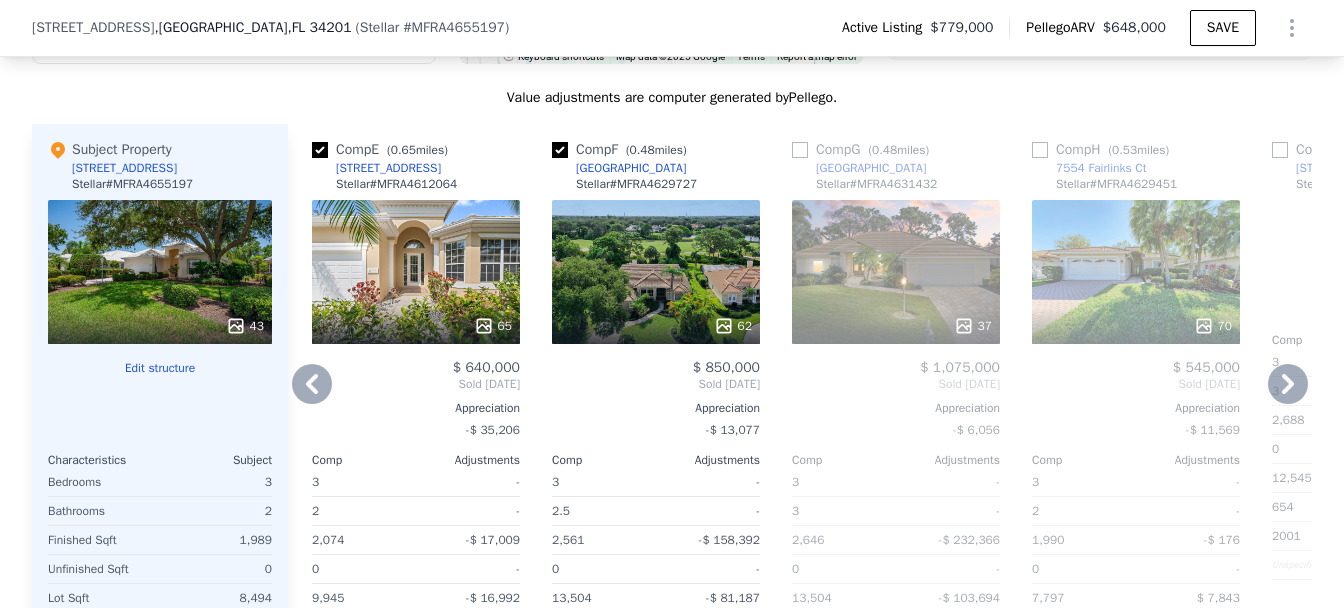 click 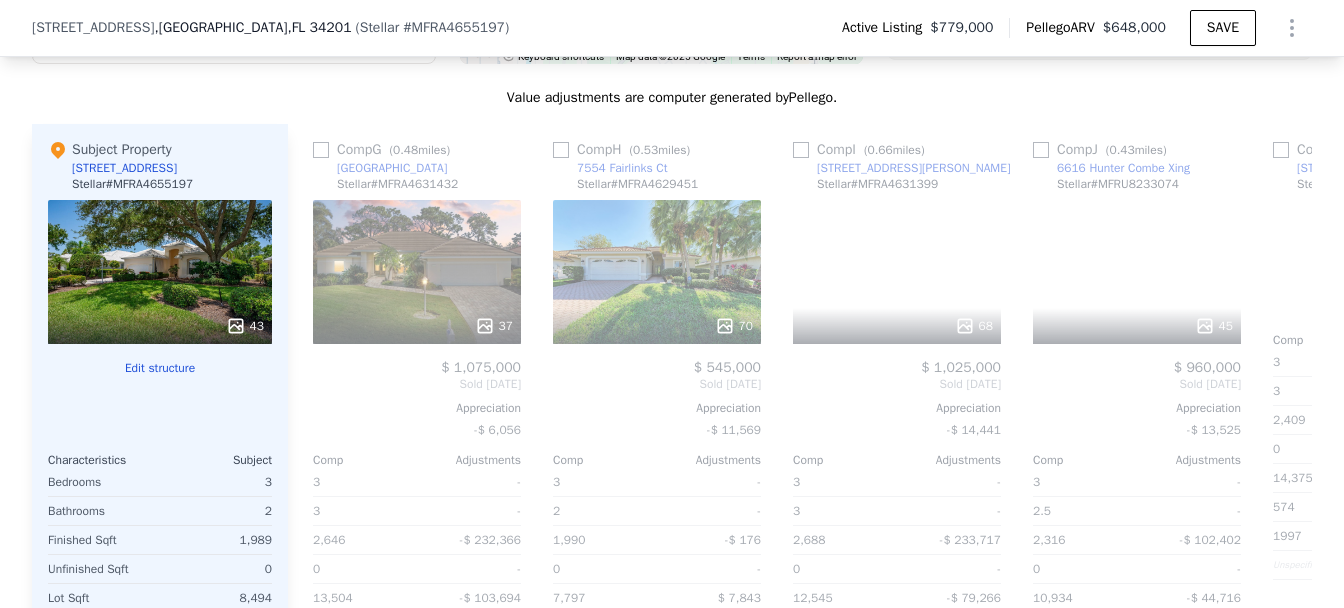 scroll, scrollTop: 0, scrollLeft: 1440, axis: horizontal 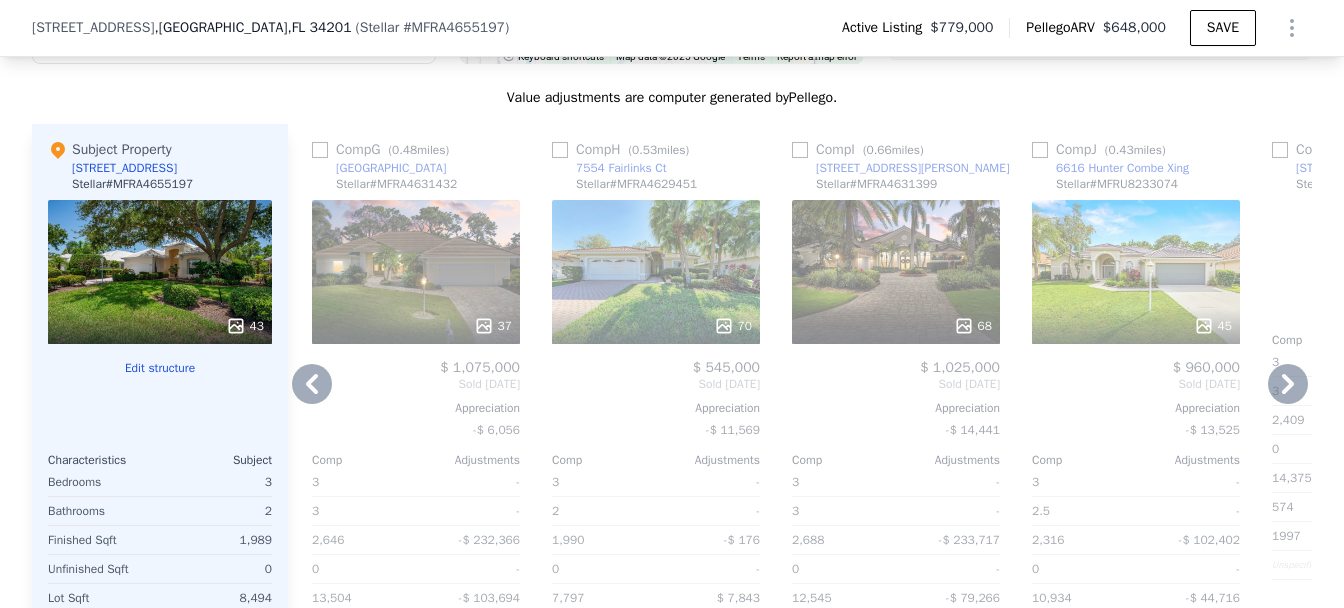 click 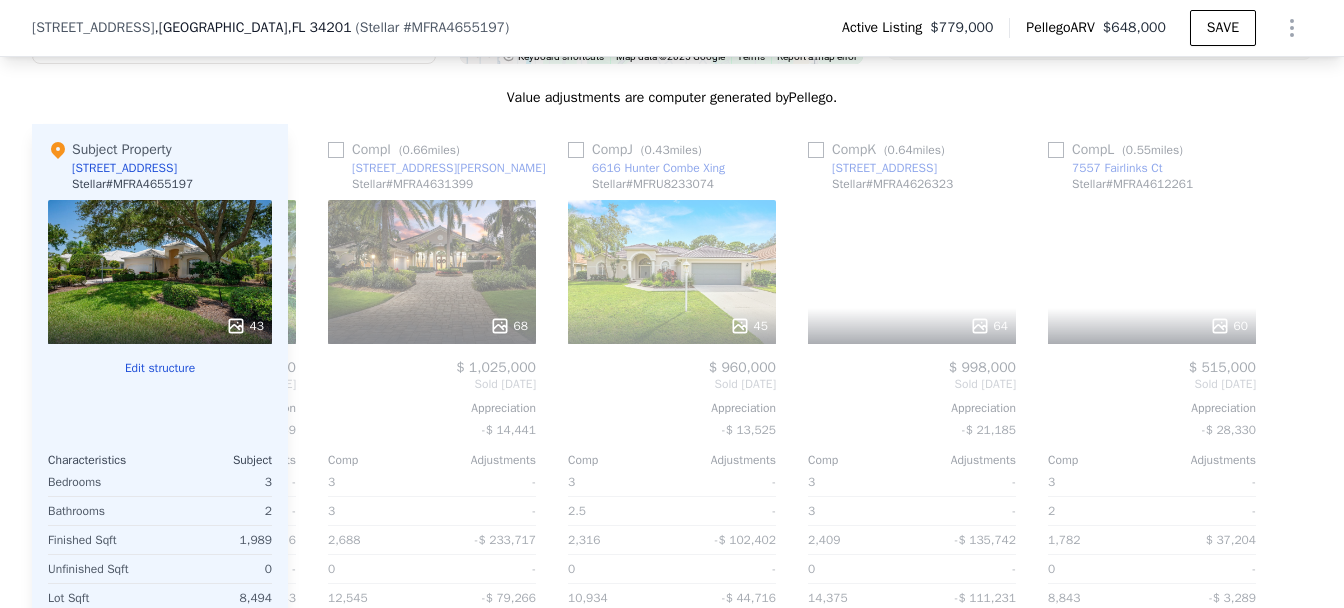 scroll, scrollTop: 0, scrollLeft: 1920, axis: horizontal 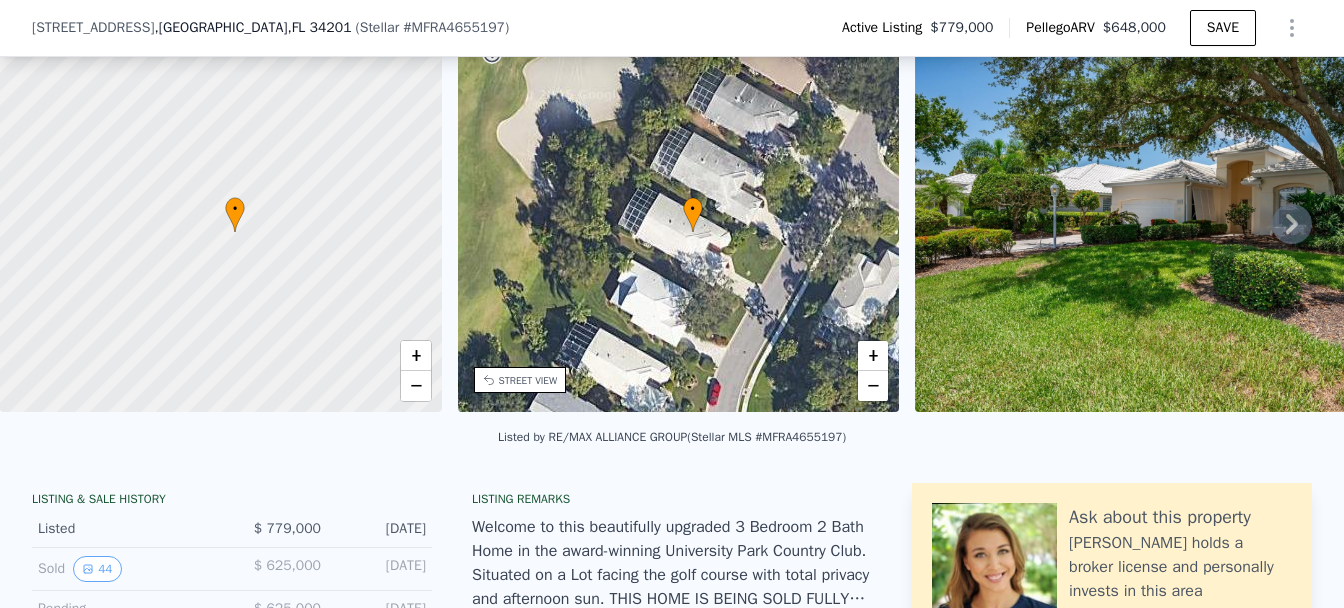 click on "•
+ −" at bounding box center [679, 220] 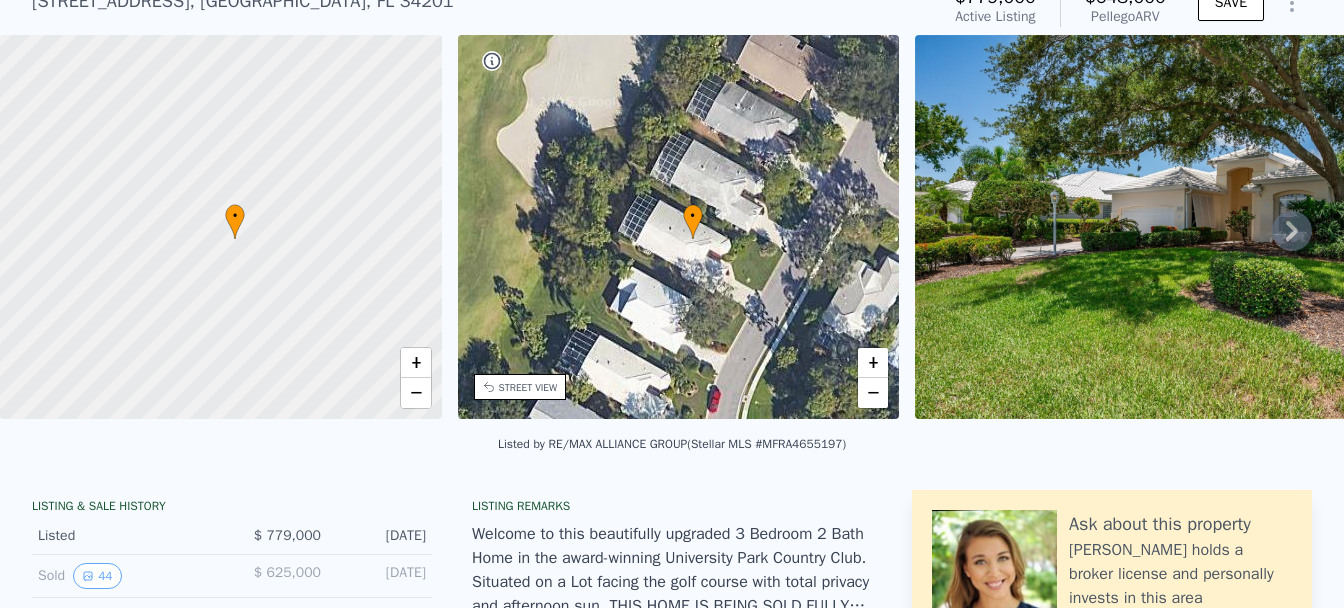 scroll, scrollTop: 0, scrollLeft: 0, axis: both 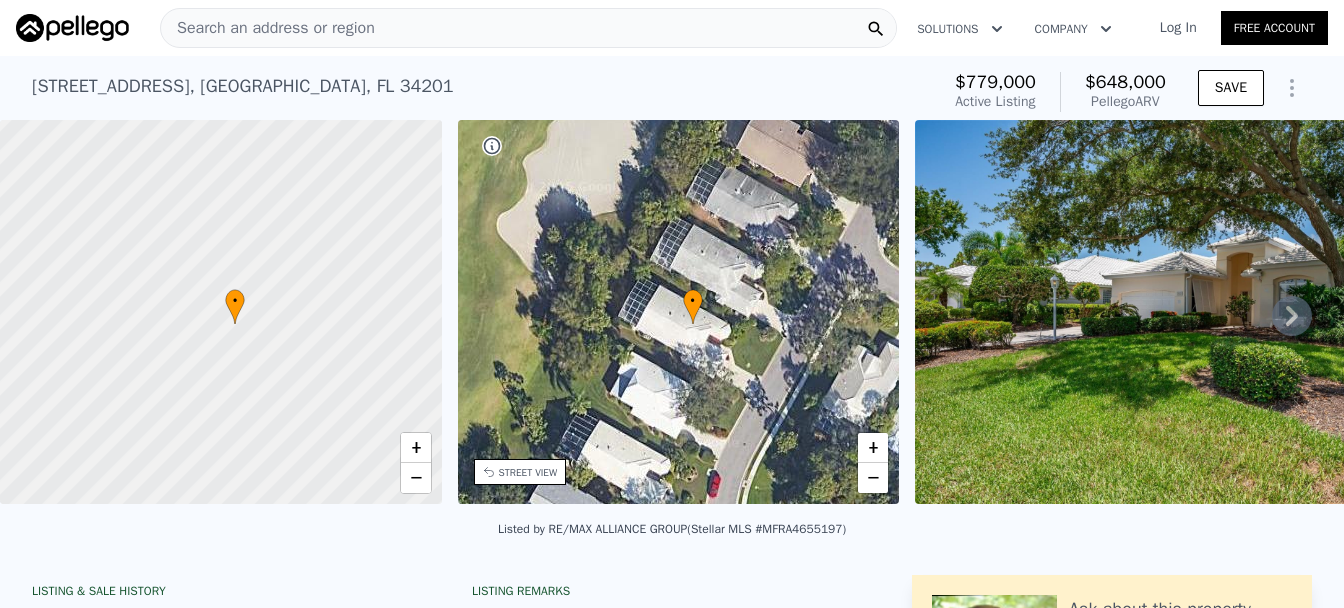 click at bounding box center [234, 324] 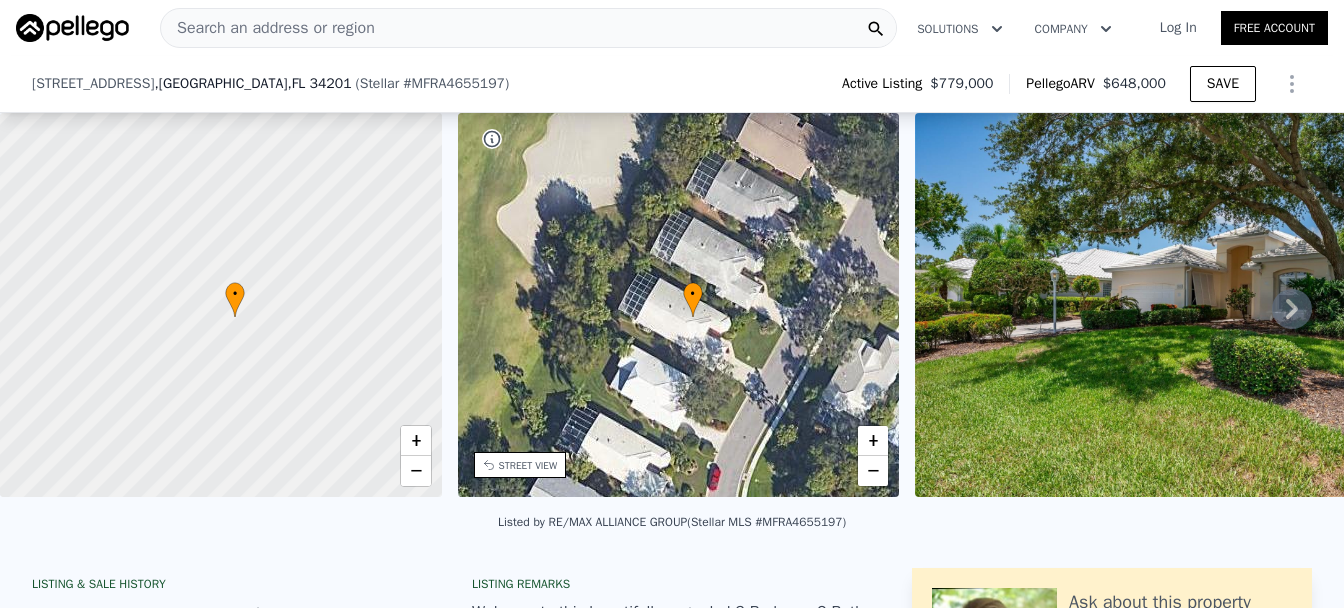 scroll, scrollTop: 395, scrollLeft: 0, axis: vertical 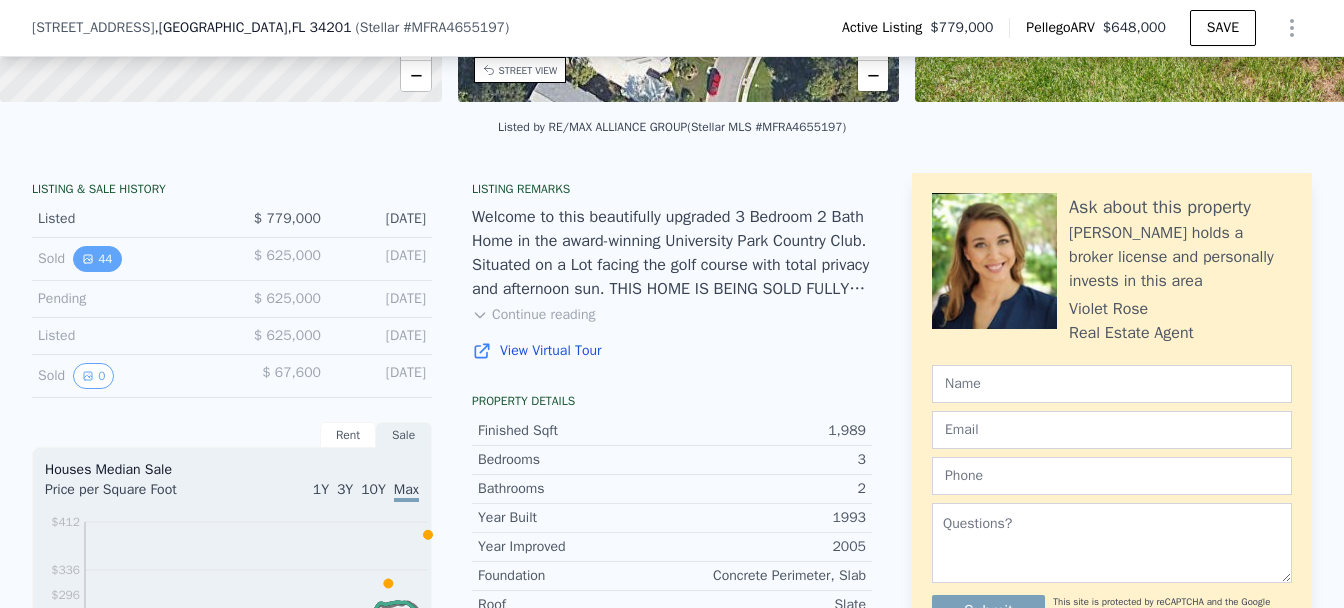 click on "44" at bounding box center [97, 259] 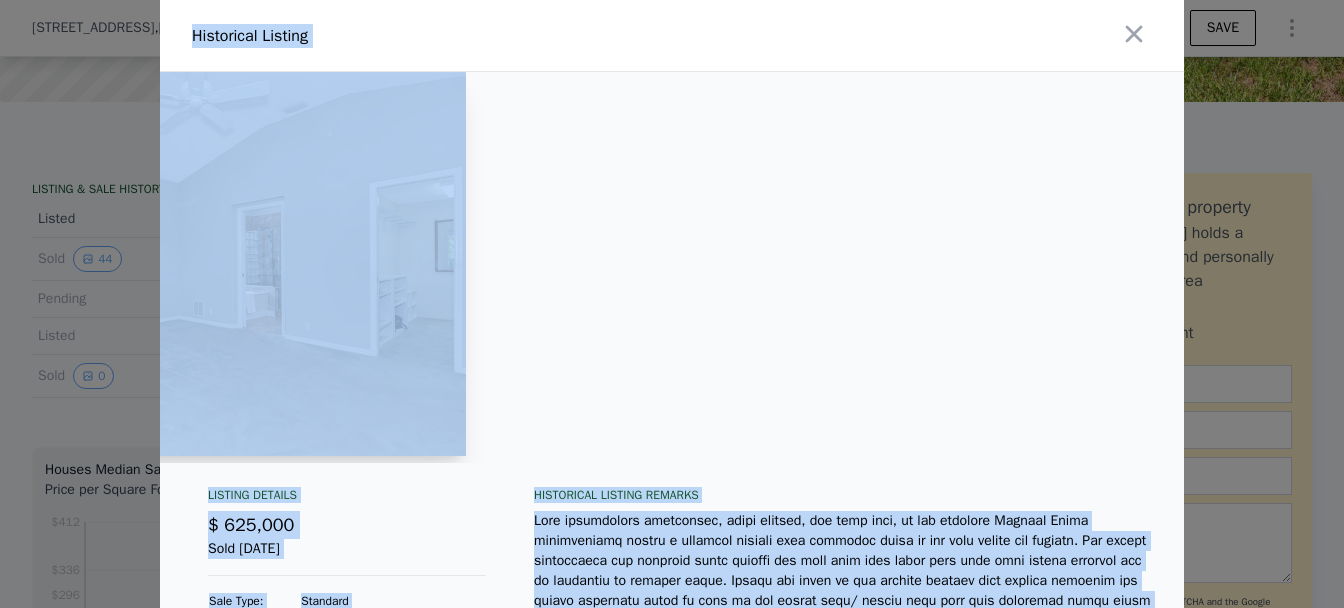 scroll, scrollTop: 0, scrollLeft: 14381, axis: horizontal 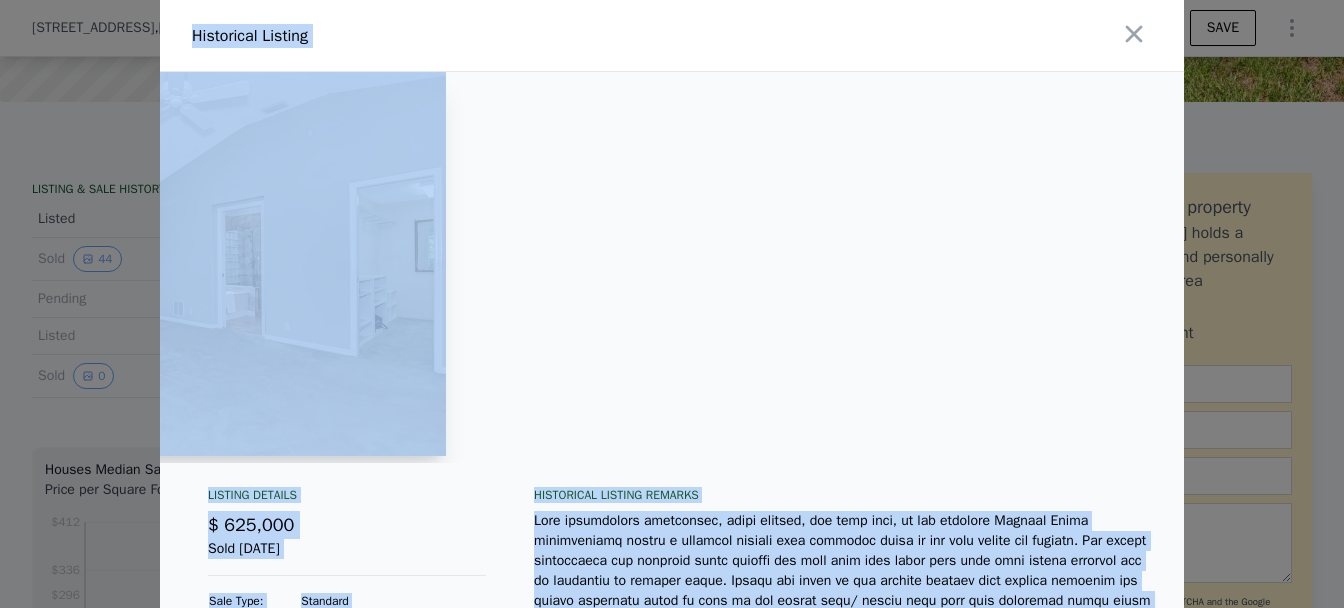 drag, startPoint x: 189, startPoint y: 488, endPoint x: 1170, endPoint y: 489, distance: 981.0005 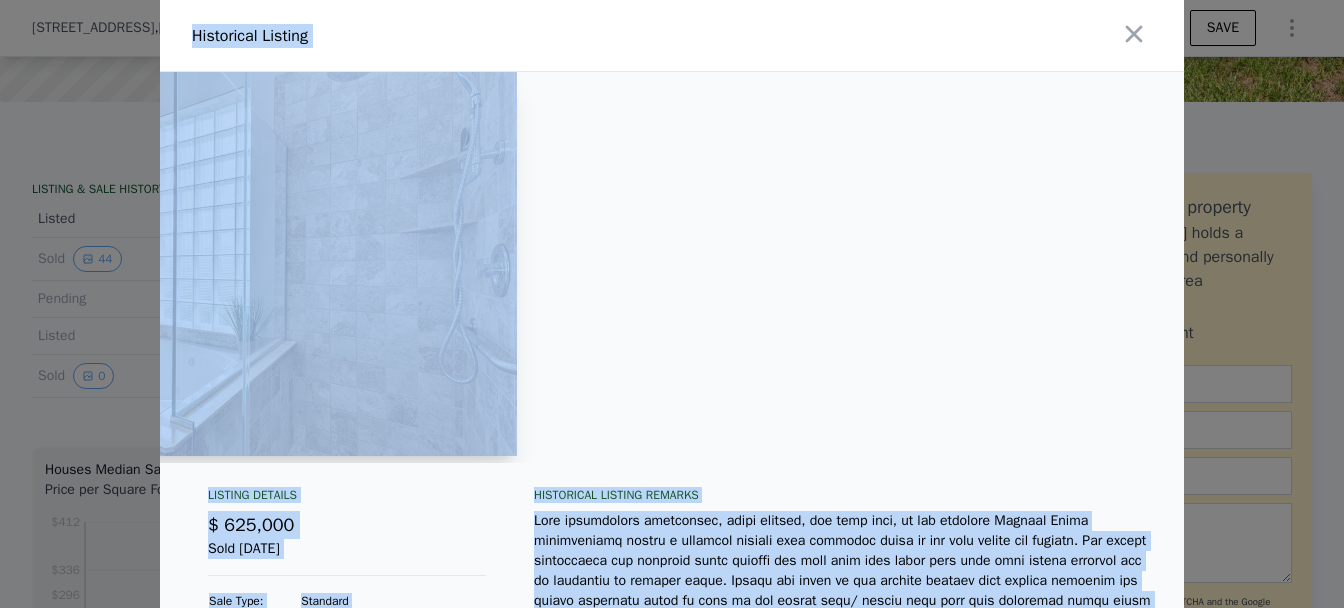 scroll, scrollTop: 0, scrollLeft: 18344, axis: horizontal 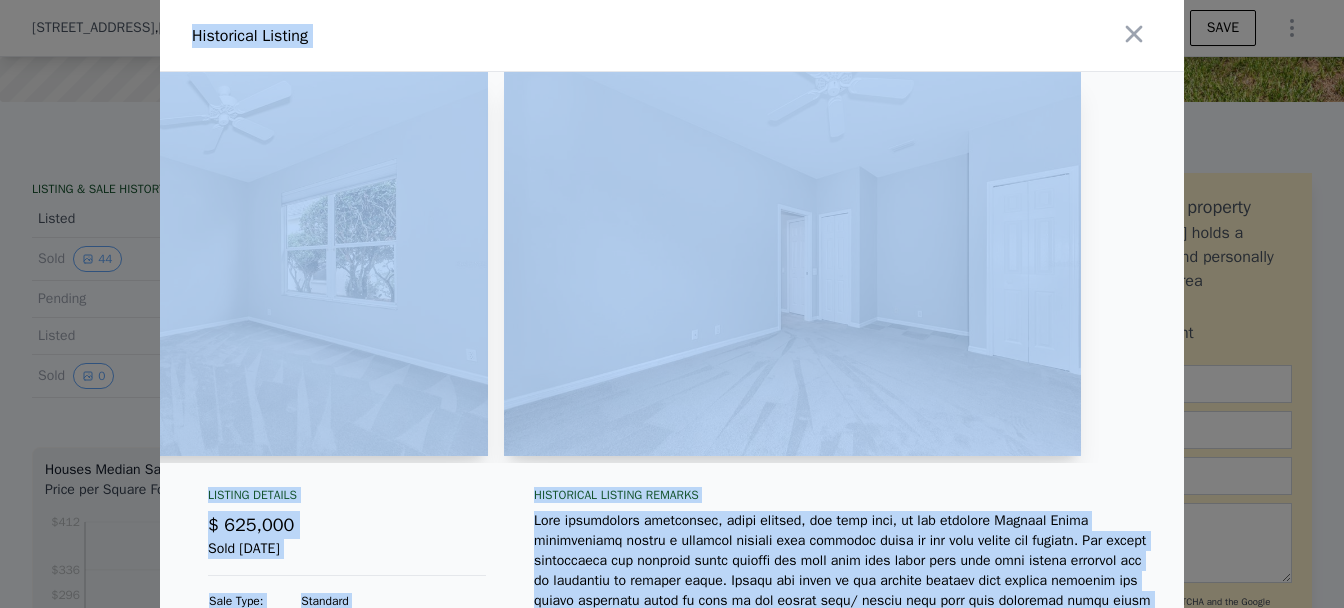 click at bounding box center (-391, 264) 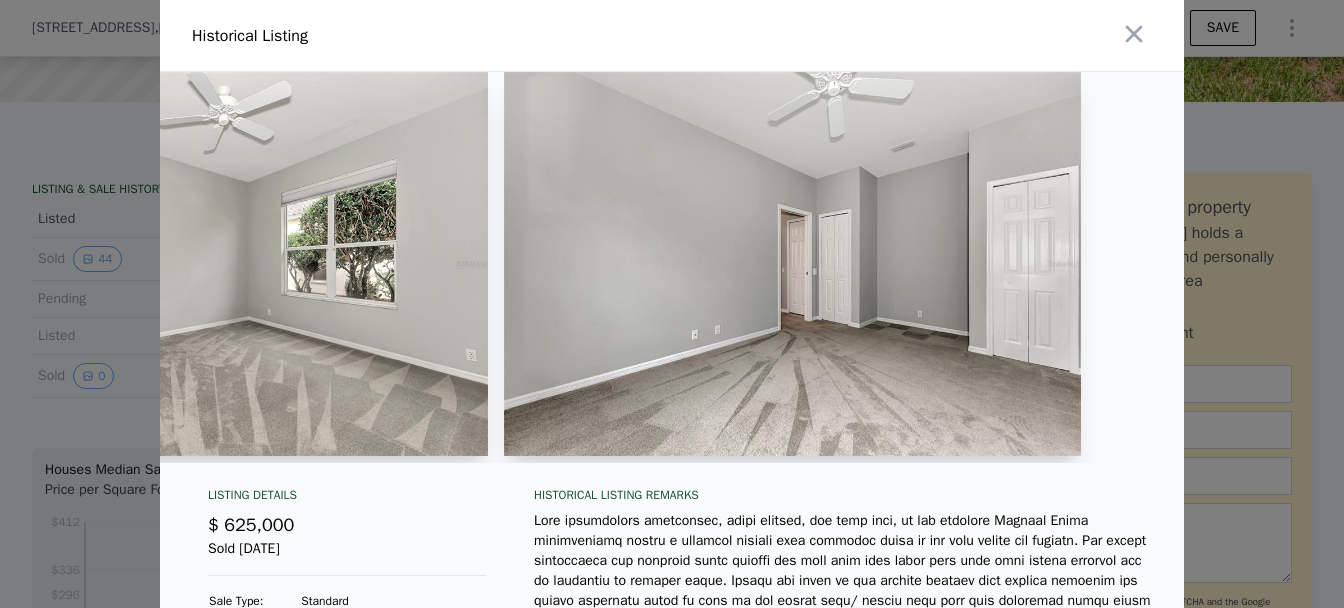 click at bounding box center (-391, 264) 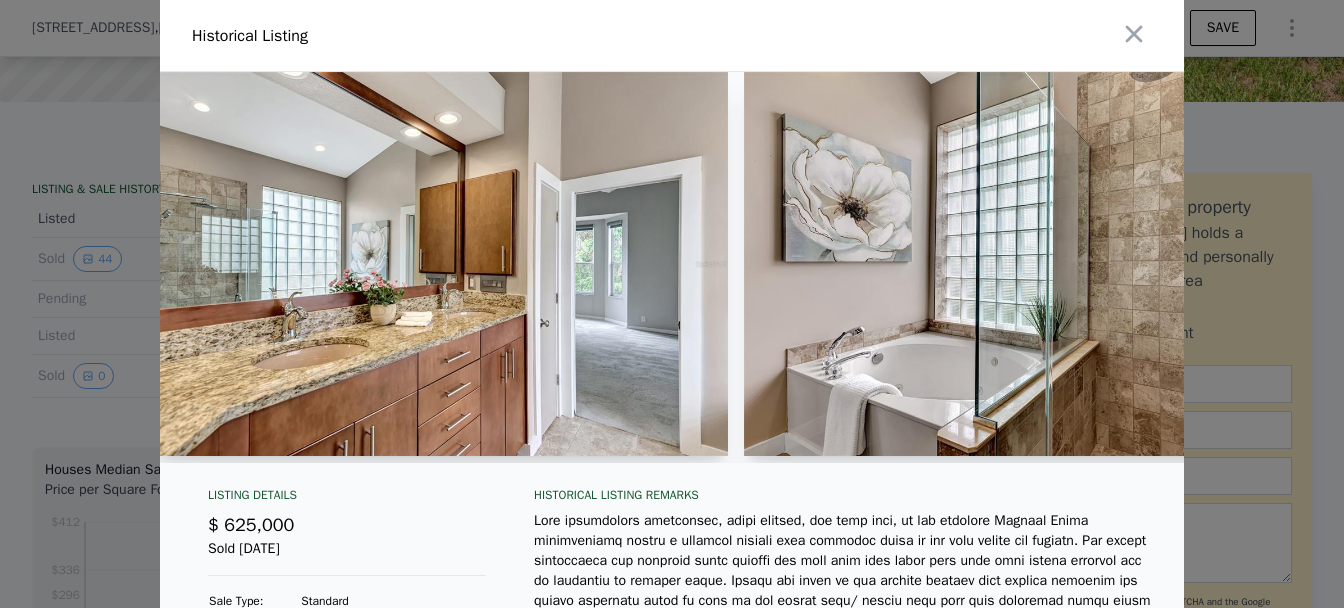 scroll, scrollTop: 0, scrollLeft: 16127, axis: horizontal 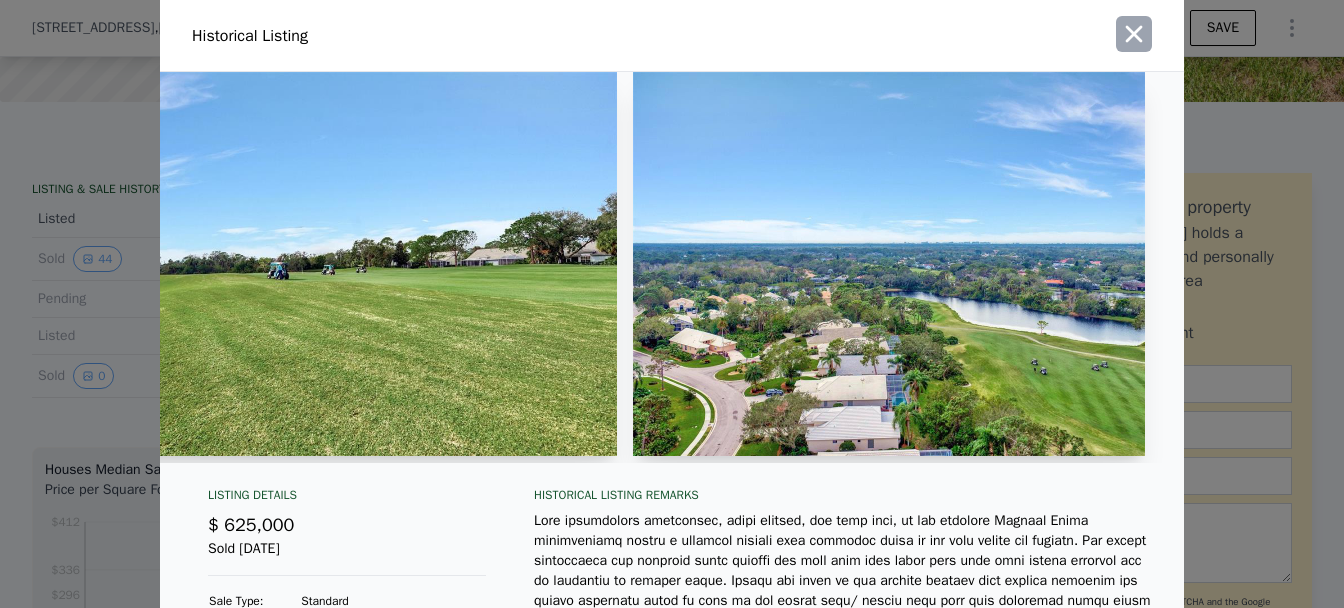 click 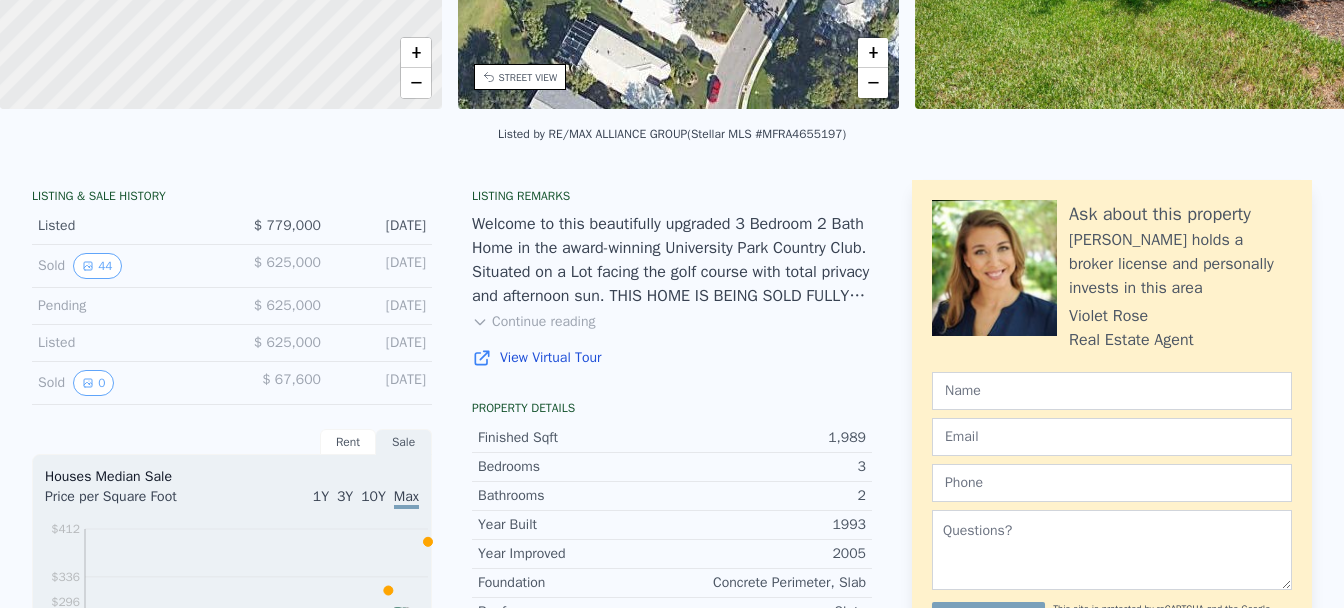 scroll, scrollTop: 89, scrollLeft: 0, axis: vertical 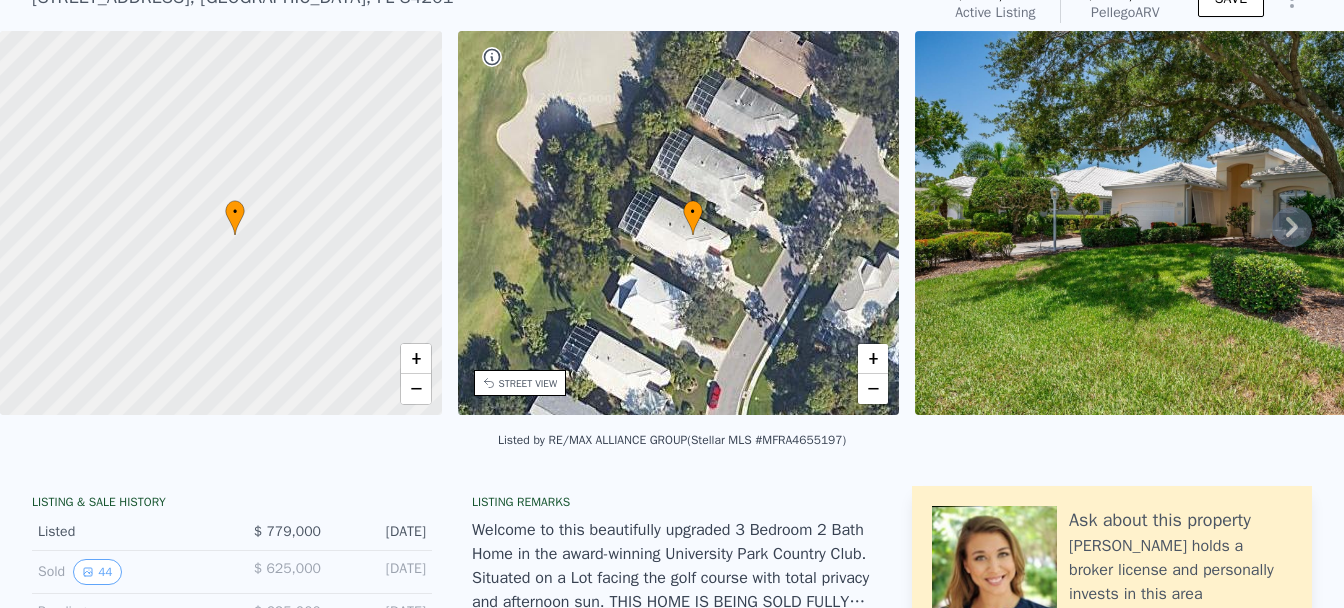click on "Continue reading" at bounding box center [533, 628] 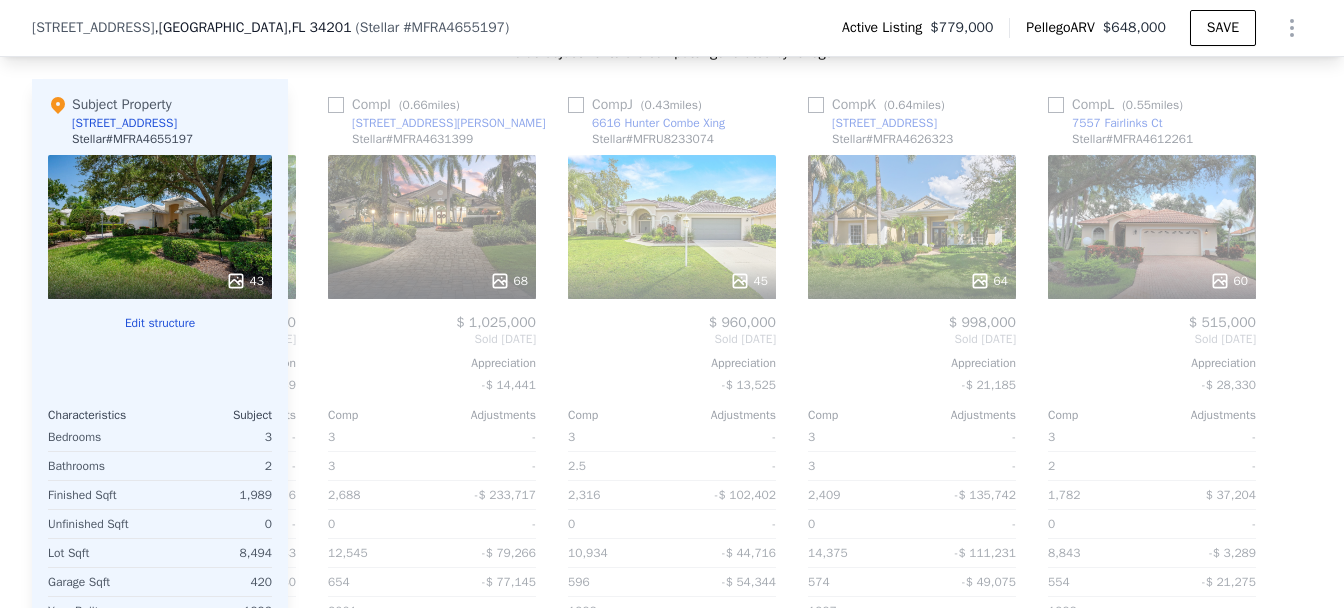scroll, scrollTop: 2411, scrollLeft: 0, axis: vertical 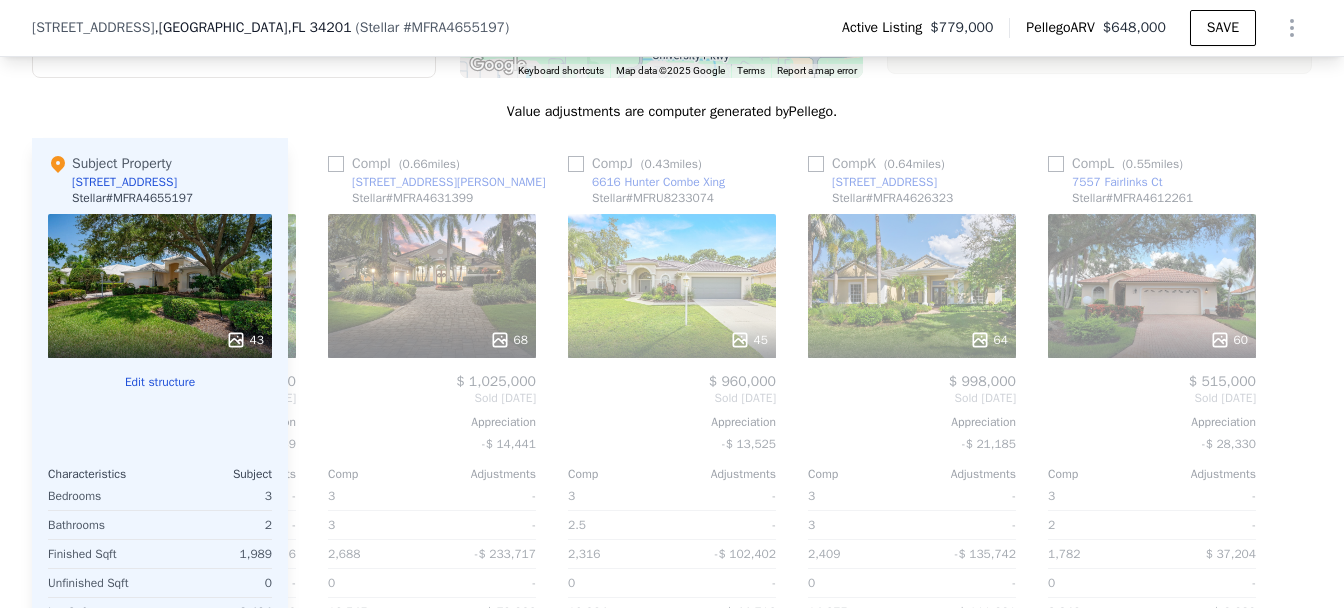 click at bounding box center [160, 422] 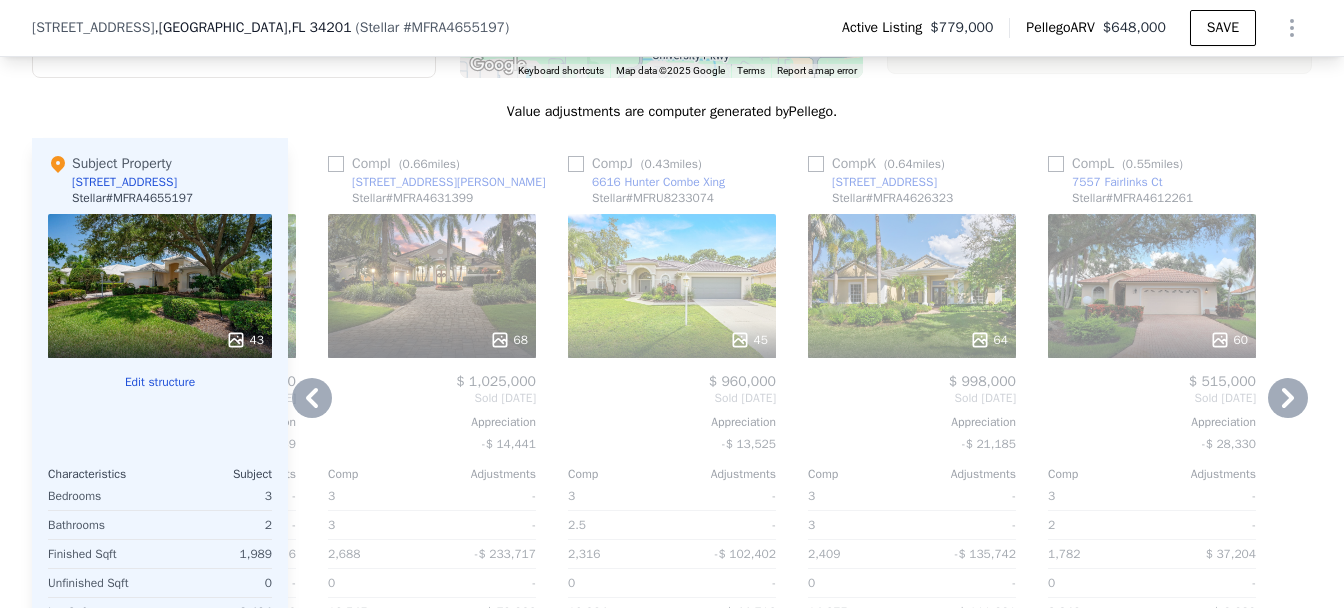 click 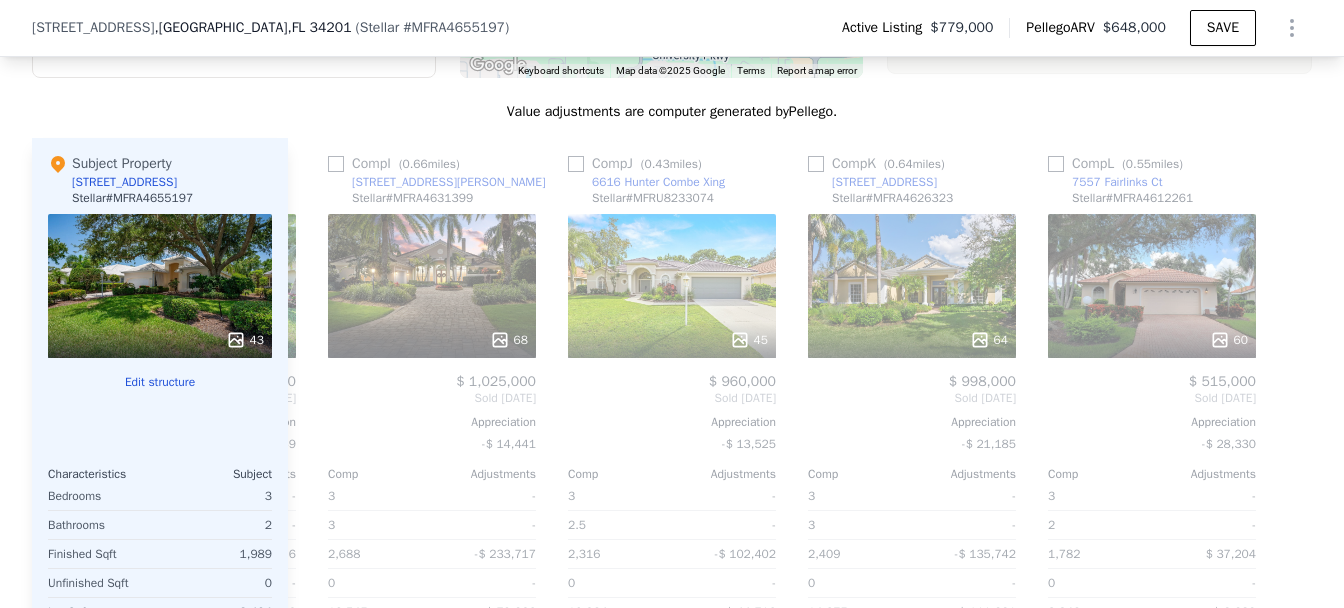 scroll, scrollTop: 0, scrollLeft: 2054, axis: horizontal 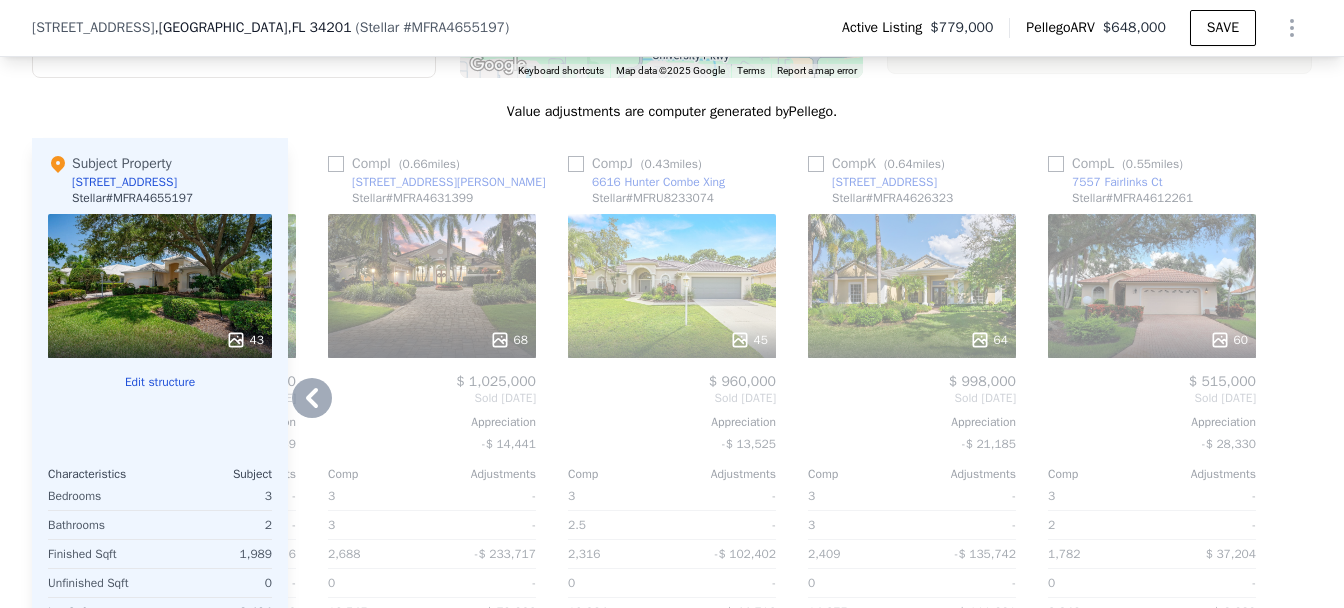 click at bounding box center (1296, 474) 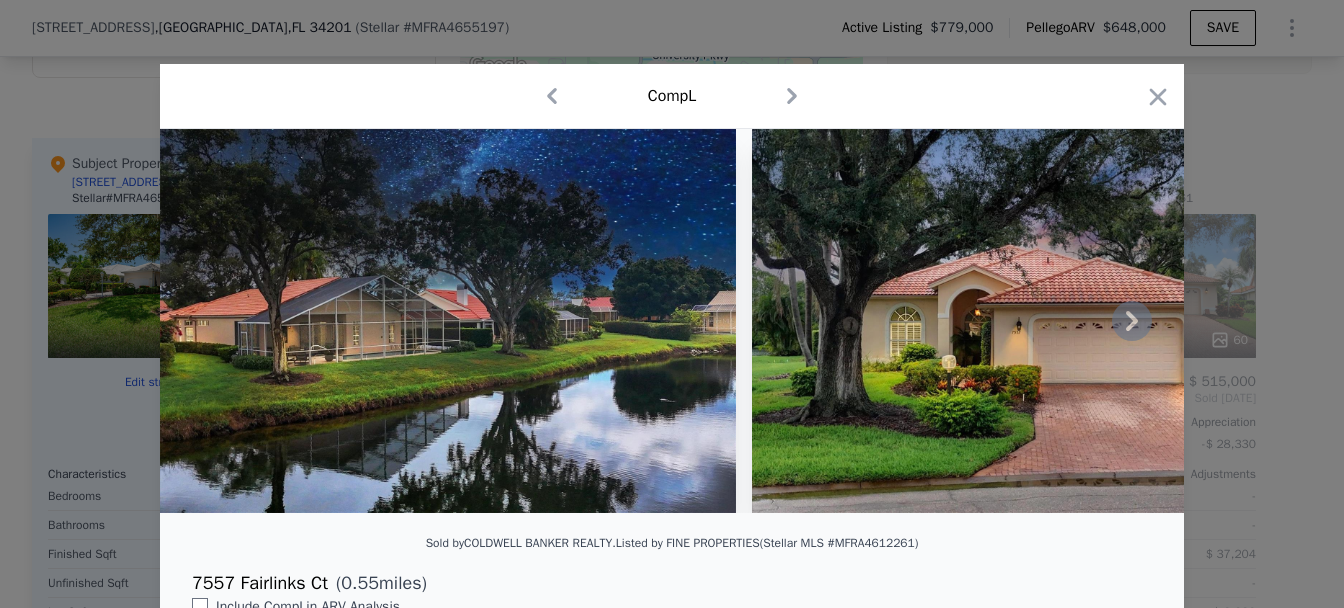 click 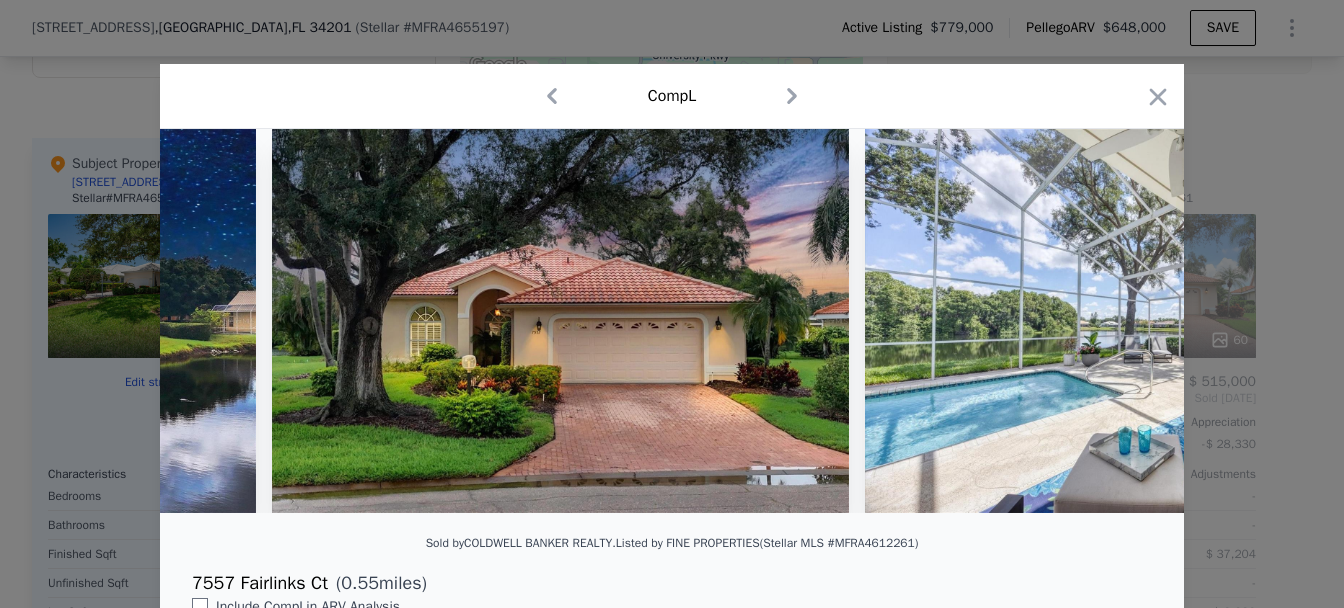 scroll, scrollTop: 0, scrollLeft: 480, axis: horizontal 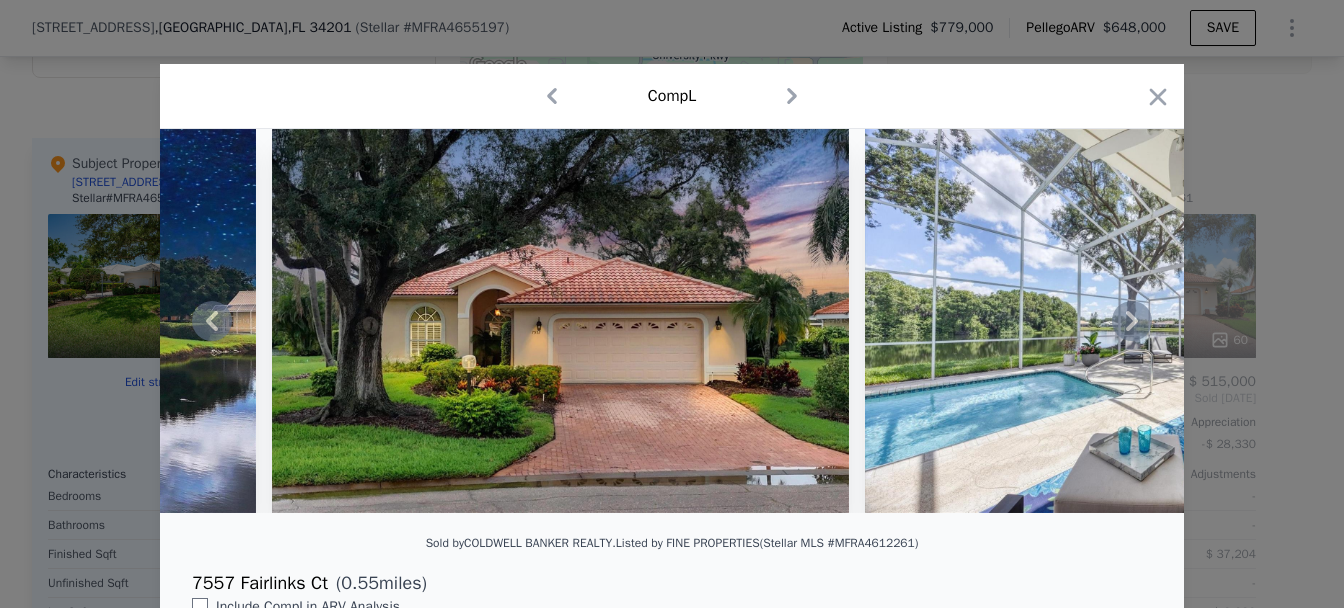 click 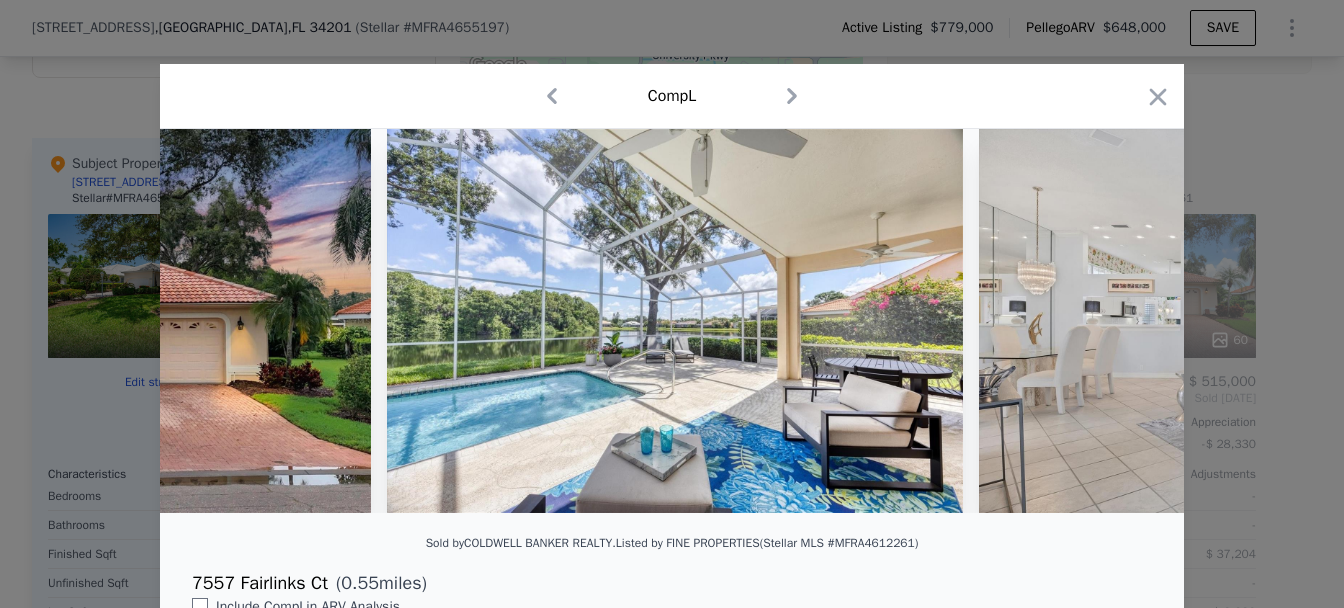 scroll, scrollTop: 0, scrollLeft: 960, axis: horizontal 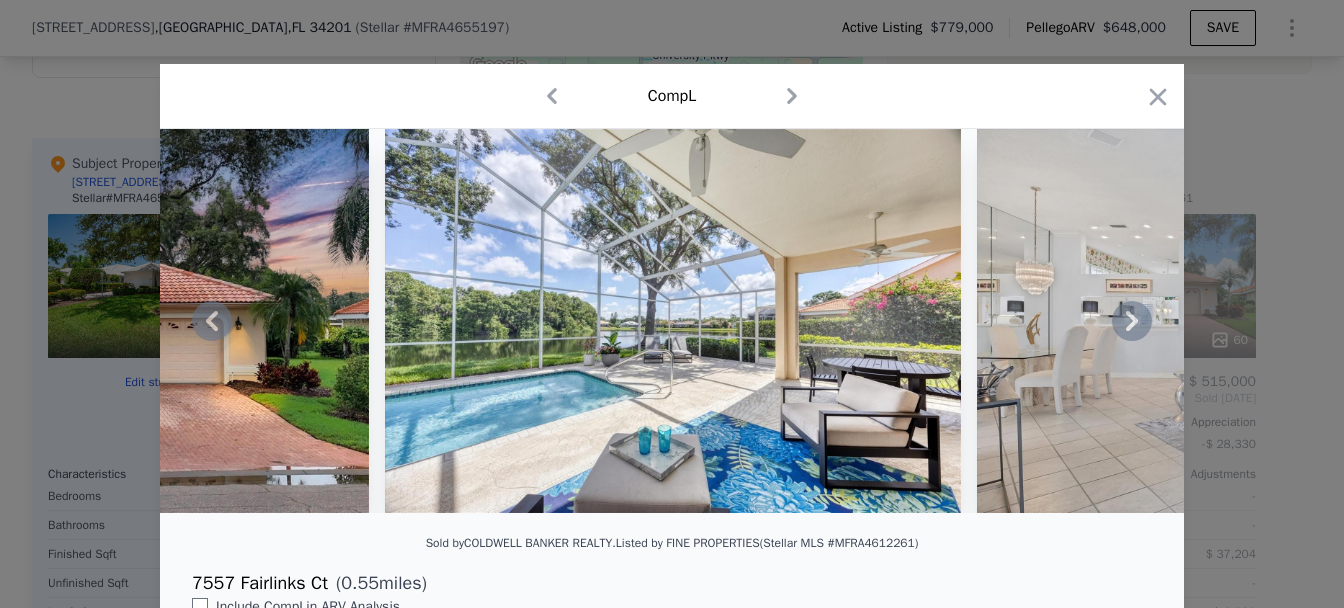 click 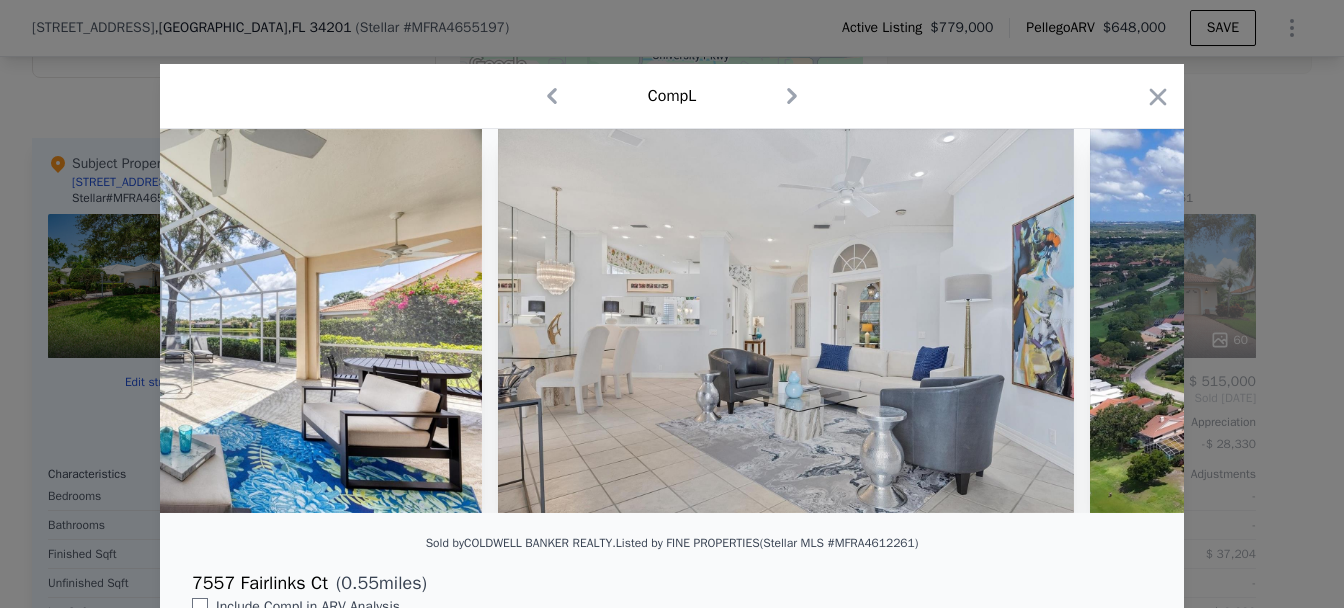 scroll, scrollTop: 0, scrollLeft: 1440, axis: horizontal 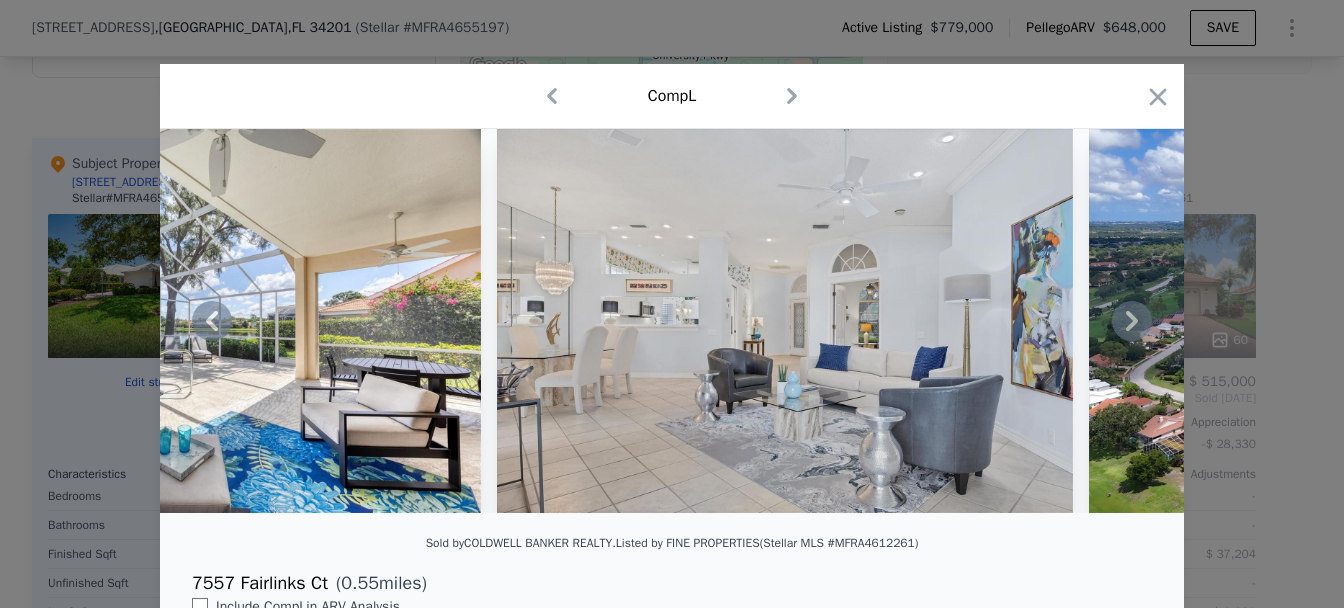 click 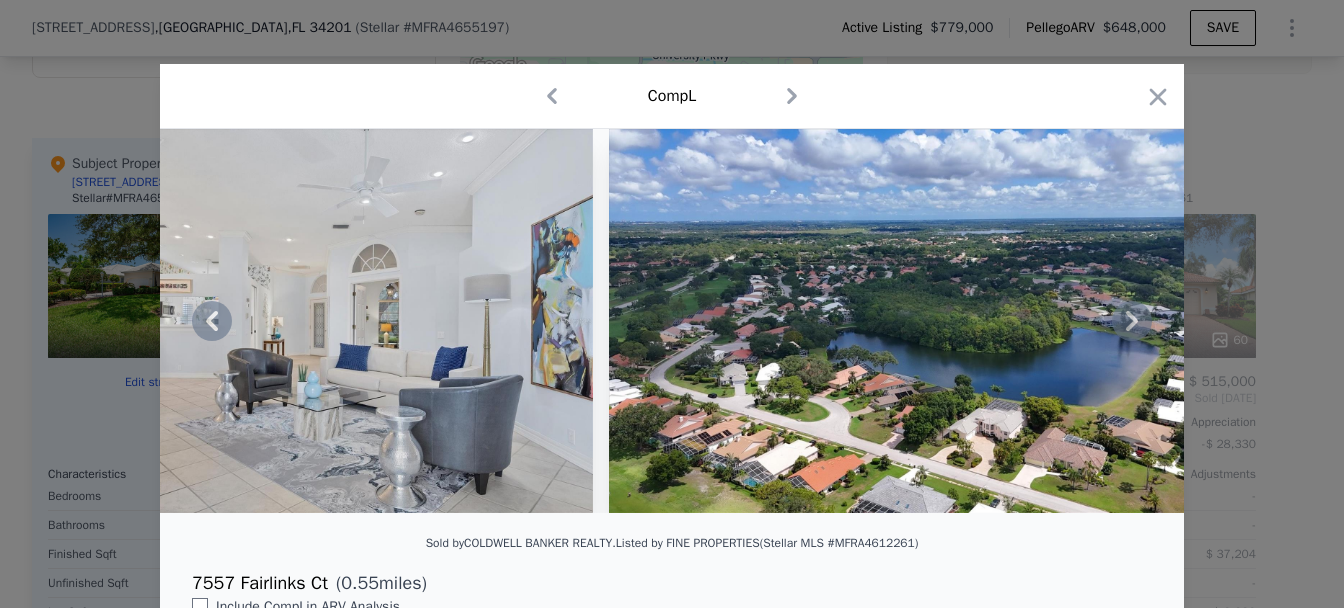 click 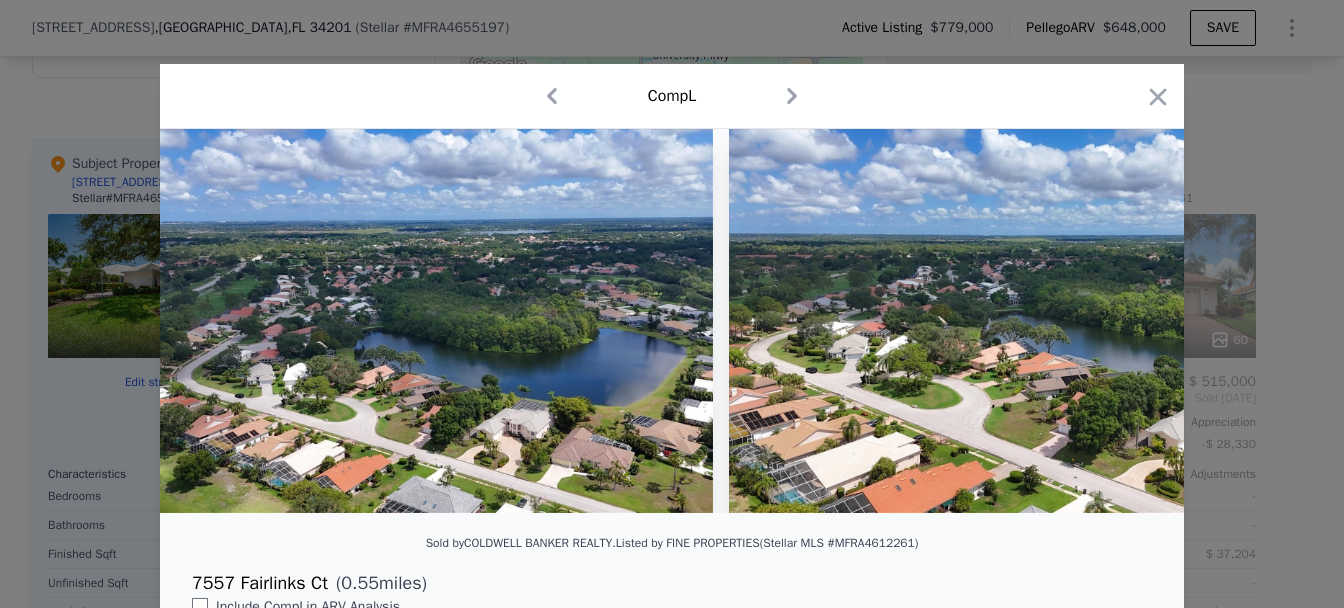 click at bounding box center (1017, 321) 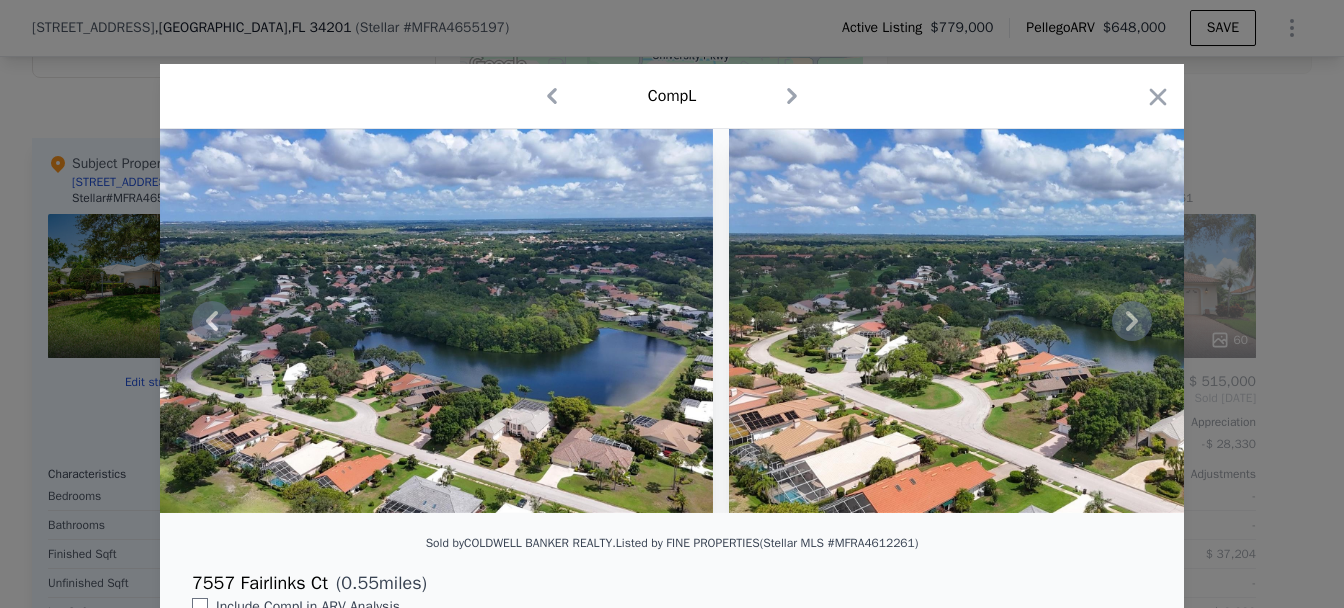 click 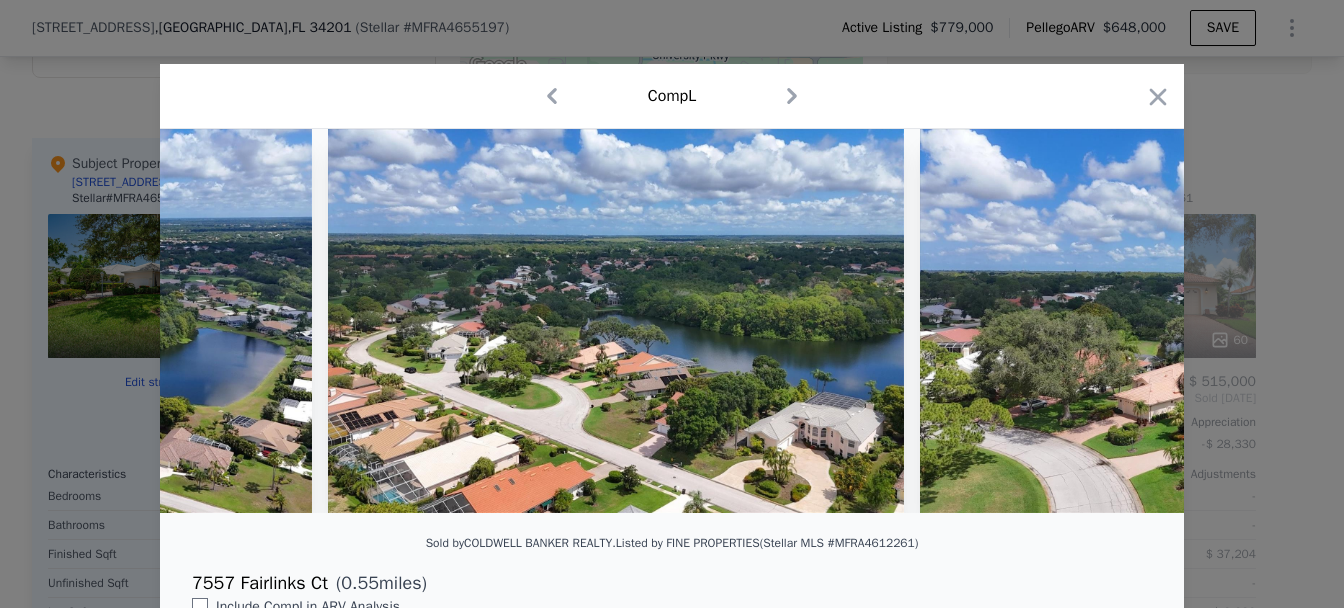 click at bounding box center (1208, 321) 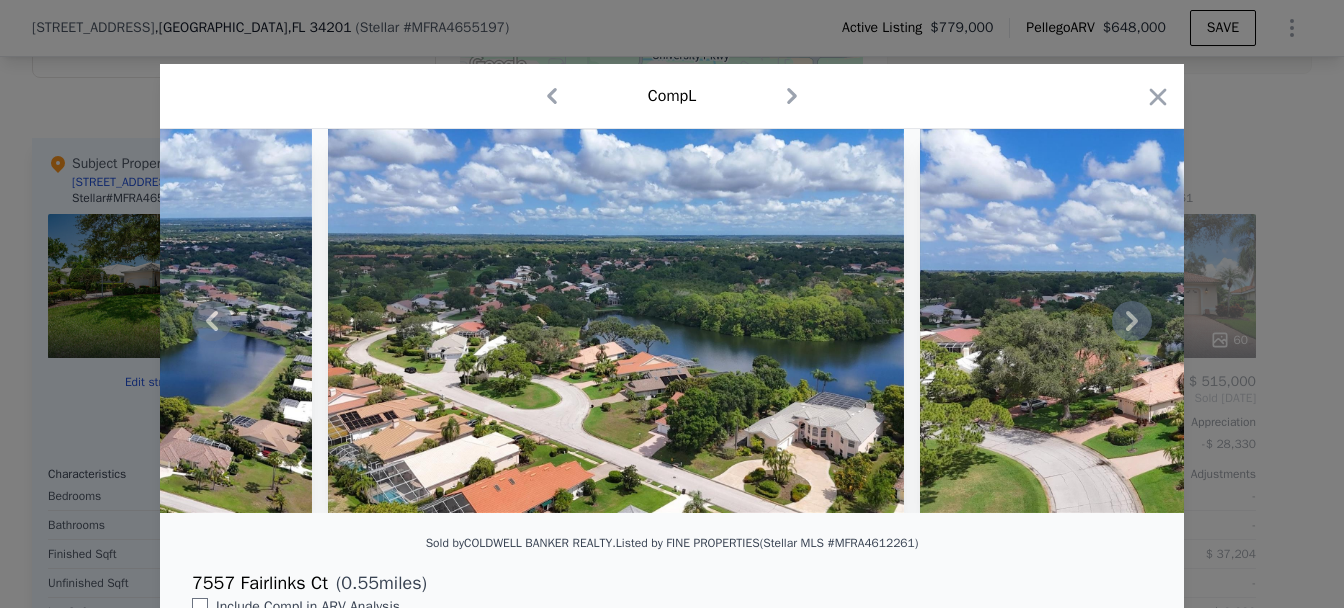 click 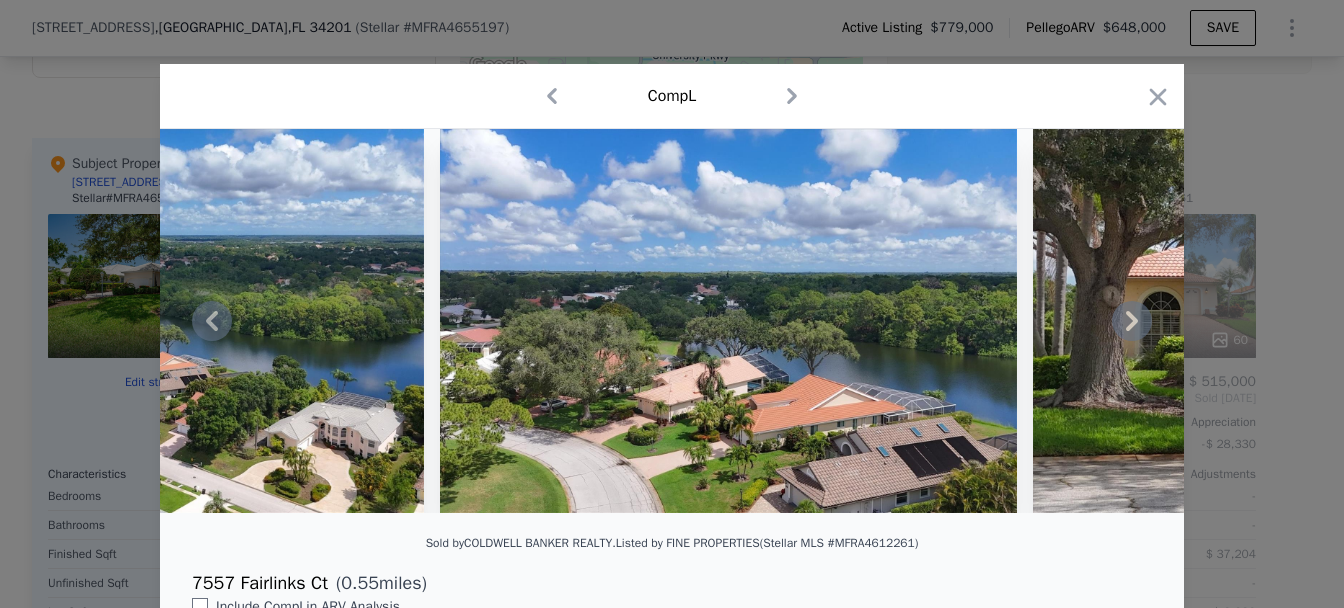 click 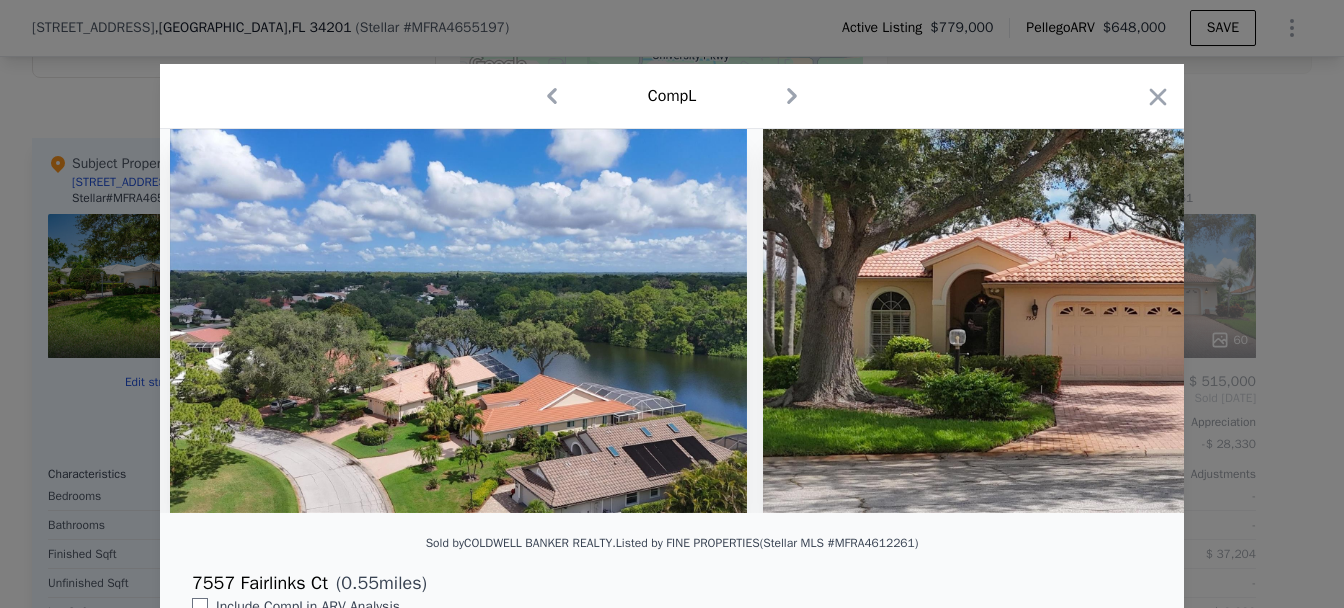 click at bounding box center (1051, 321) 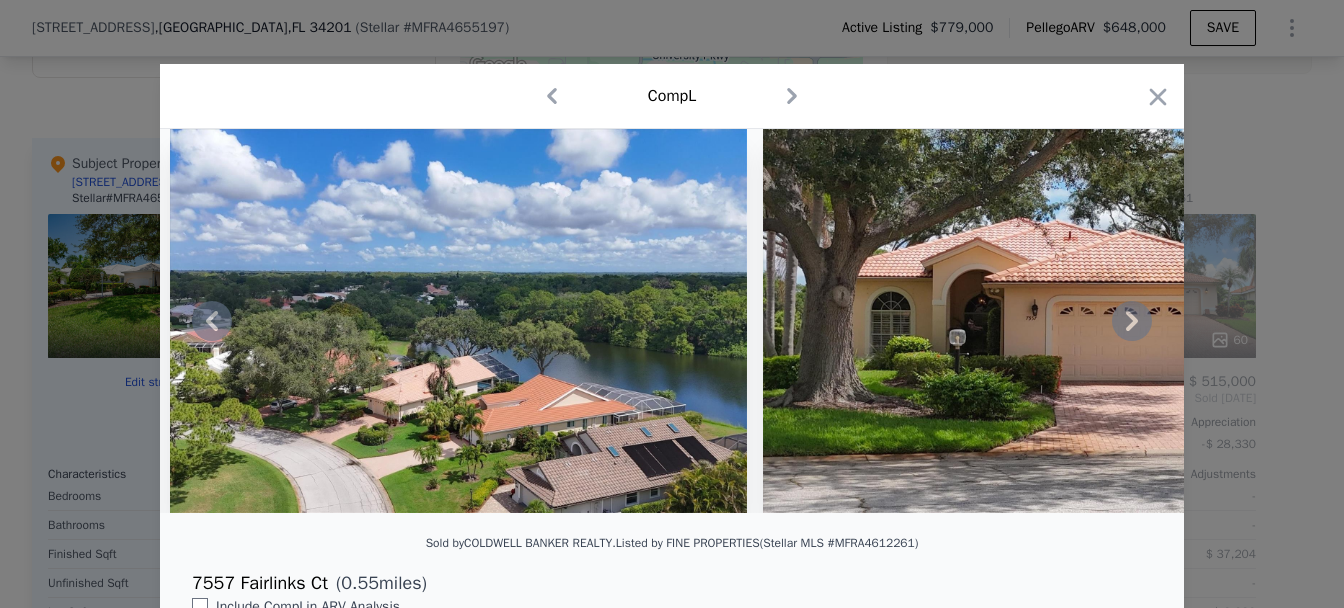 click 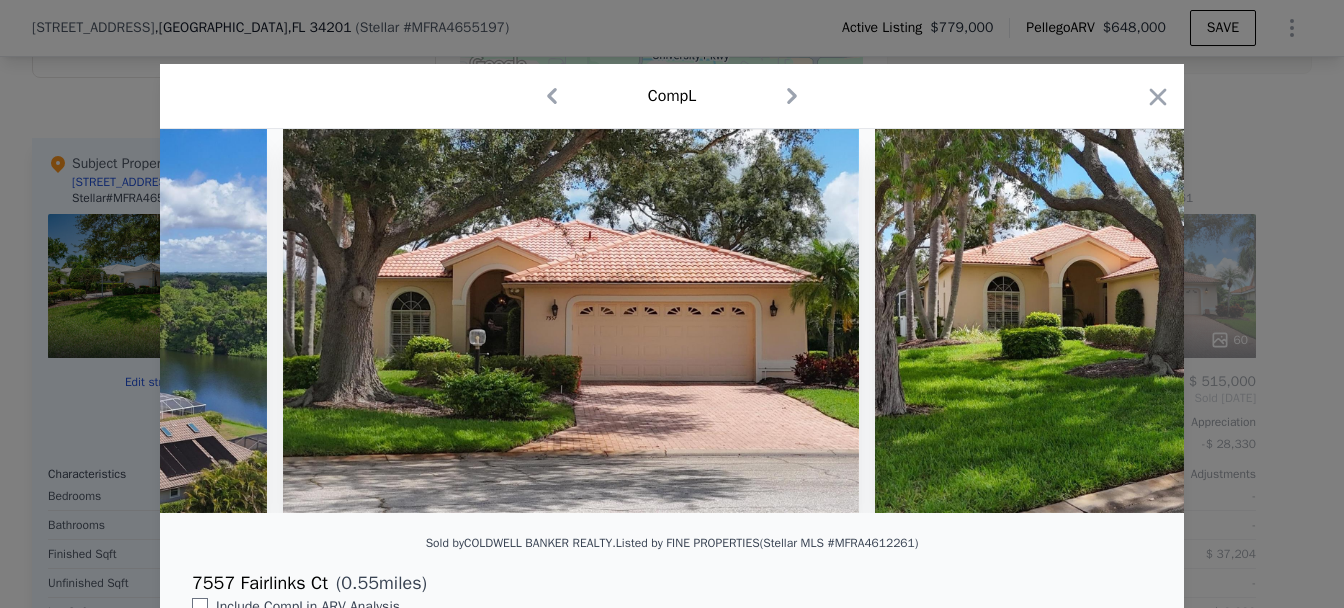 scroll, scrollTop: 0, scrollLeft: 4024, axis: horizontal 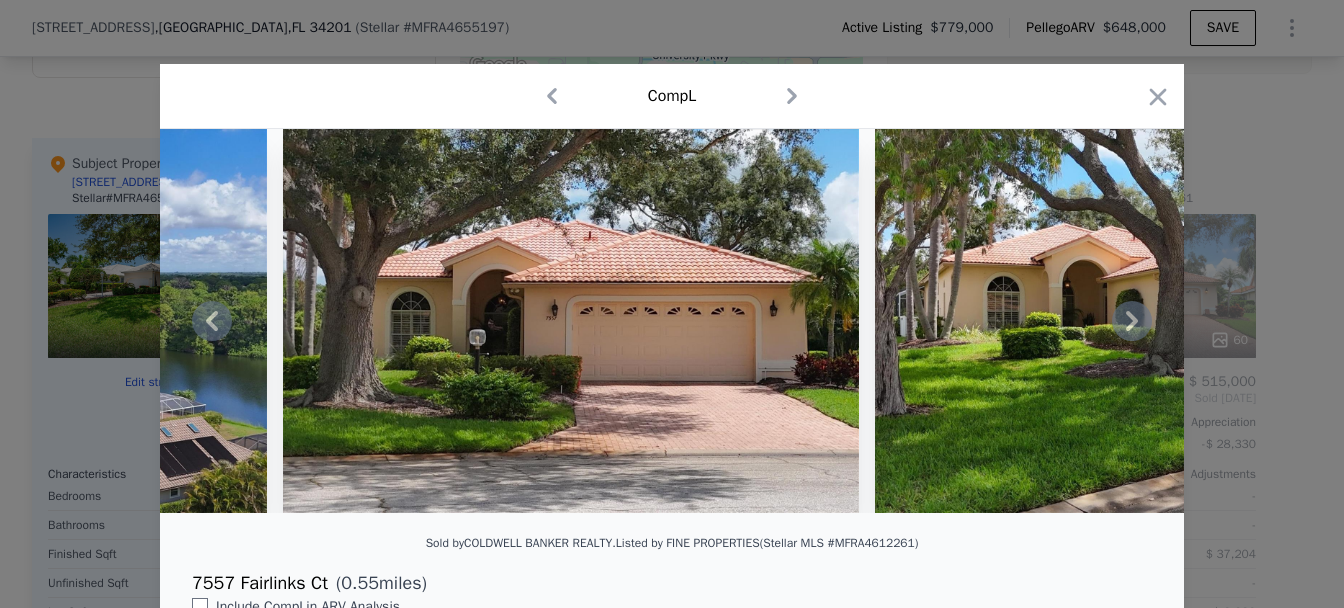 click 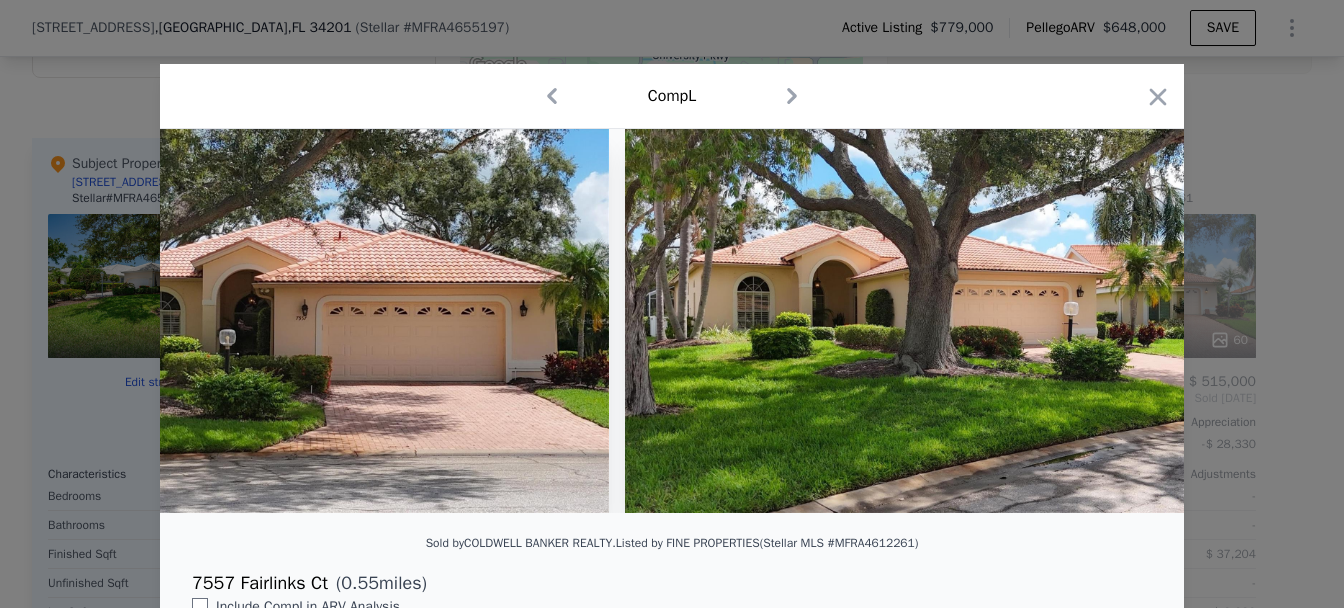 scroll, scrollTop: 0, scrollLeft: 4393, axis: horizontal 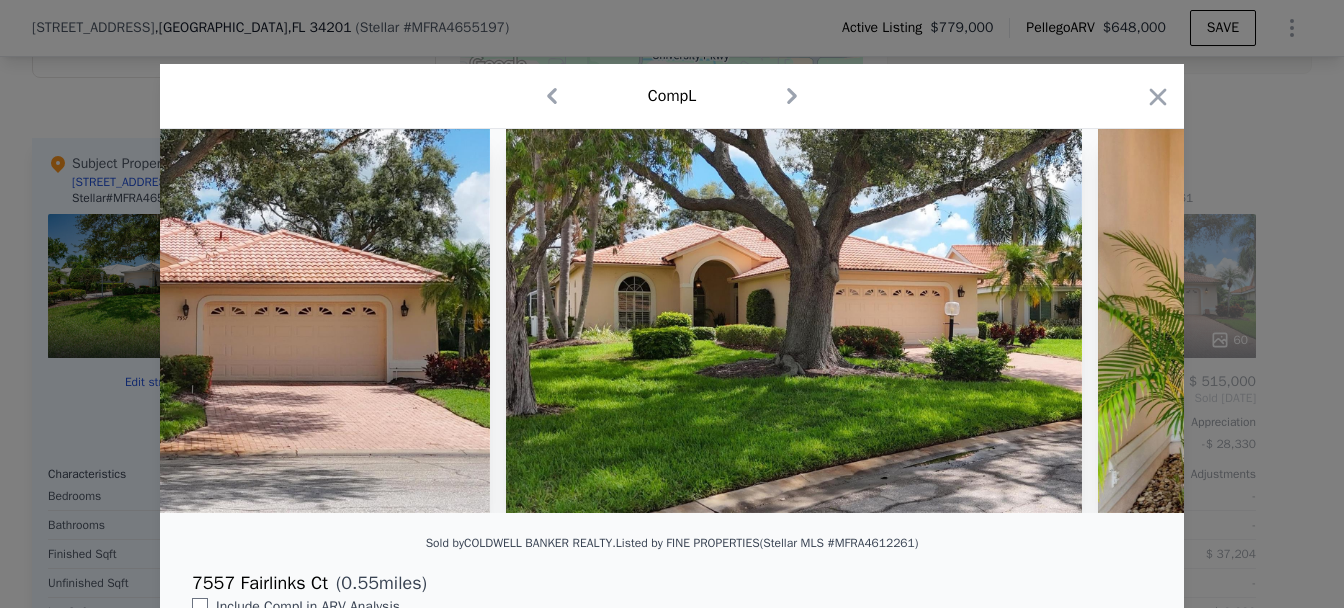 click at bounding box center [794, 321] 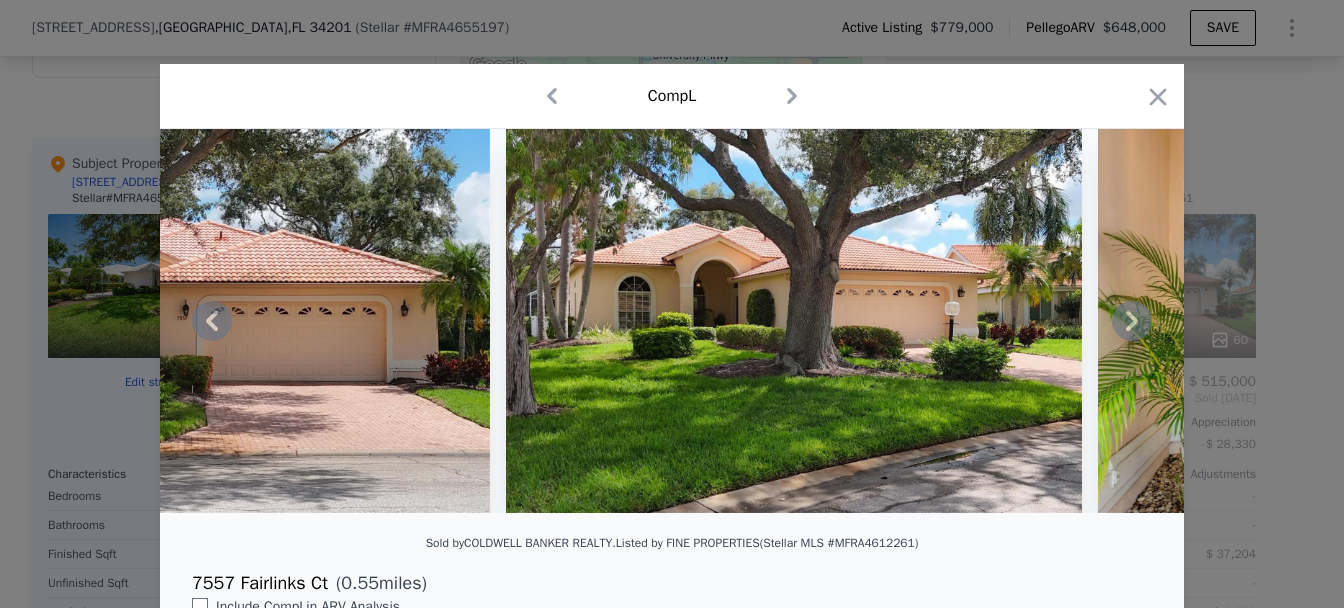 click 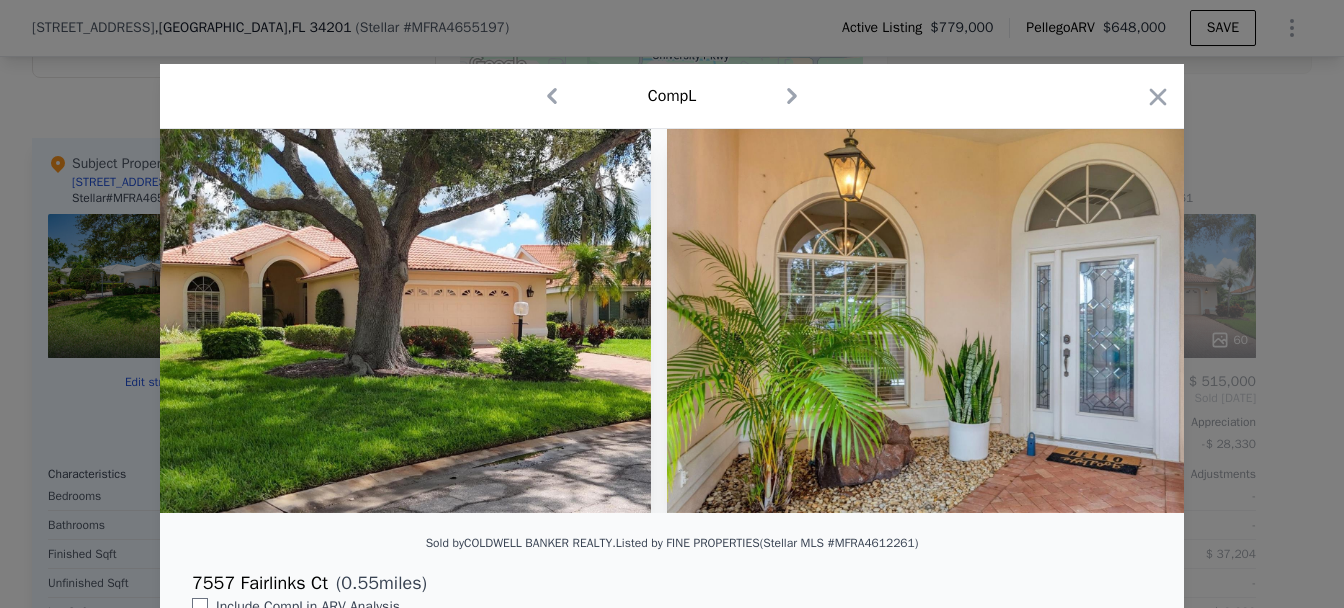 click at bounding box center (955, 321) 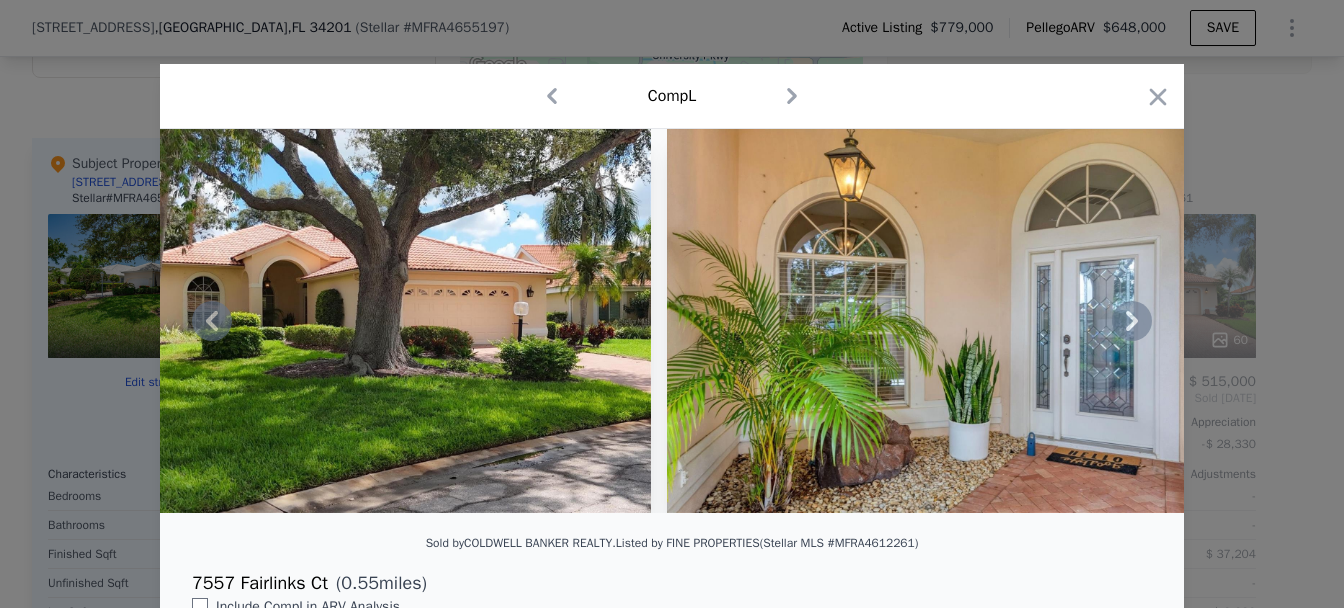 click 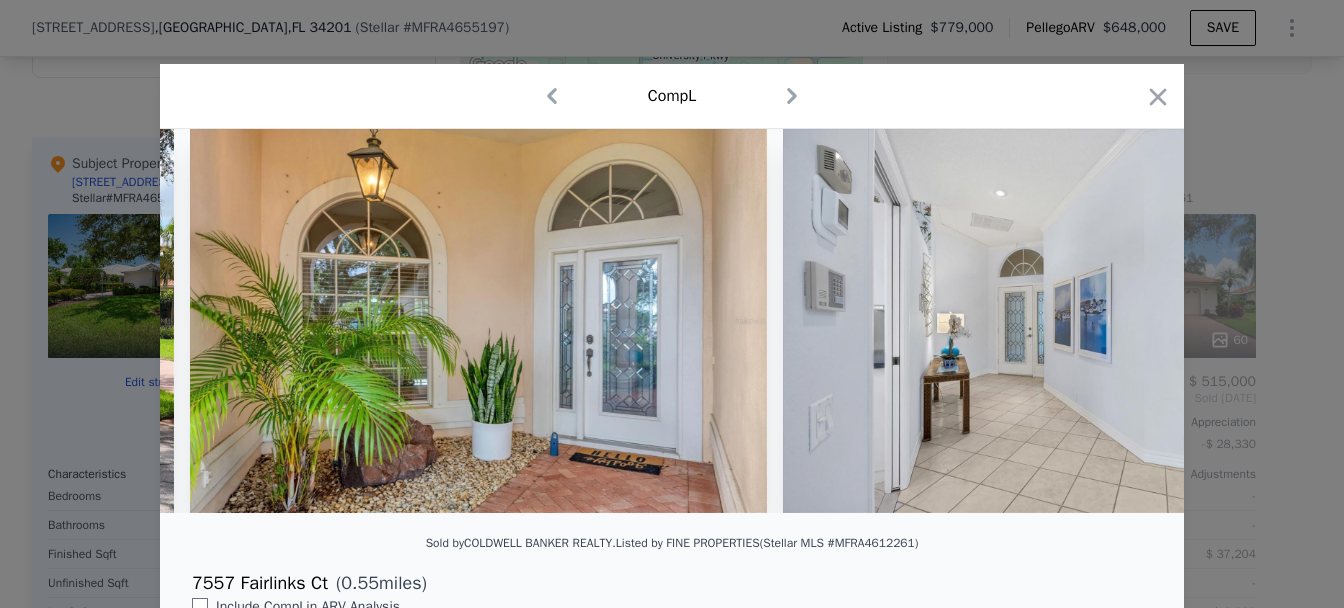 scroll, scrollTop: 0, scrollLeft: 5304, axis: horizontal 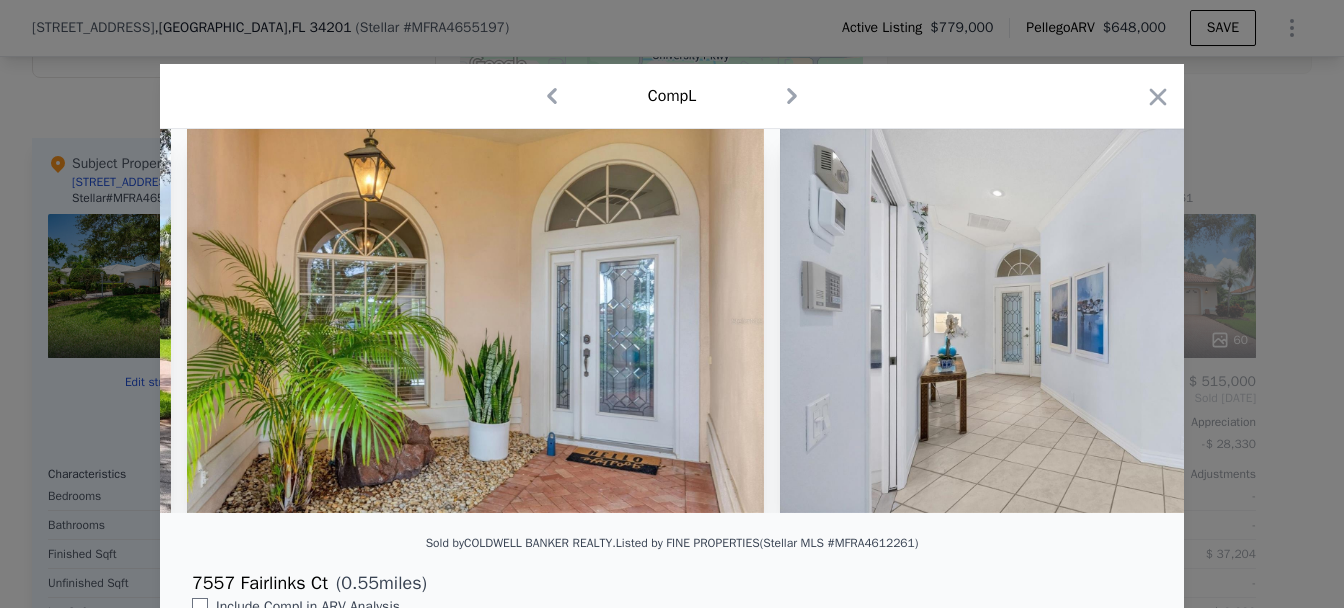 click at bounding box center (1068, 321) 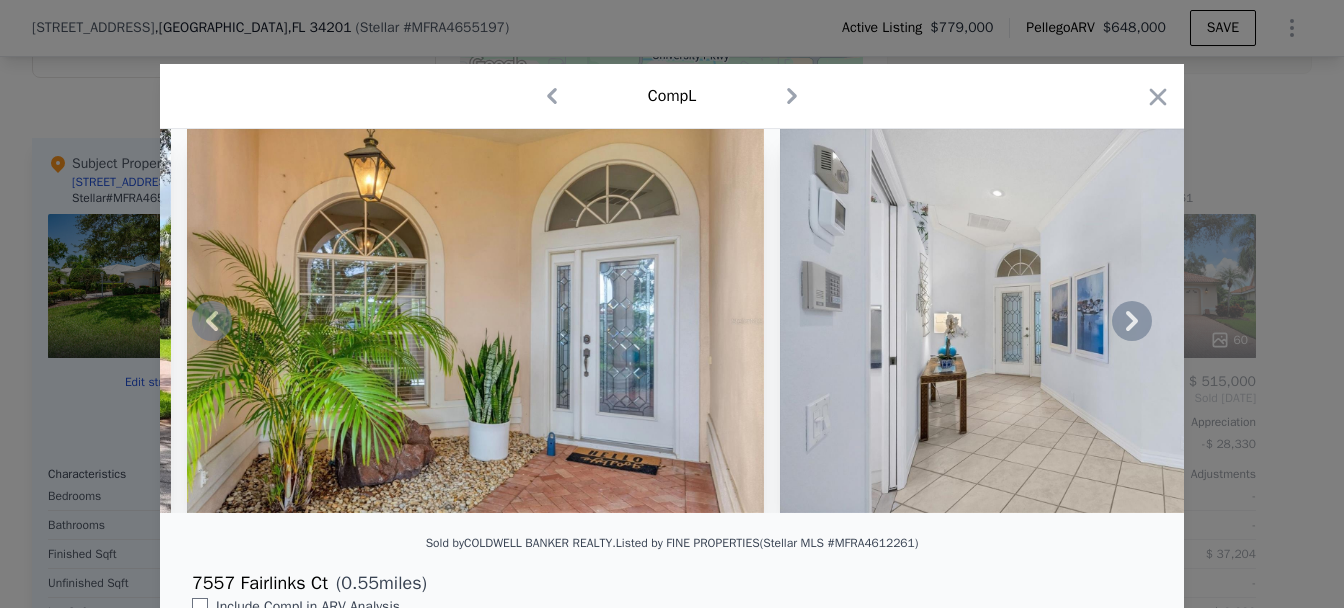 click 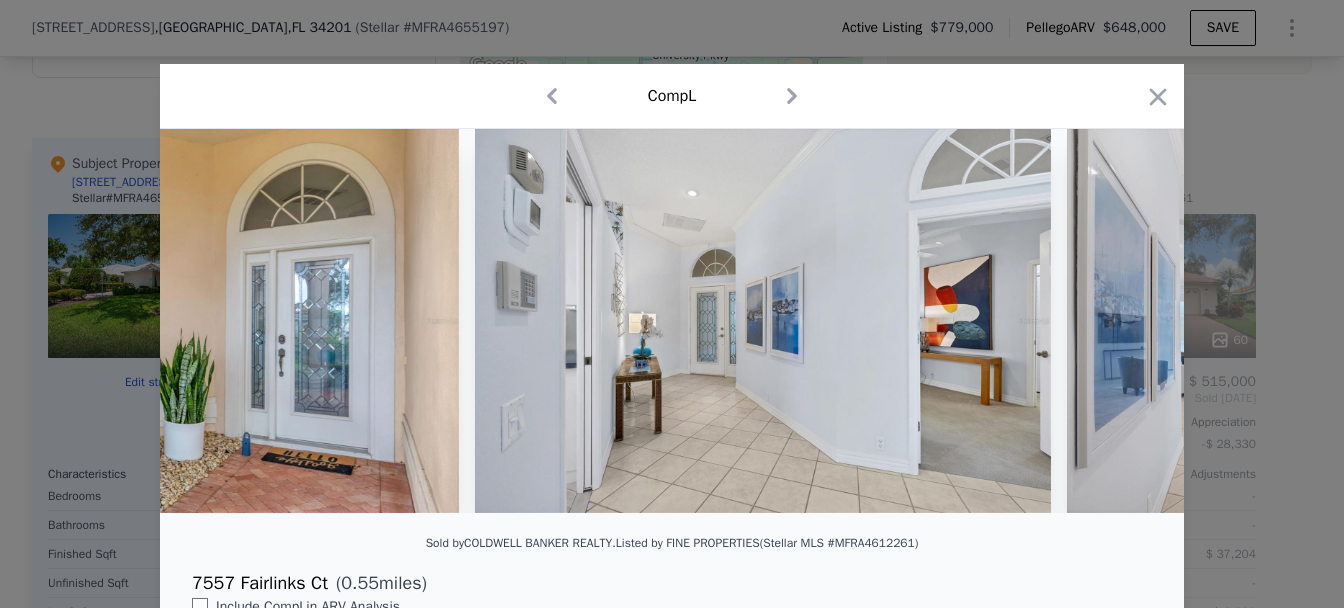 click at bounding box center (763, 321) 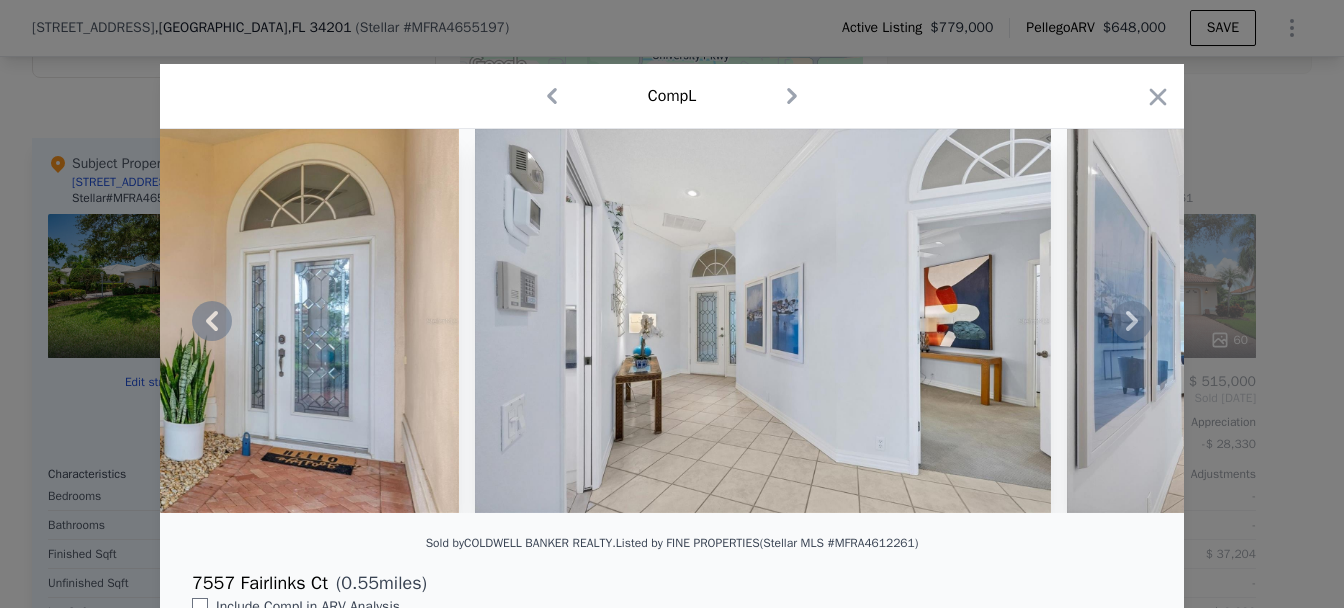 click 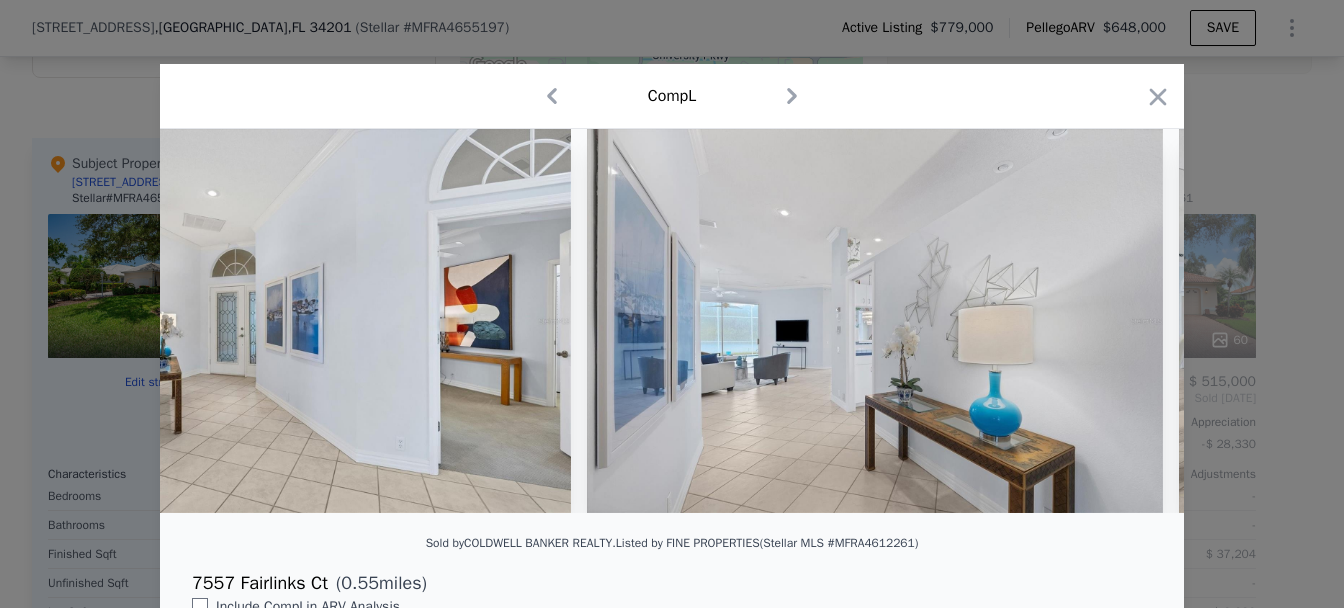scroll, scrollTop: 0, scrollLeft: 6089, axis: horizontal 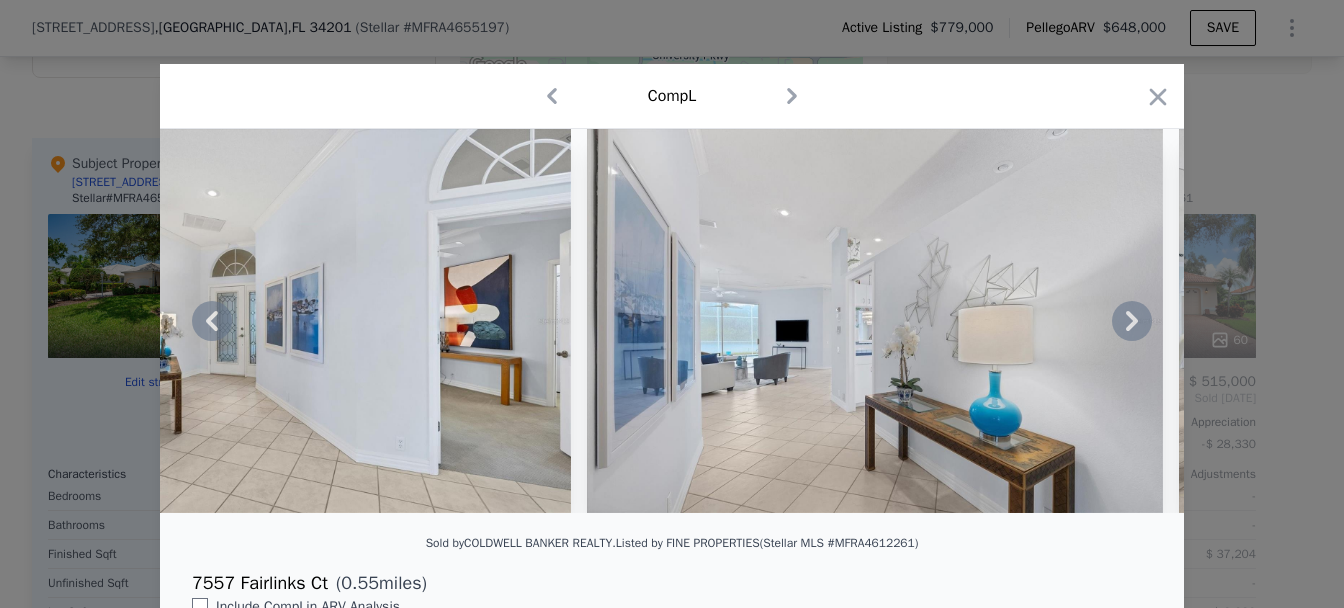 click 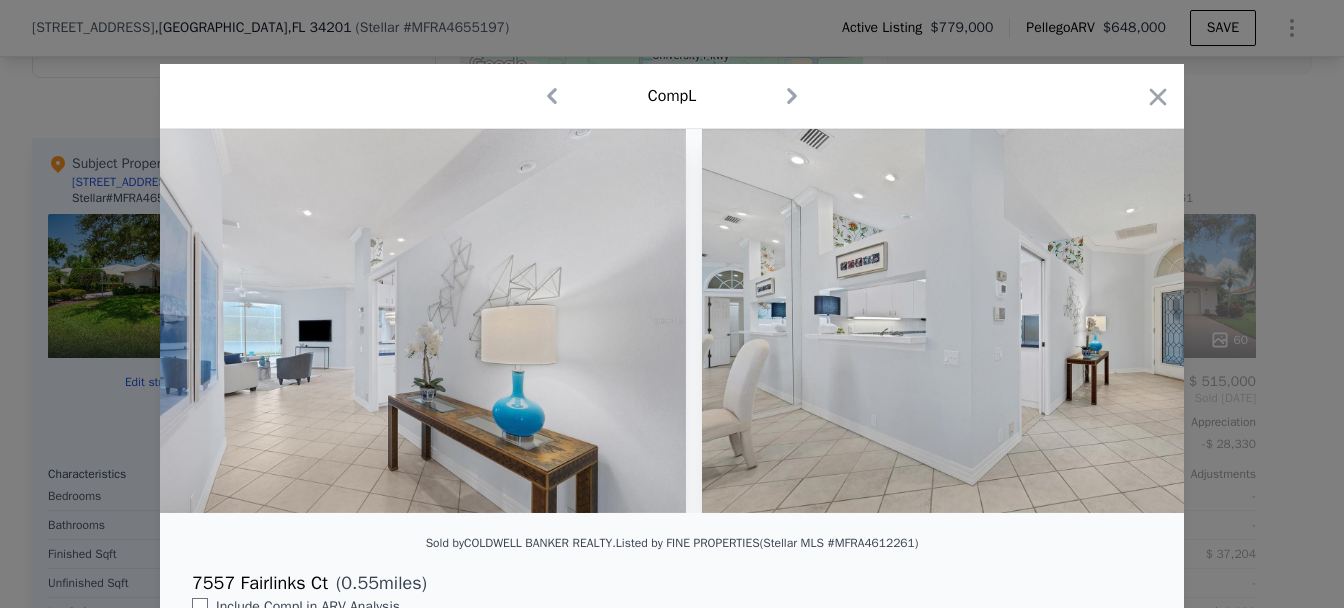 scroll, scrollTop: 0, scrollLeft: 6568, axis: horizontal 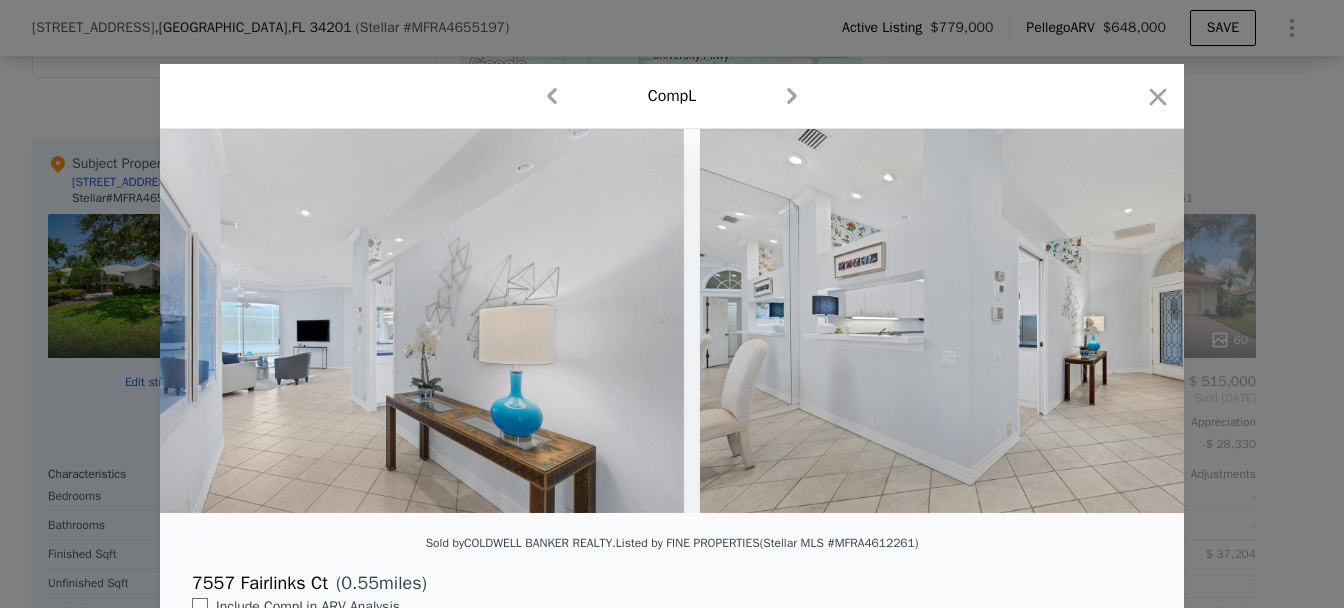 click at bounding box center (988, 321) 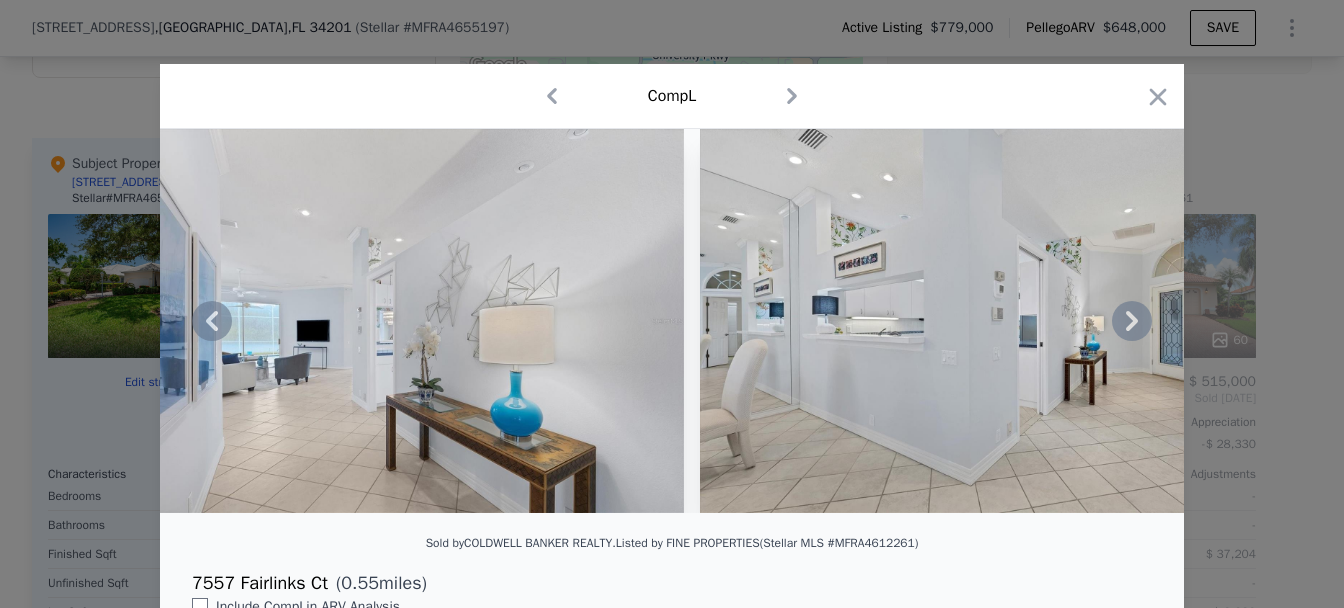 click 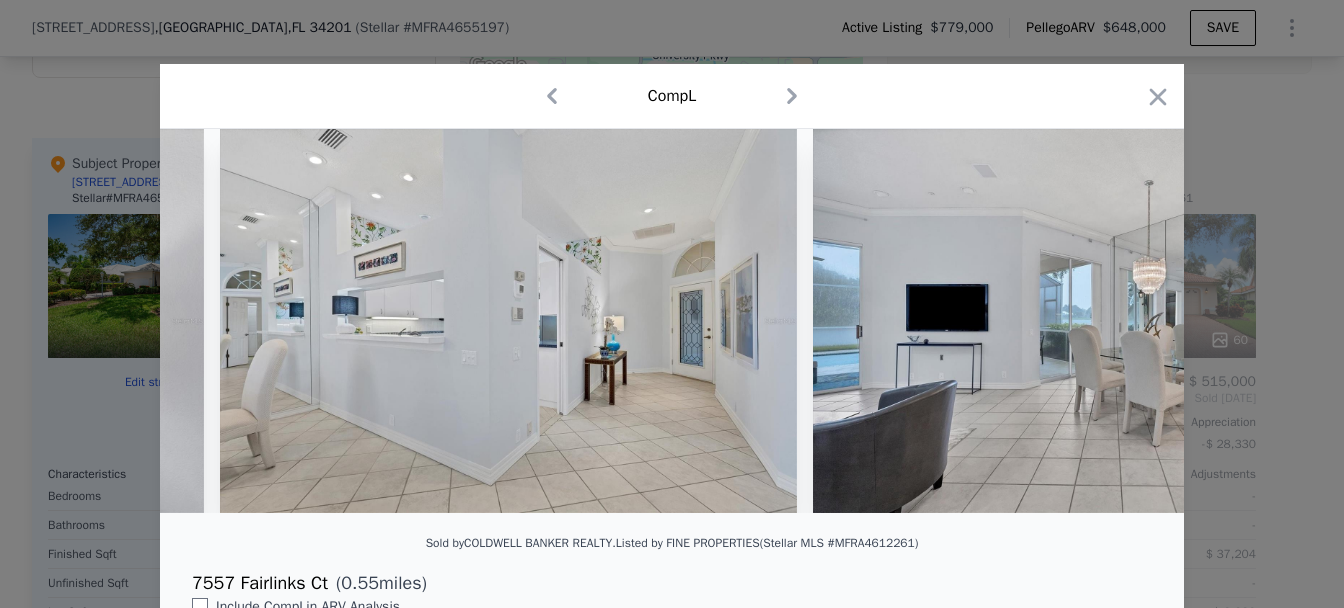 scroll, scrollTop: 0, scrollLeft: 7048, axis: horizontal 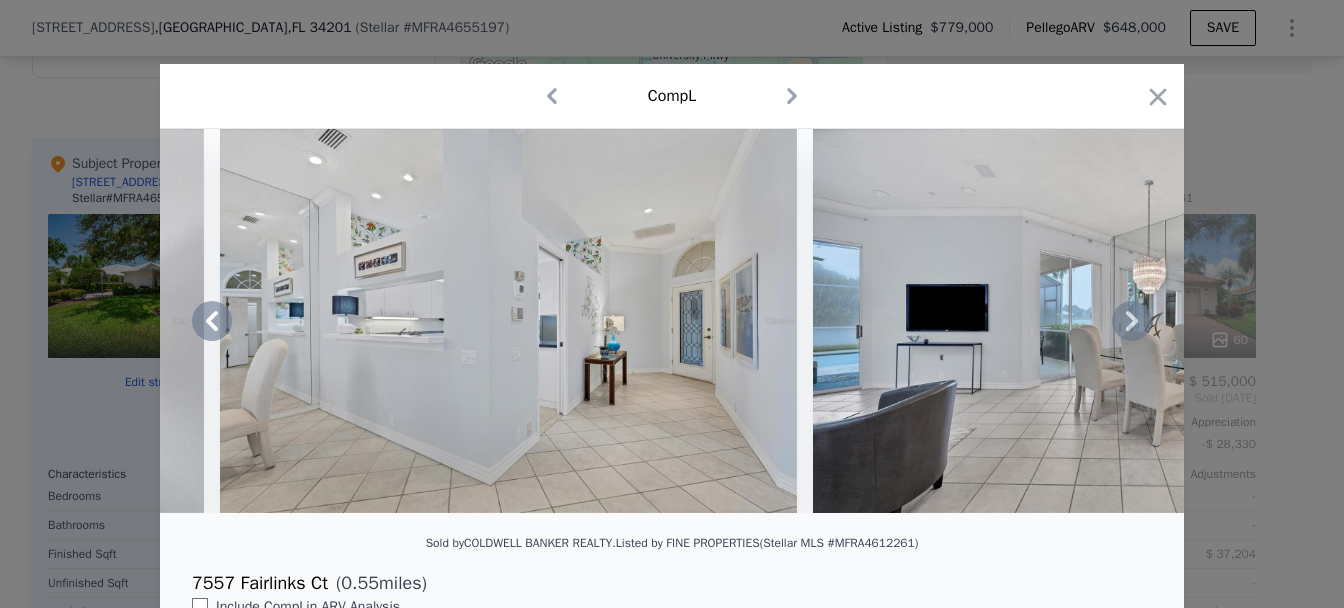 click 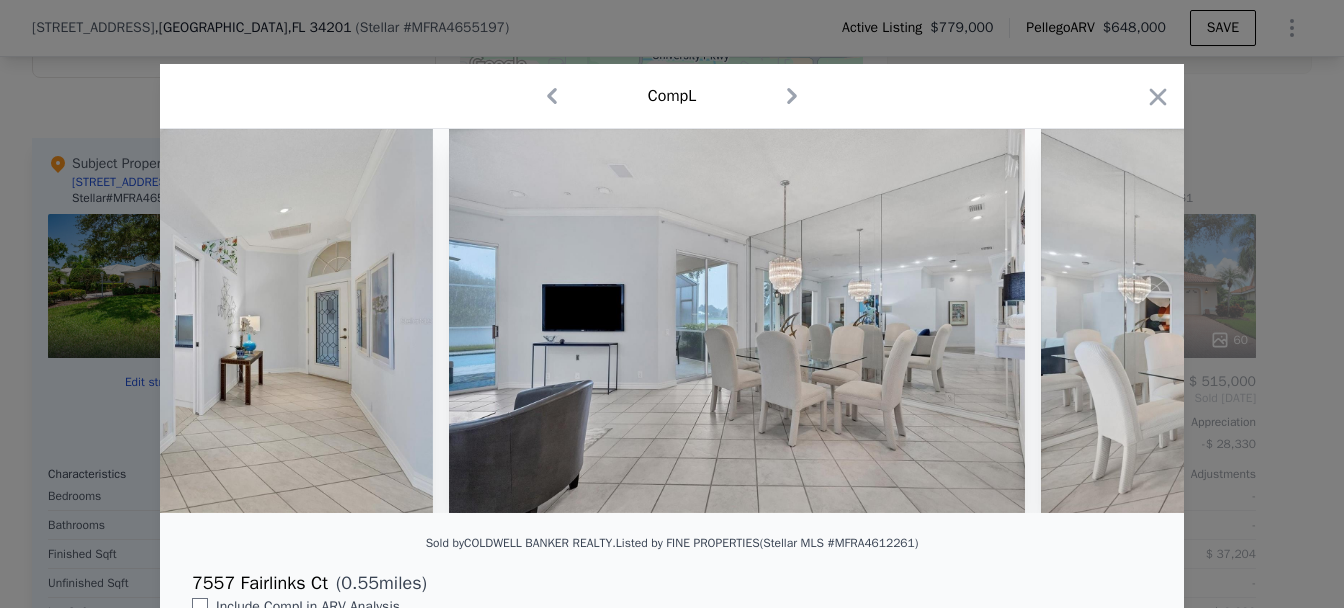 click at bounding box center (737, 321) 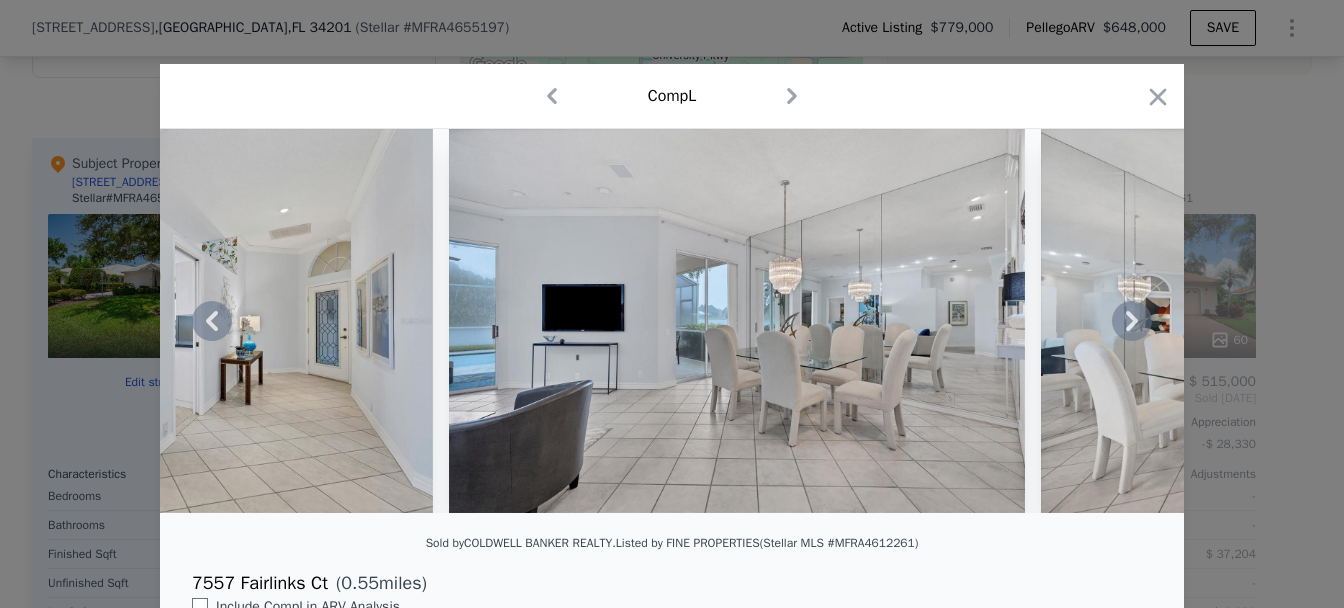 click 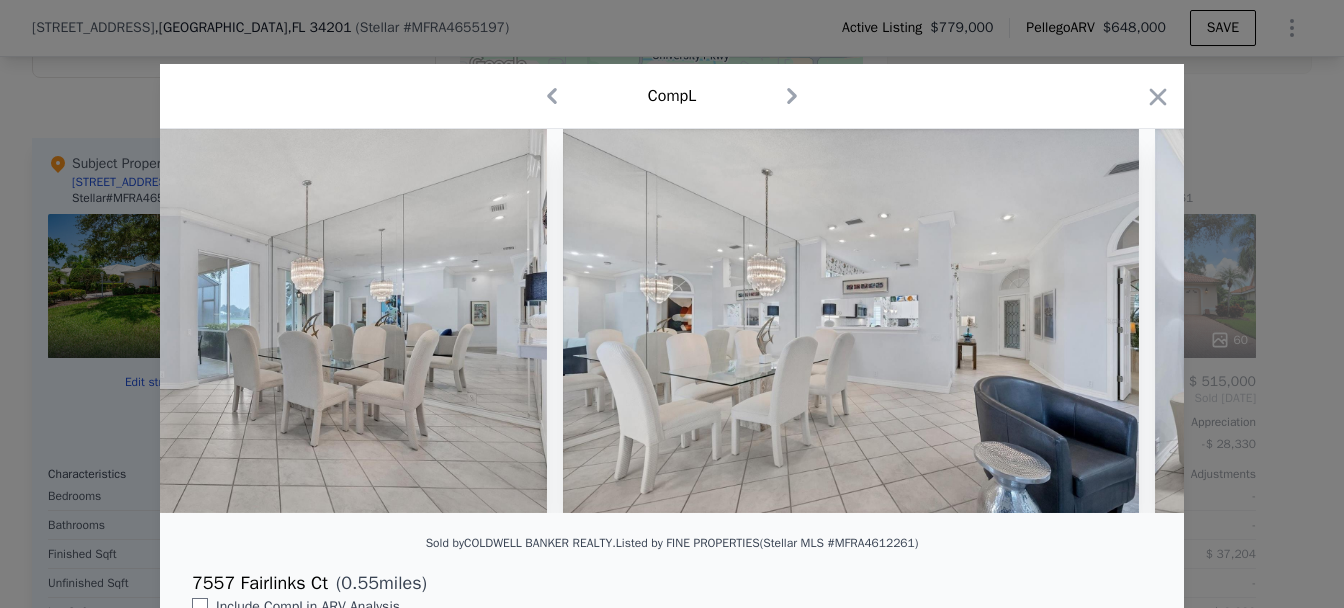 scroll, scrollTop: 0, scrollLeft: 7892, axis: horizontal 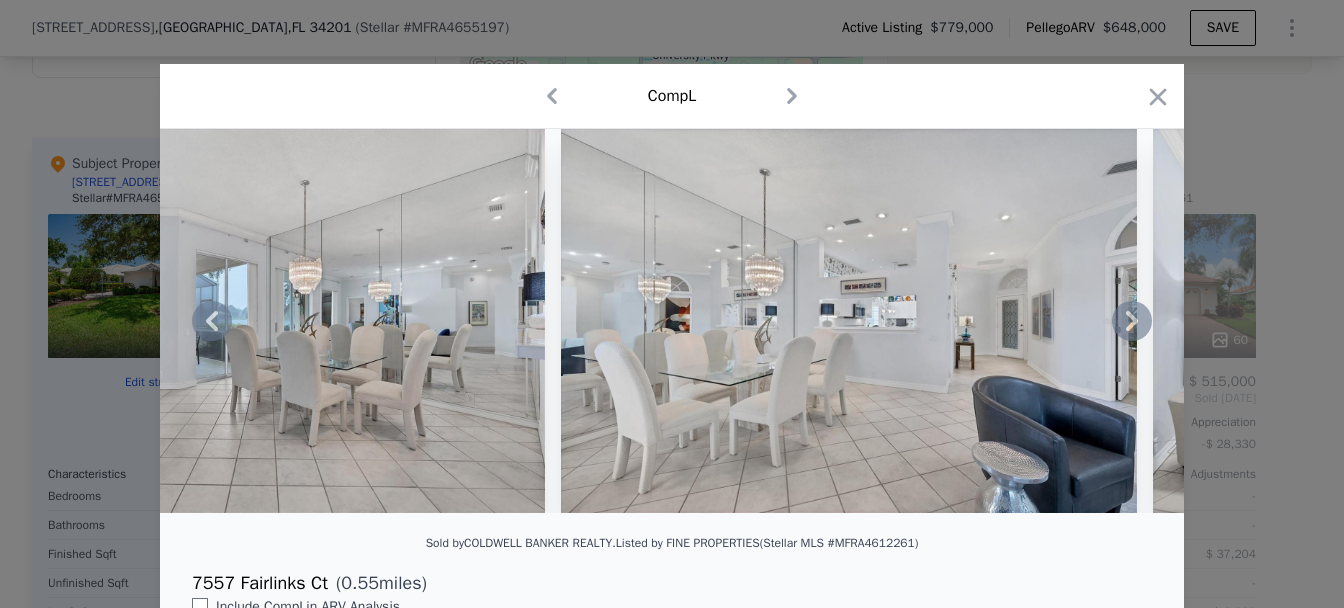 click 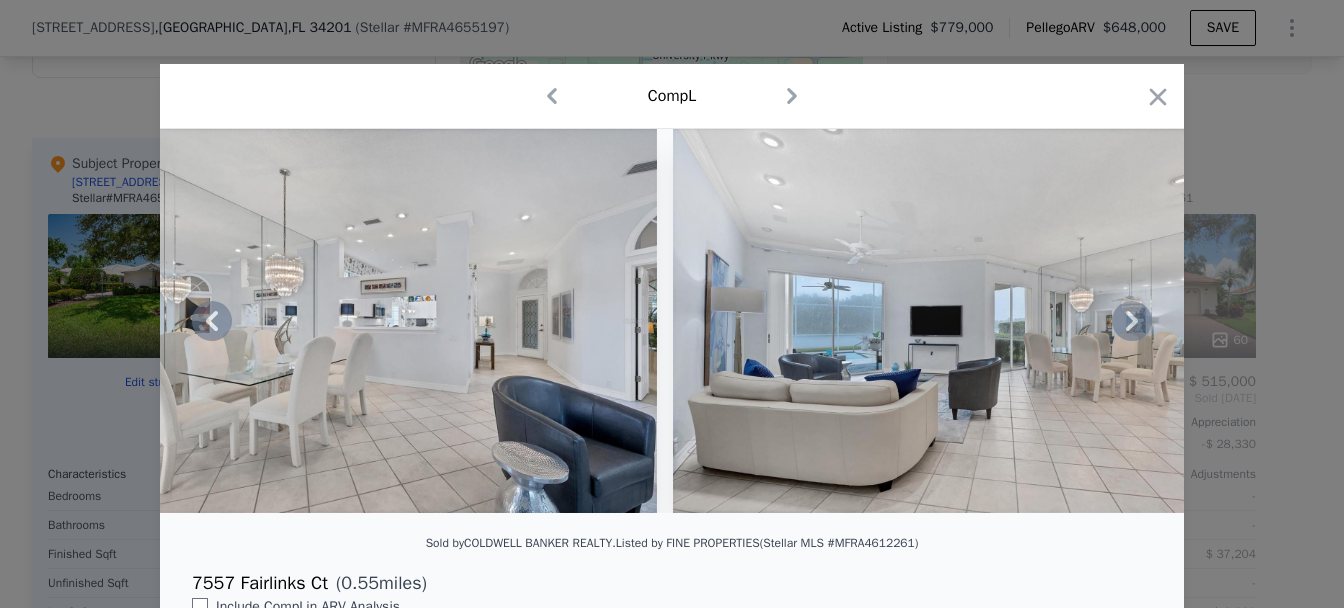 click 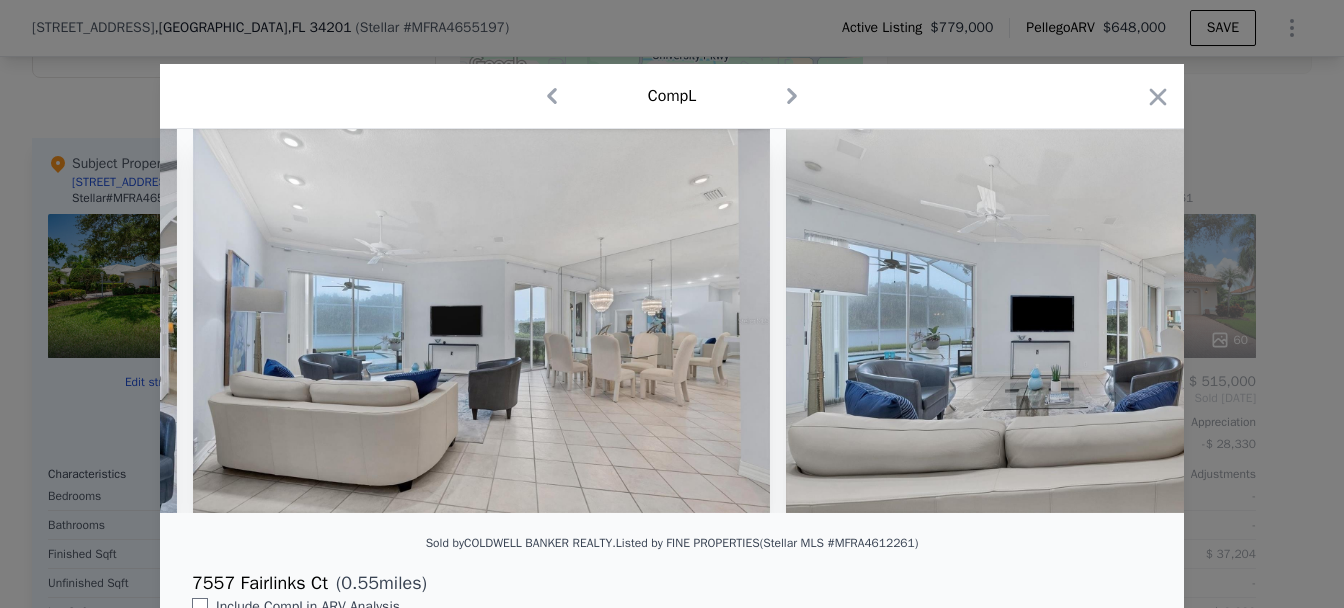 scroll, scrollTop: 0, scrollLeft: 8852, axis: horizontal 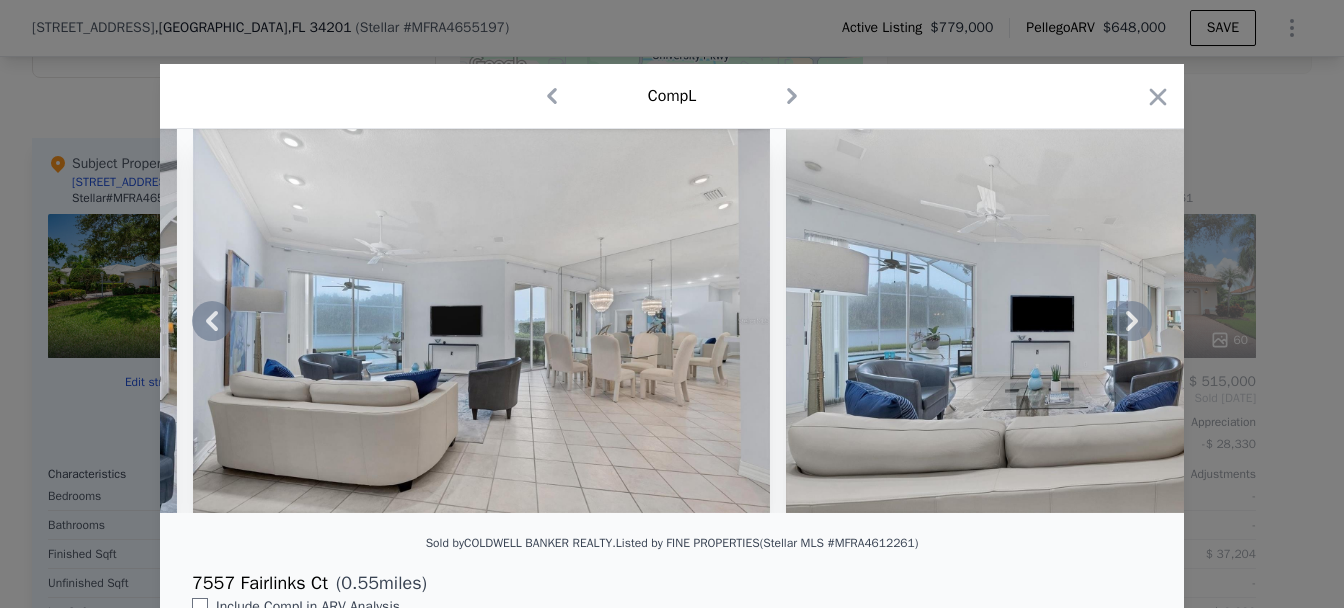 click 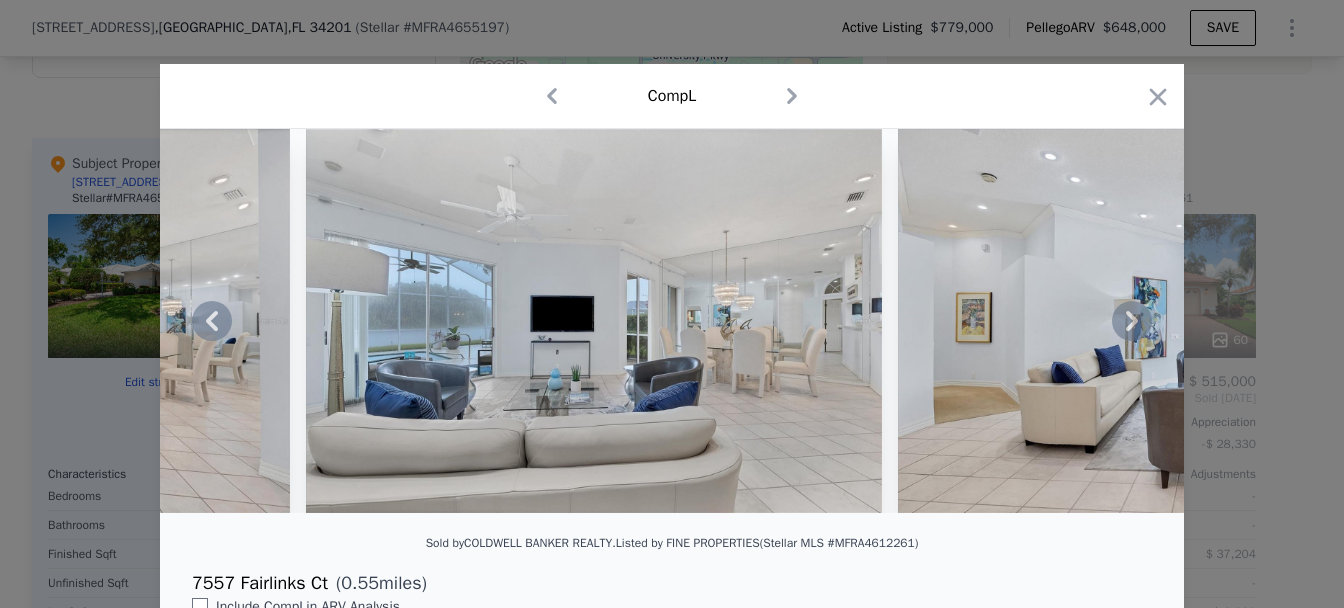 click 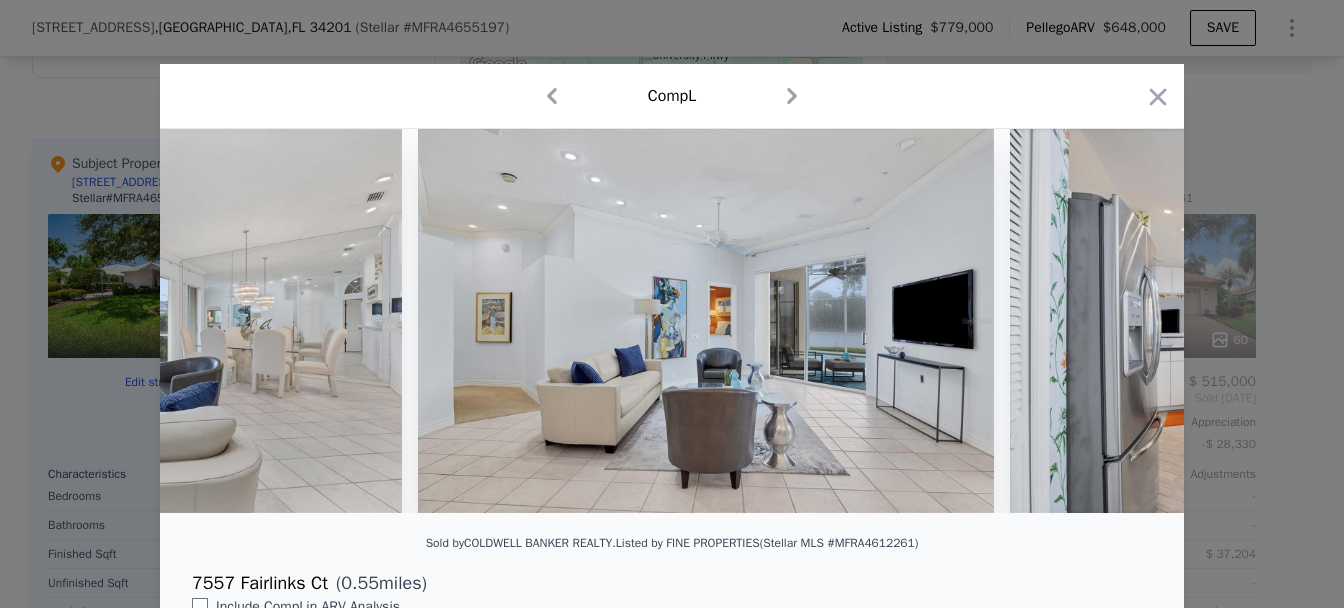 click at bounding box center [706, 321] 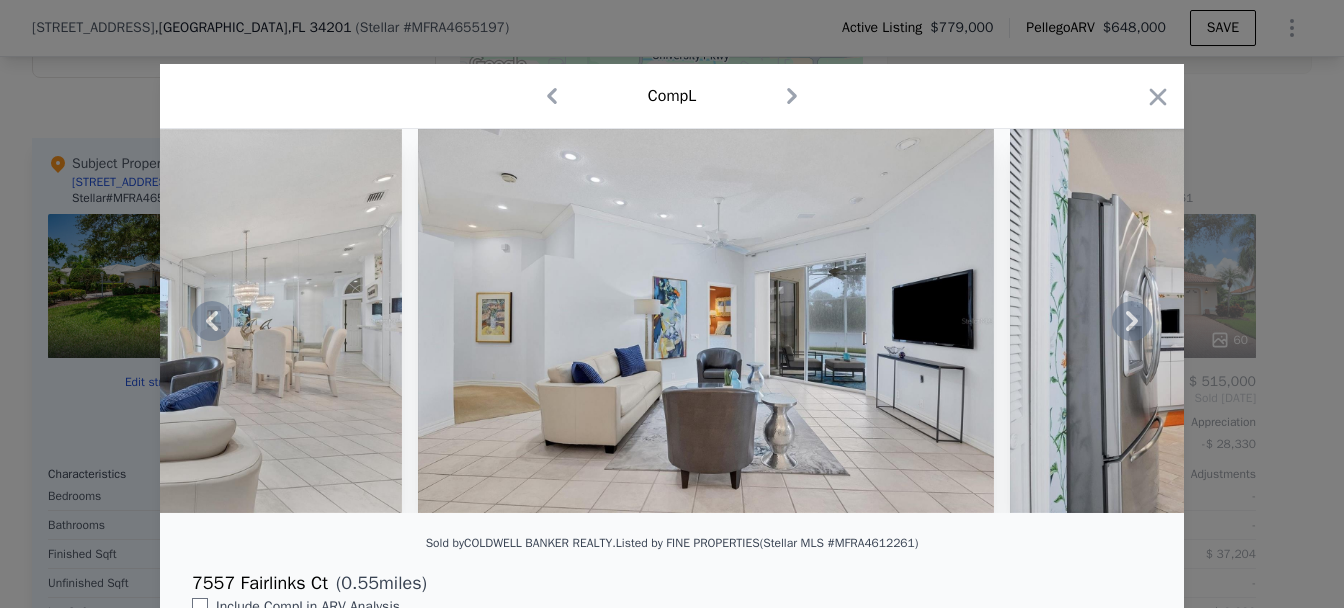 click 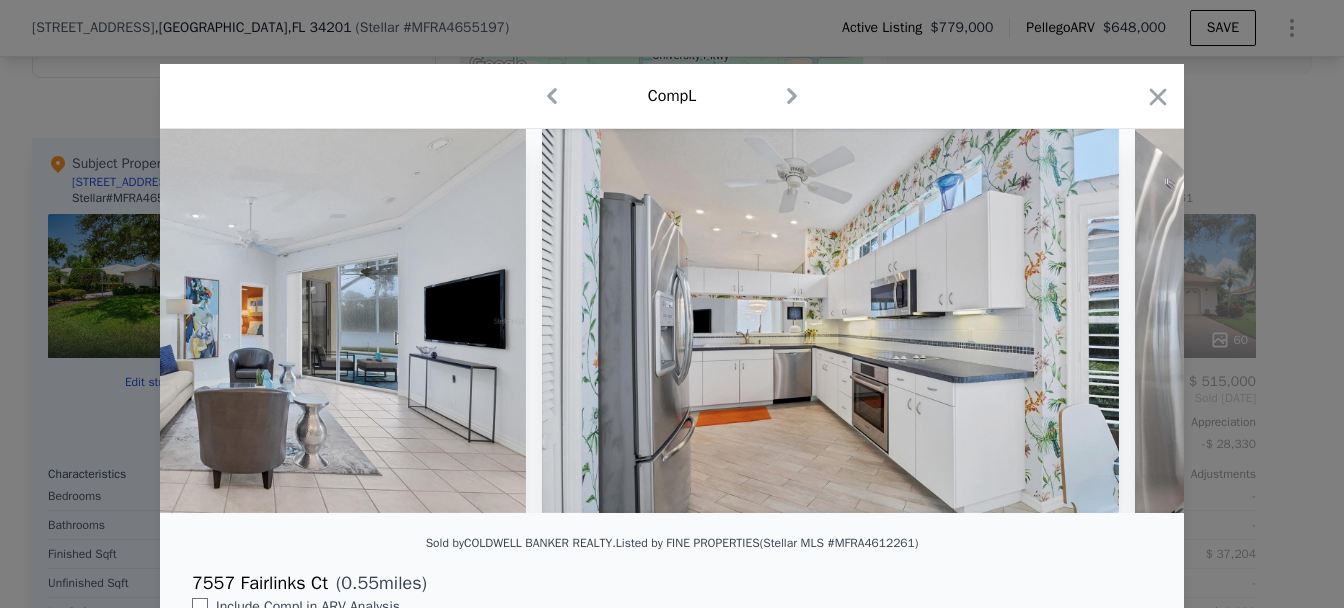 scroll, scrollTop: 0, scrollLeft: 10289, axis: horizontal 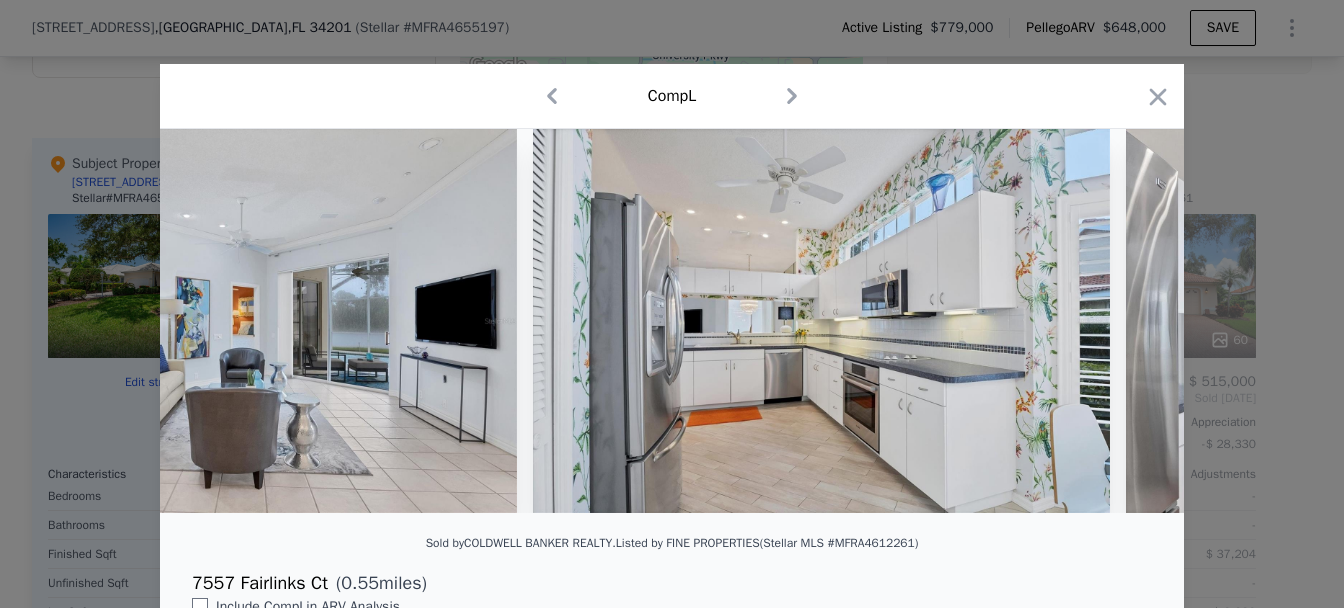 click at bounding box center [672, 321] 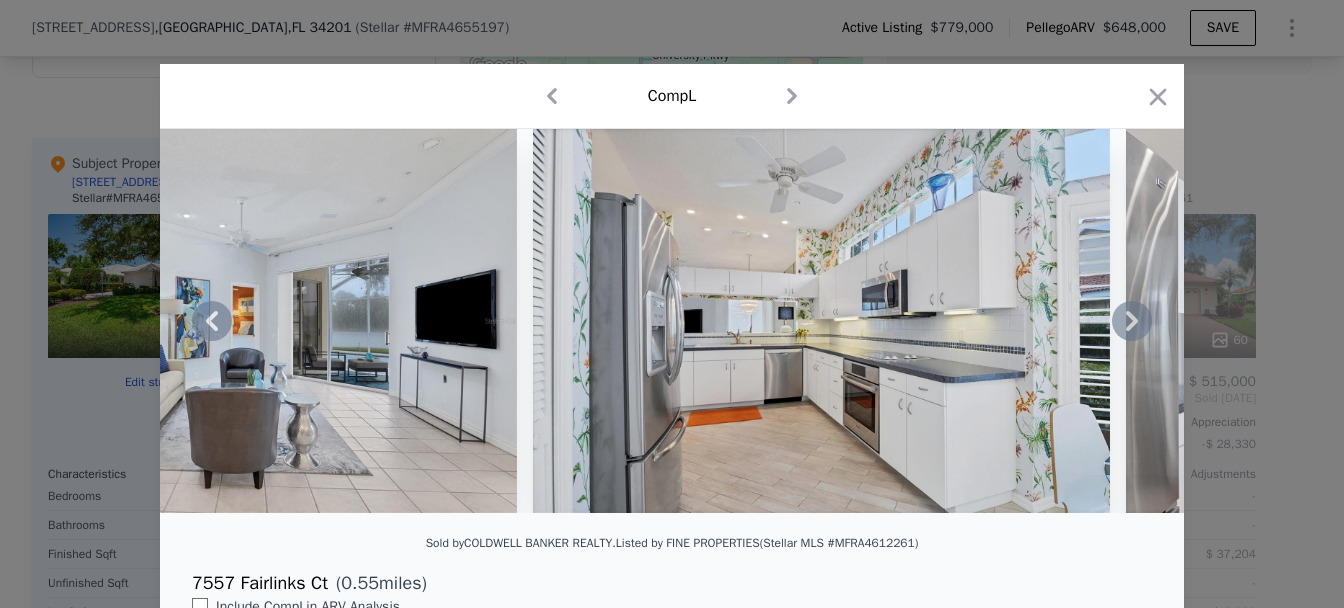 click 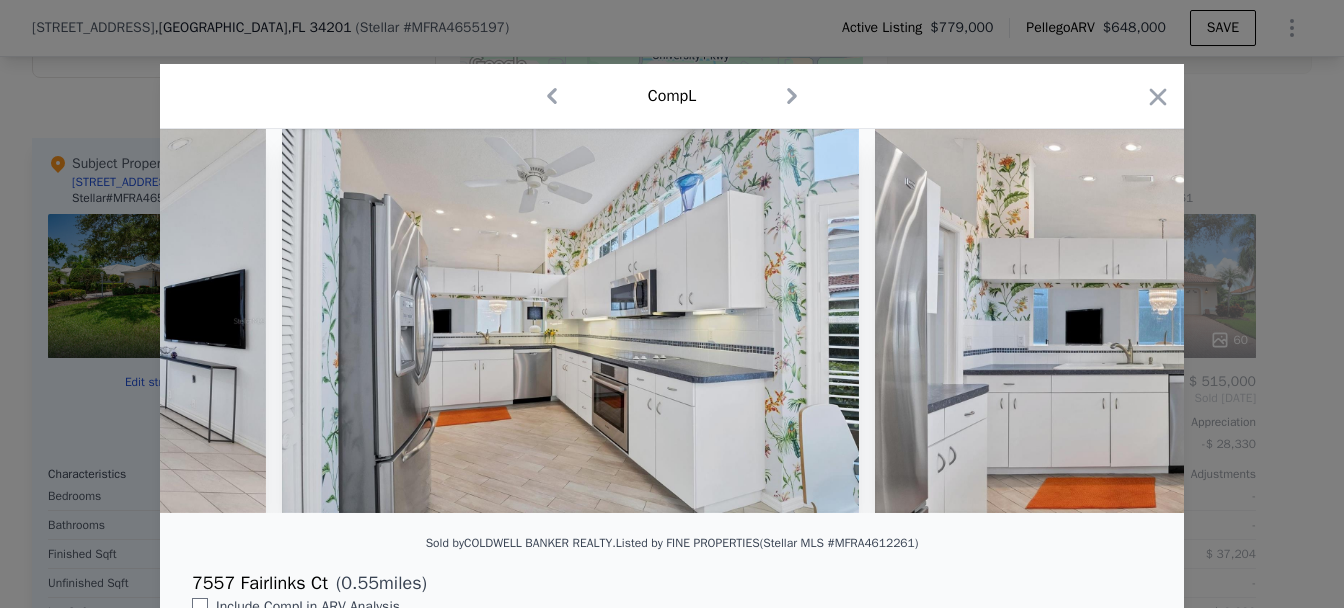 click at bounding box center [570, 321] 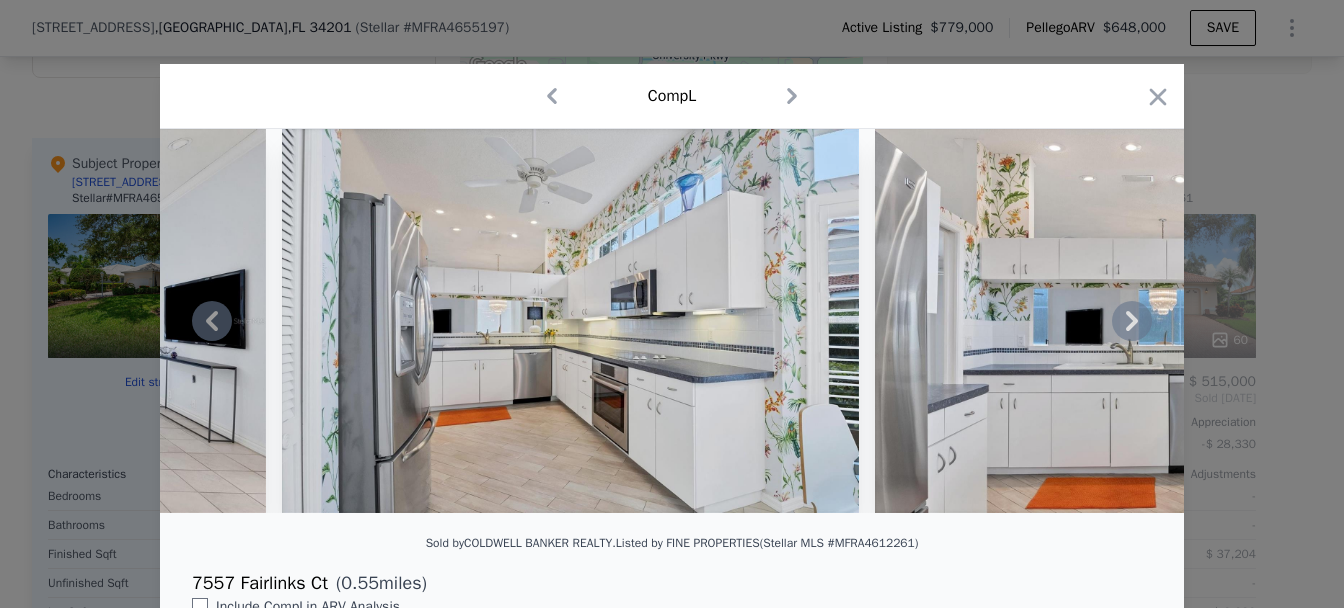click 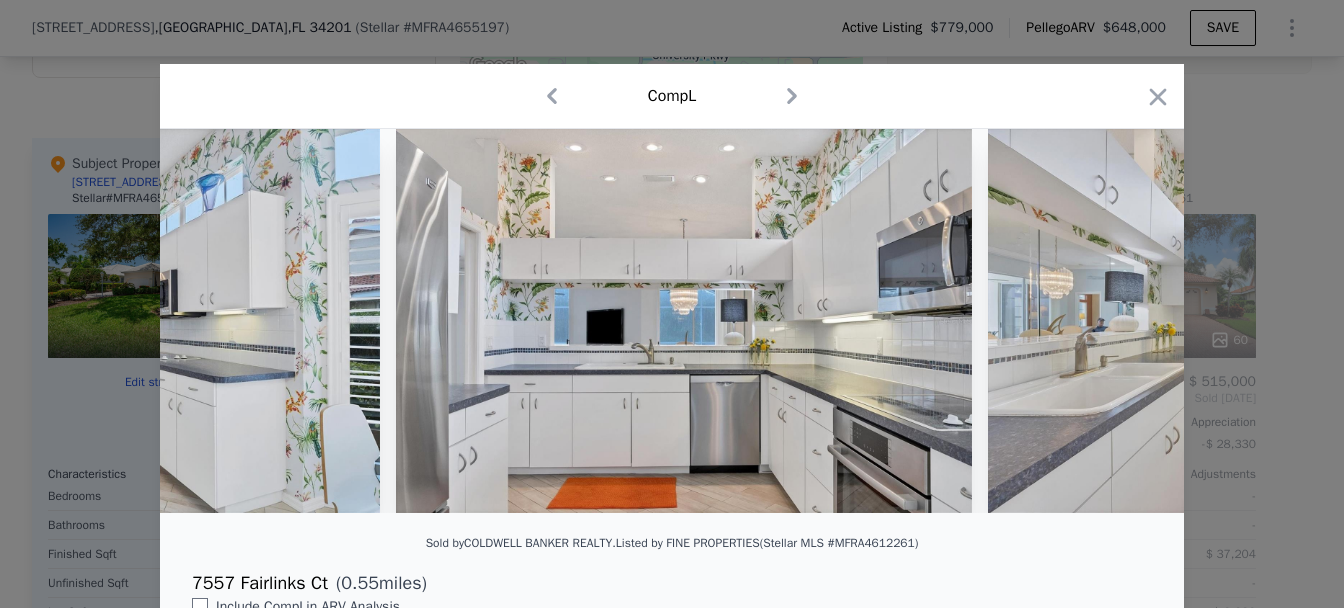 scroll, scrollTop: 0, scrollLeft: 11020, axis: horizontal 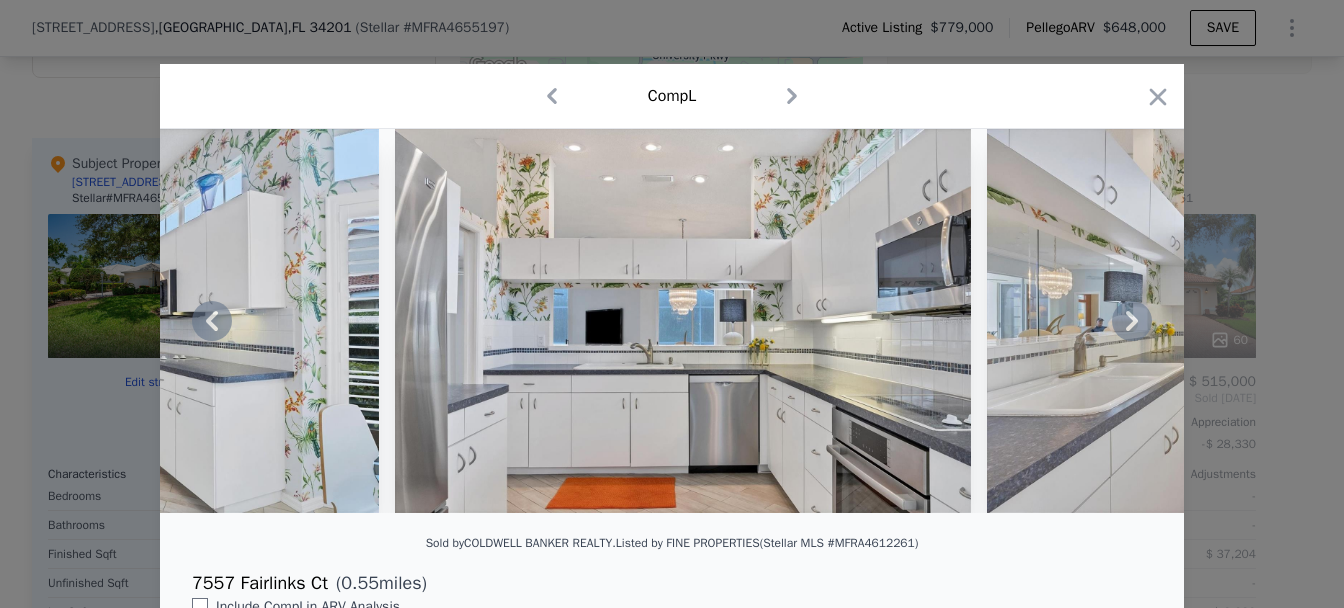click 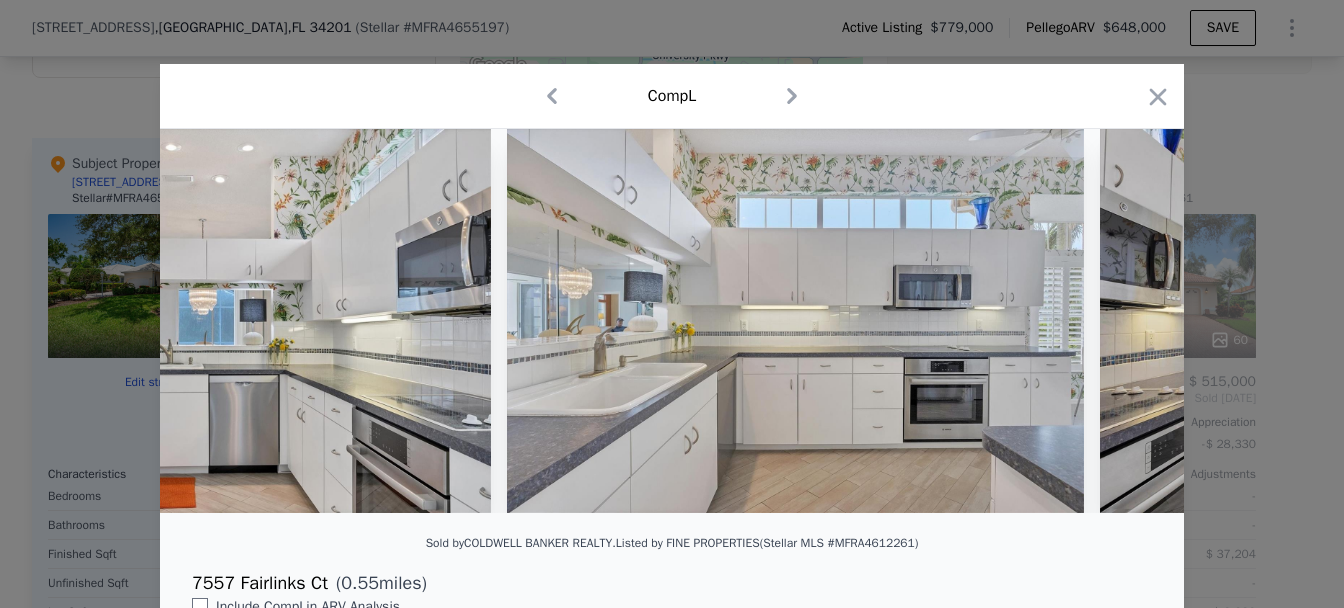 scroll, scrollTop: 0, scrollLeft: 11500, axis: horizontal 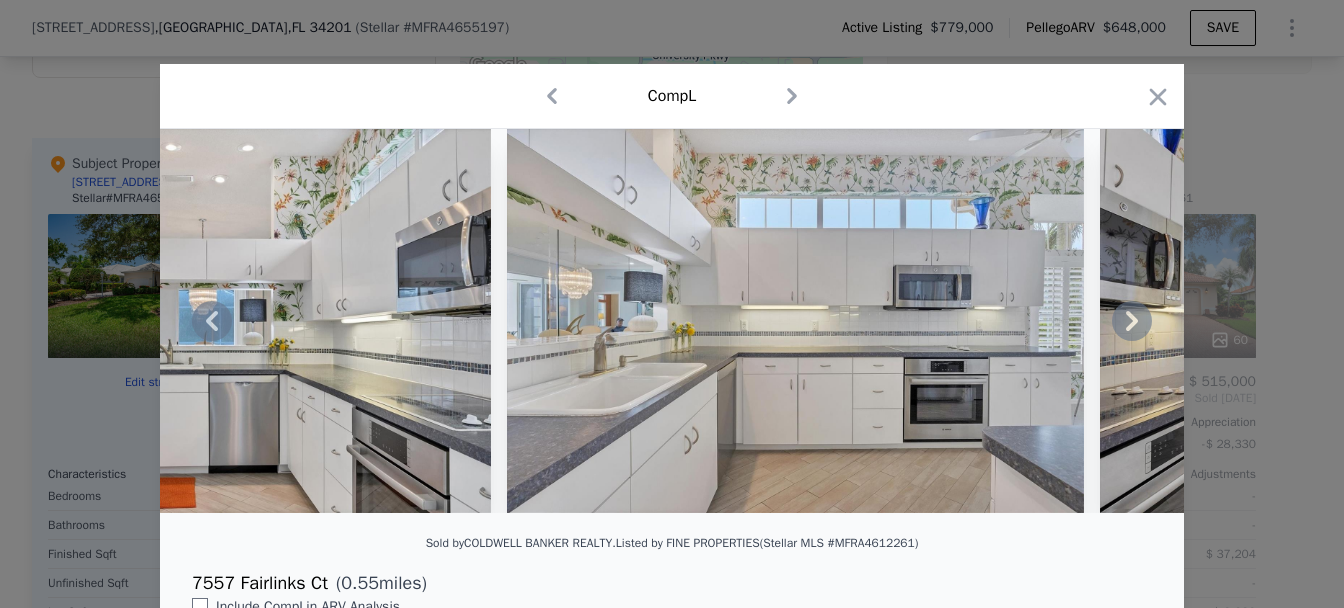 click 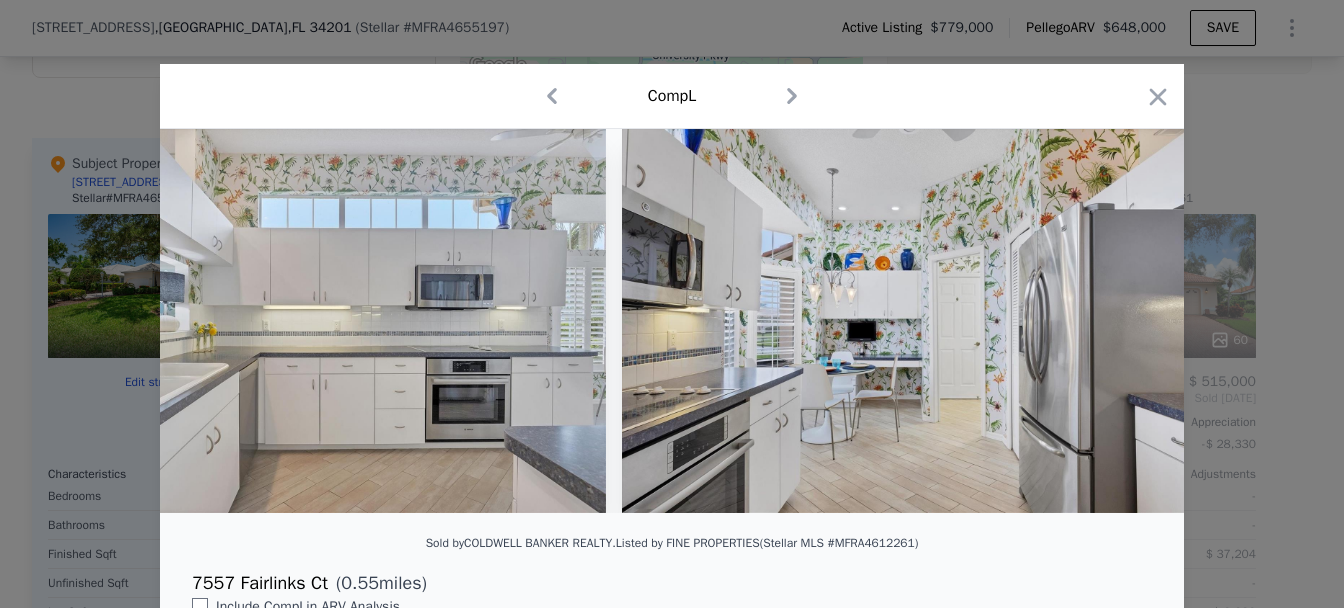 scroll, scrollTop: 0, scrollLeft: 11980, axis: horizontal 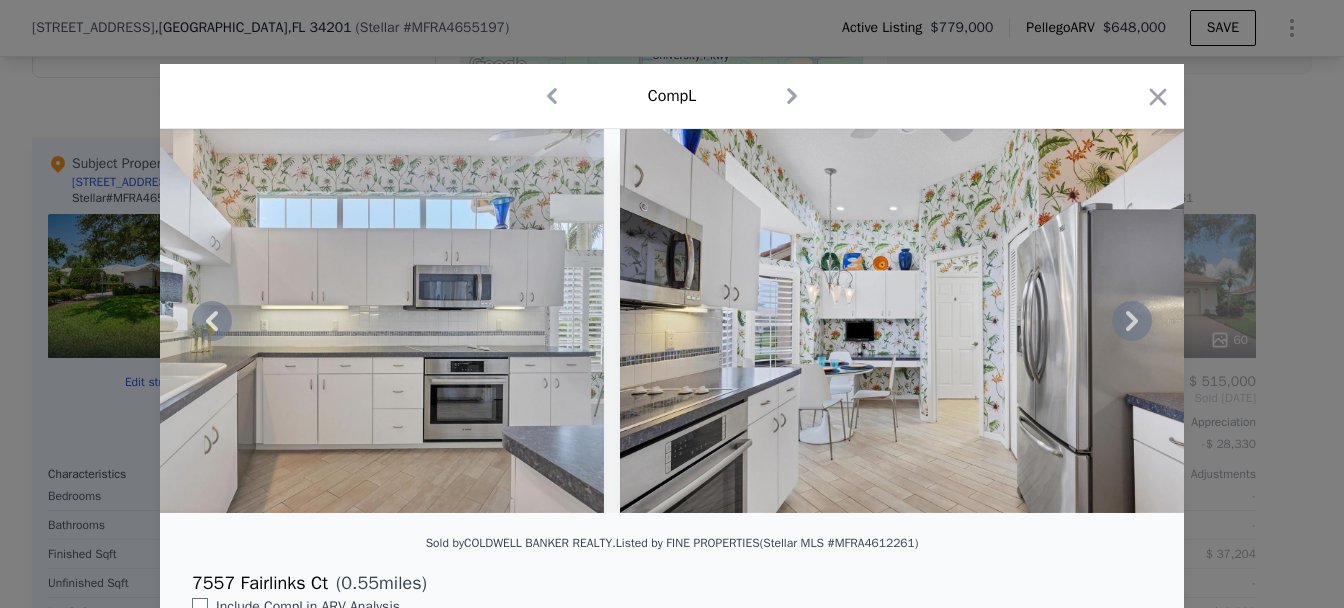click 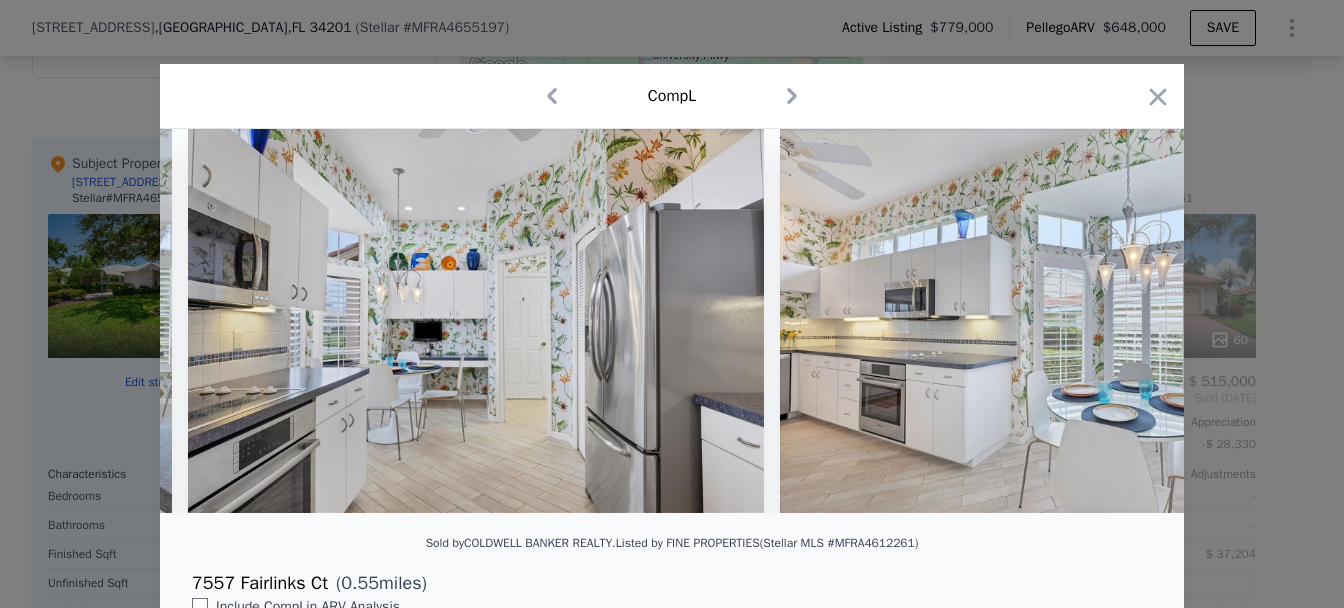 click at bounding box center [476, 321] 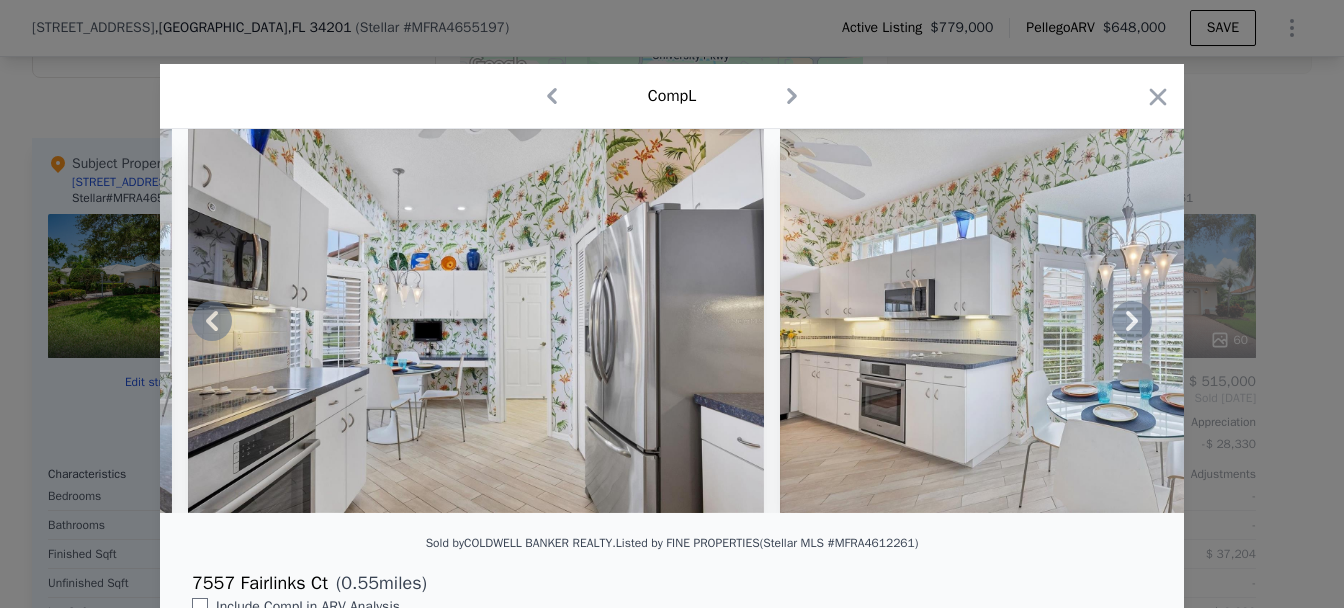 click 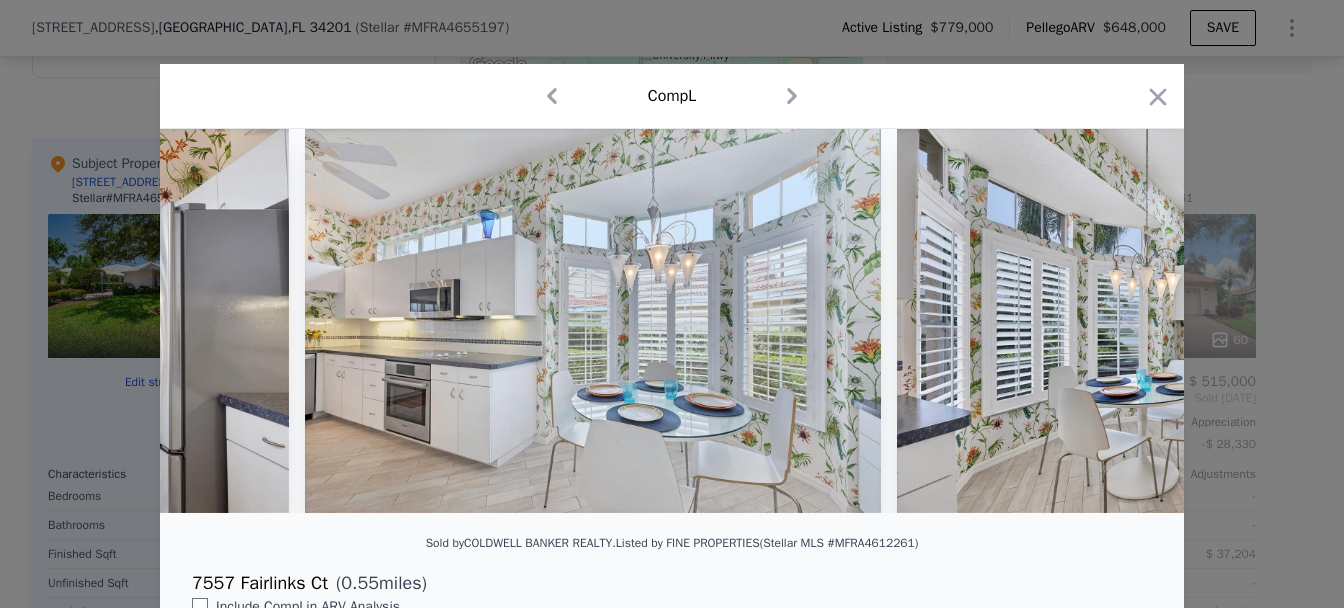 click at bounding box center [593, 321] 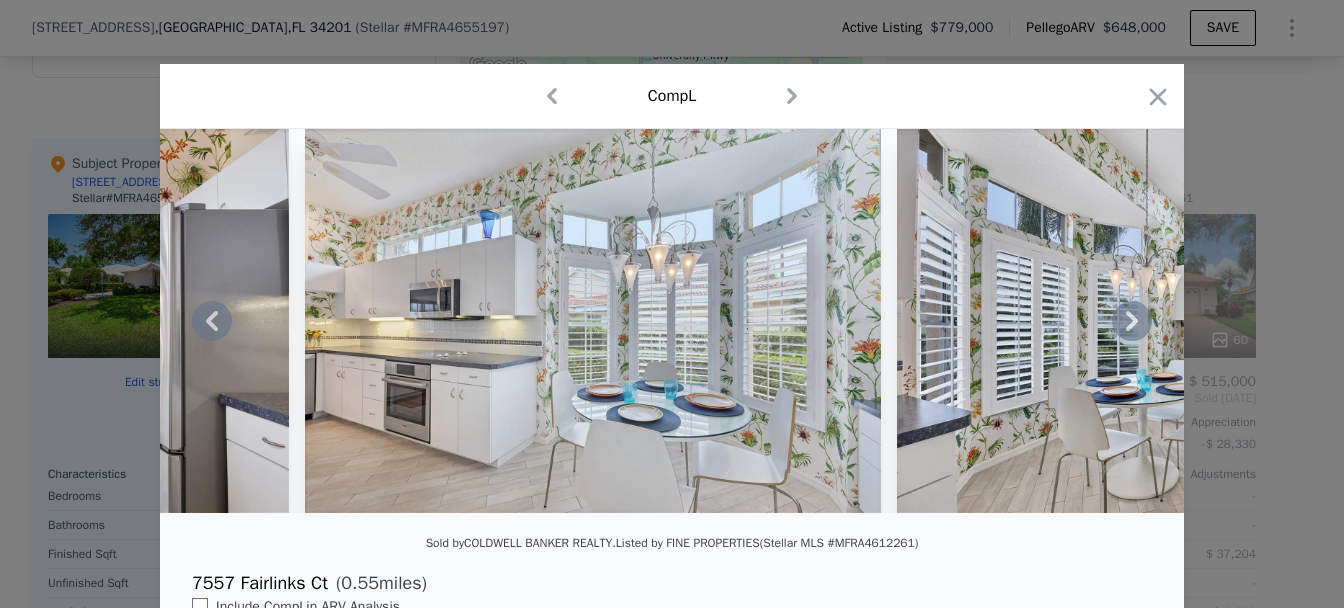 click 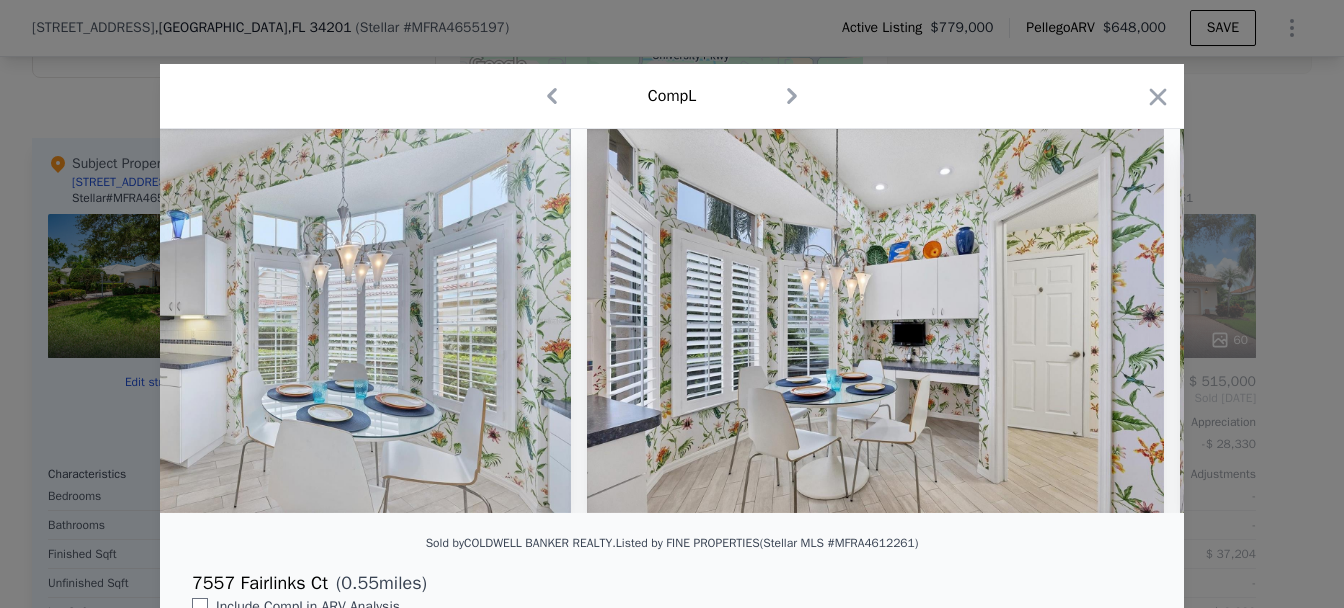 click at bounding box center (283, 321) 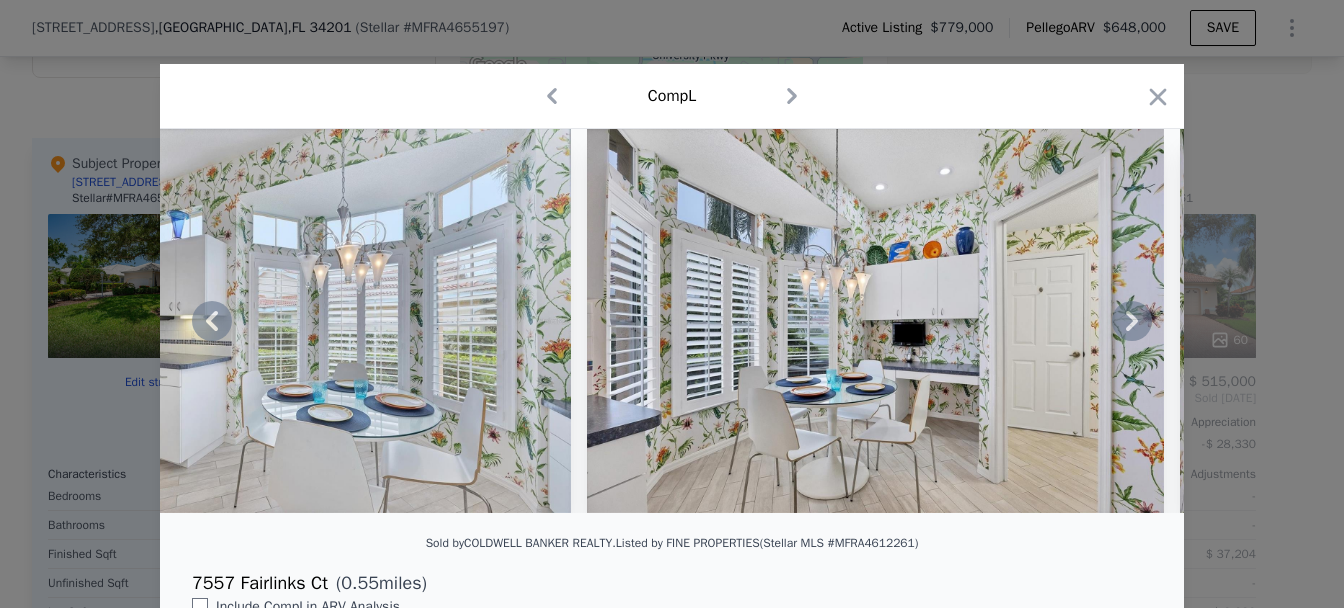 click at bounding box center (672, 321) 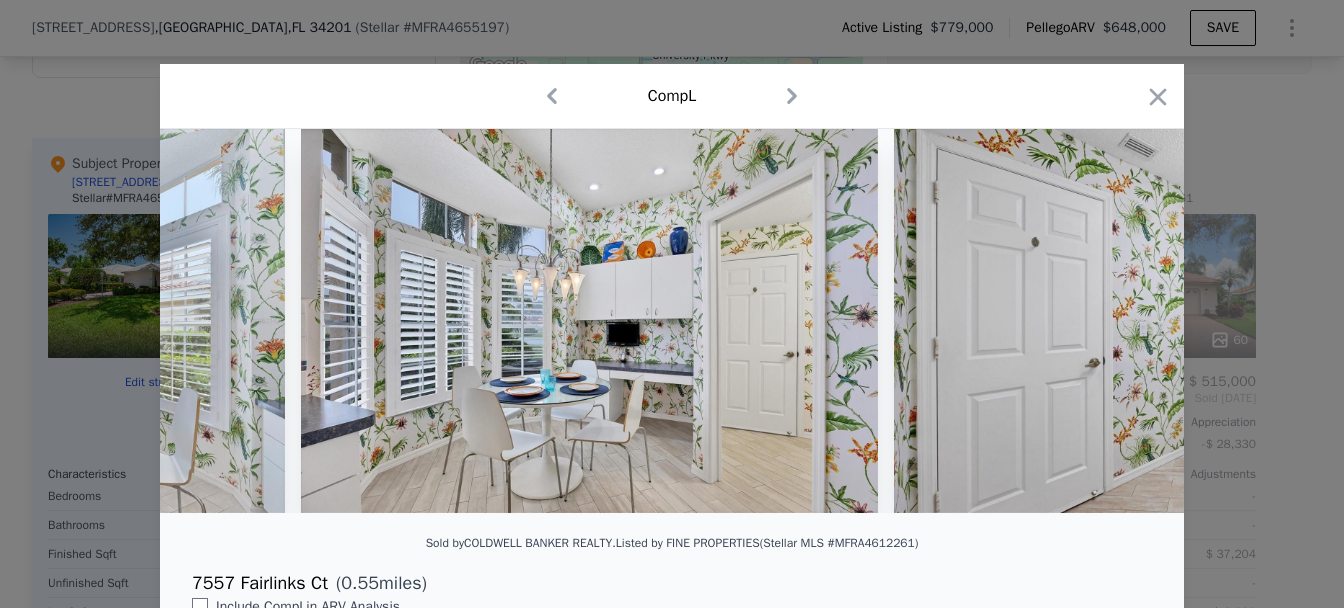 scroll, scrollTop: 0, scrollLeft: 13543, axis: horizontal 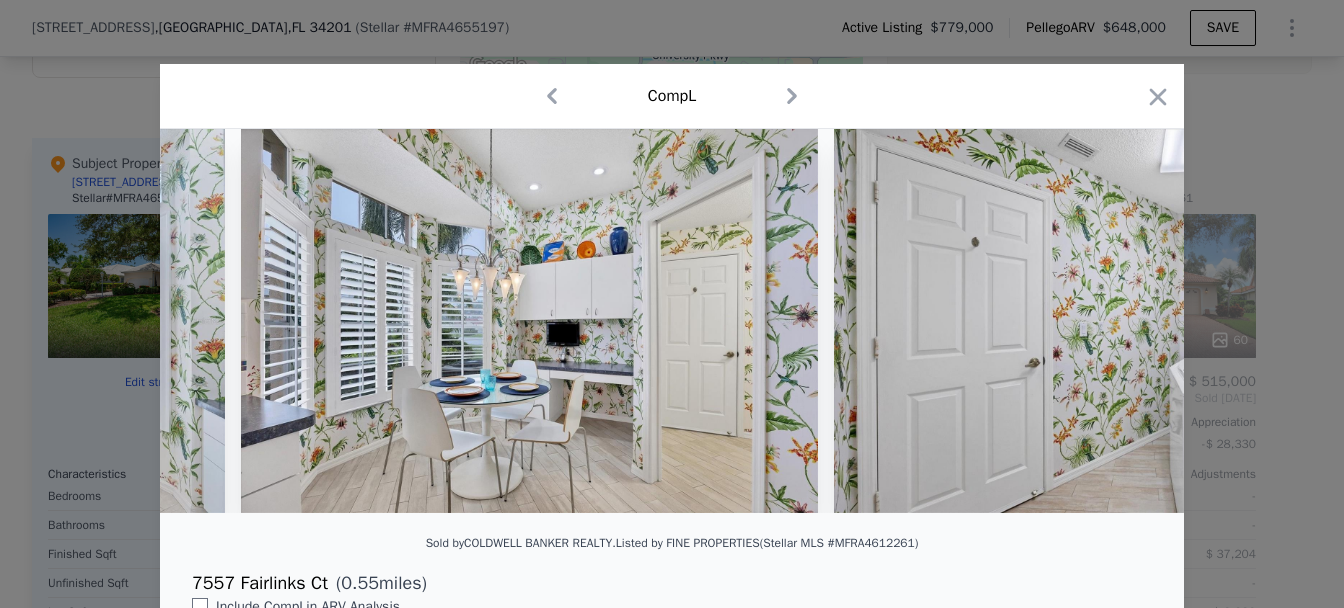 click at bounding box center [529, 321] 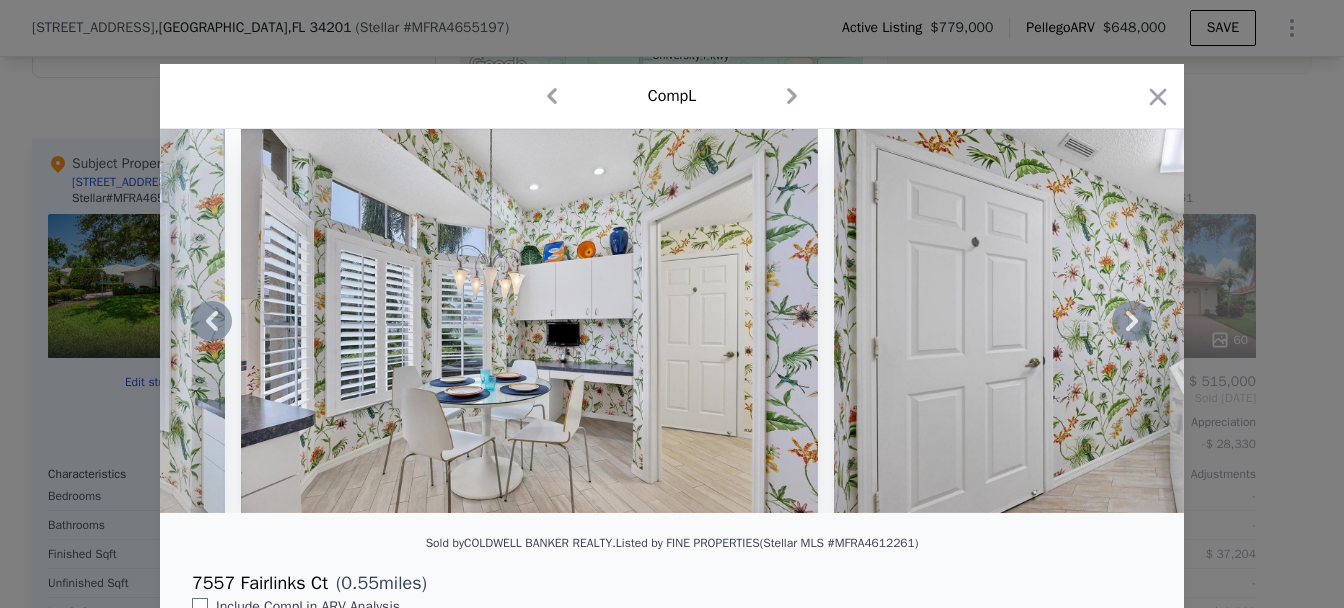 click 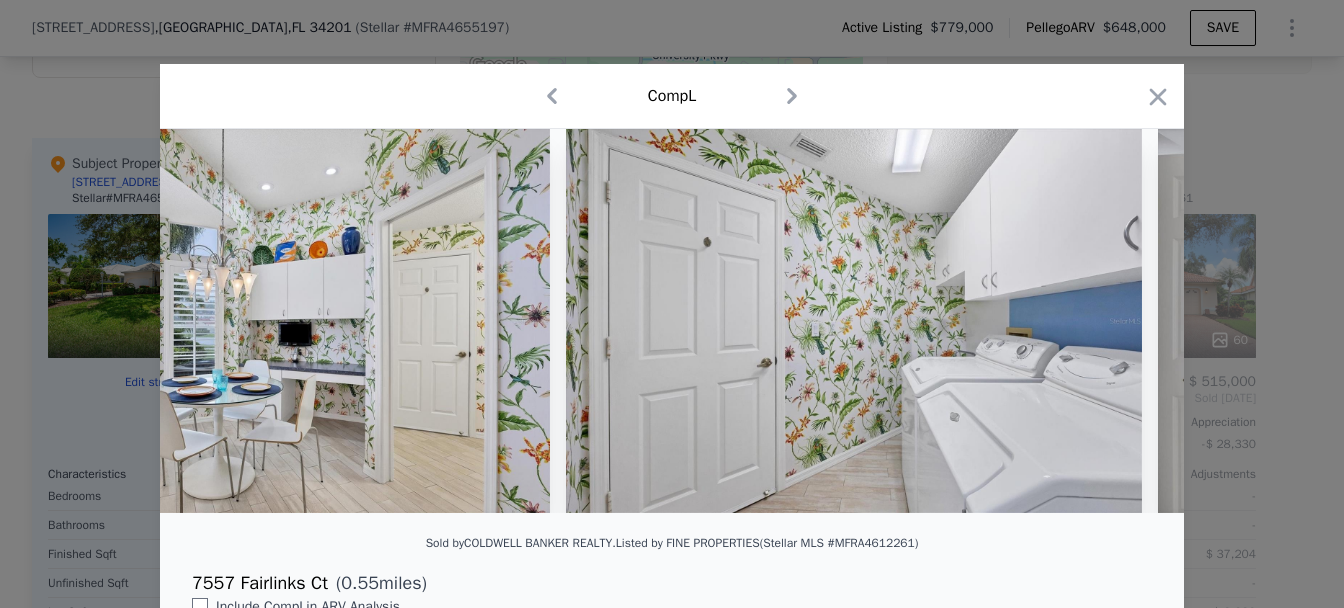 click at bounding box center [261, 321] 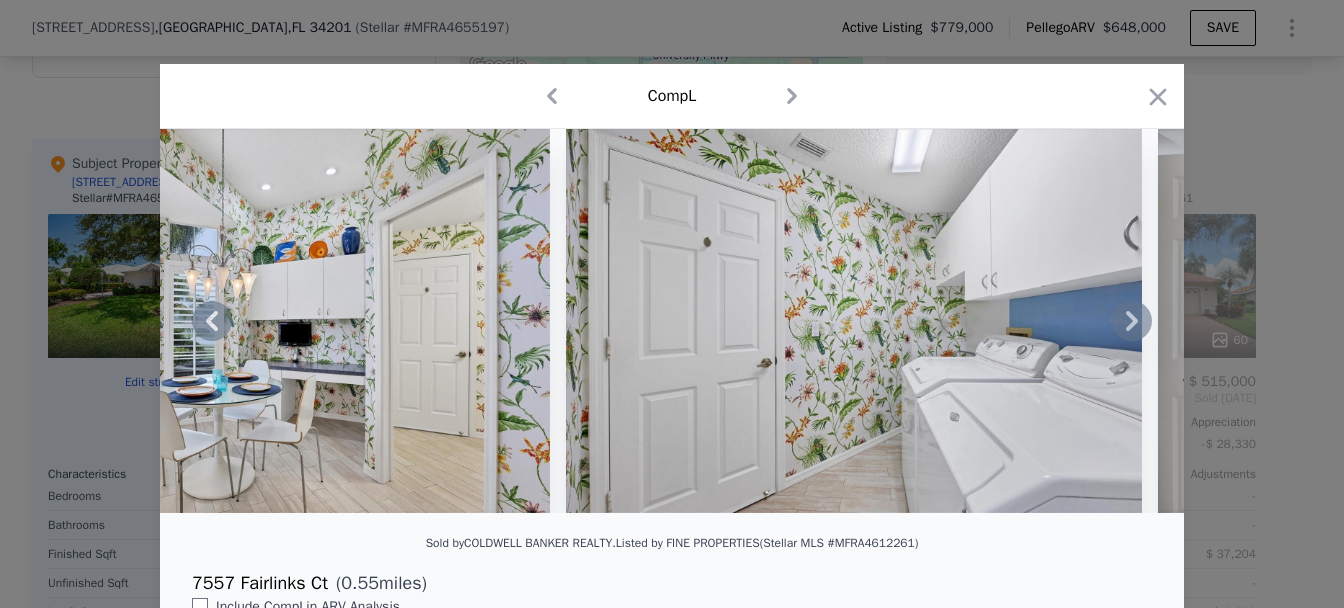click at bounding box center [672, 321] 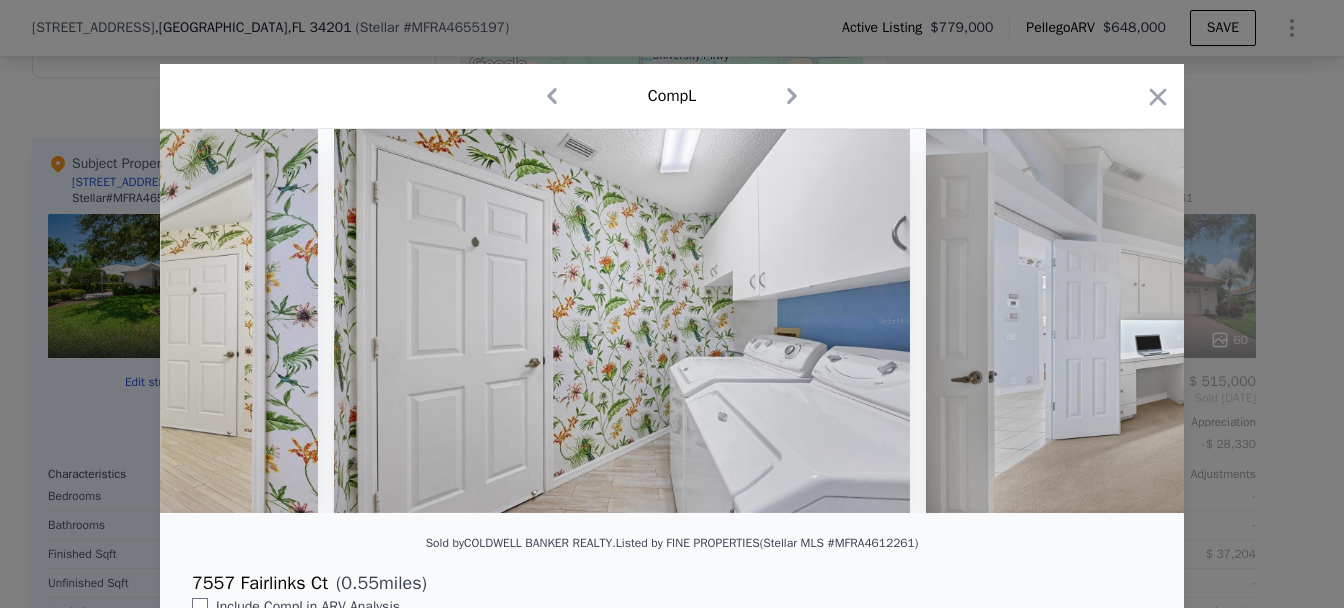 click at bounding box center [29, 321] 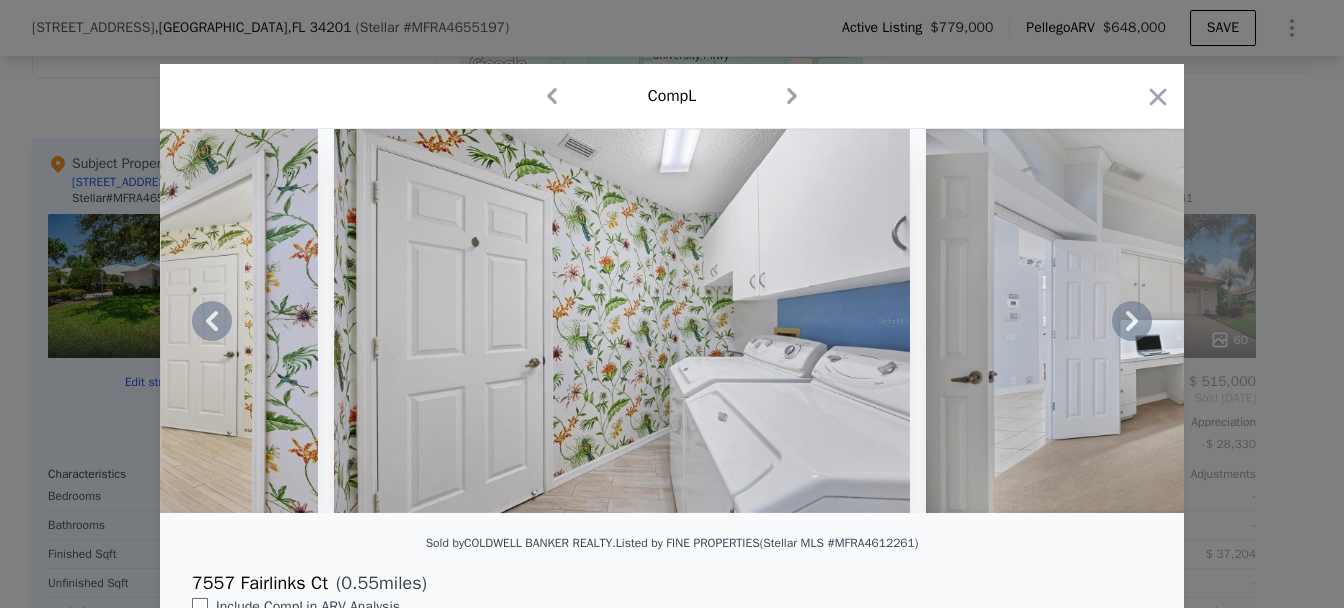 click 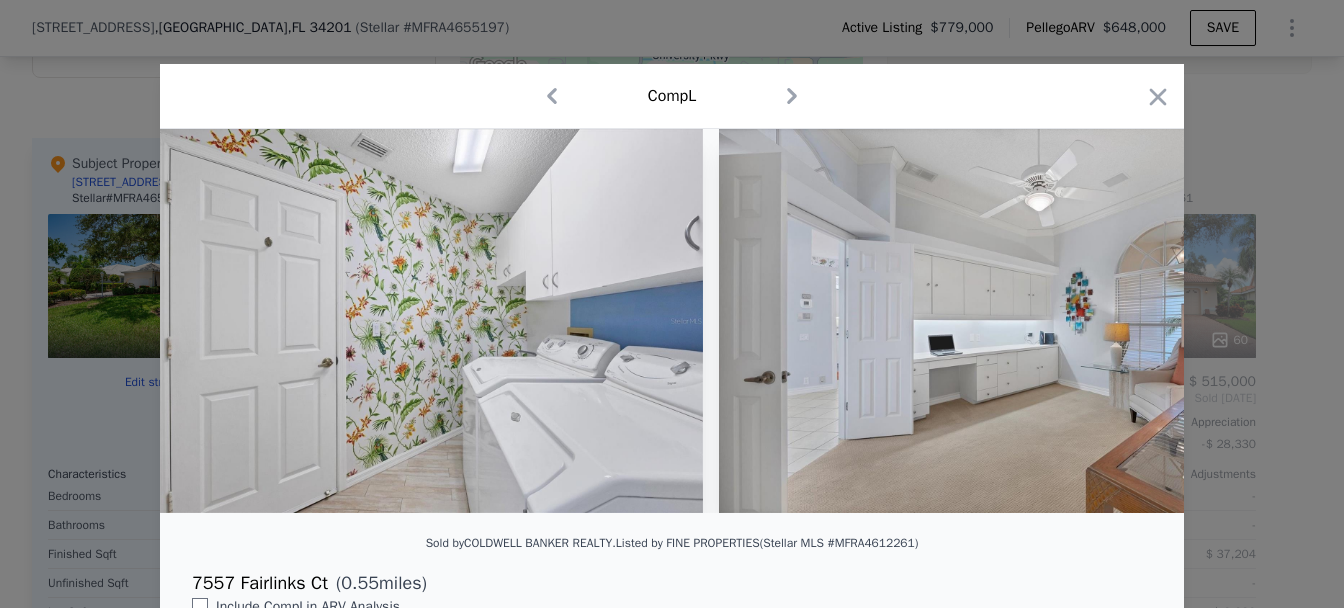 click at bounding box center [415, 321] 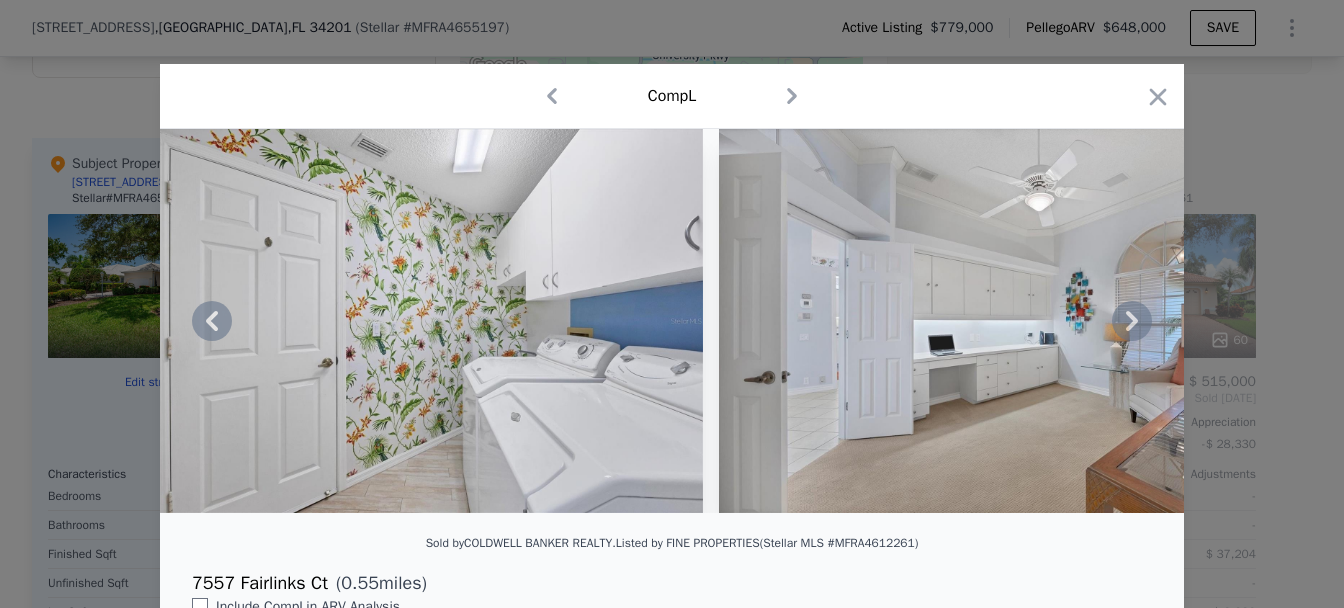 click 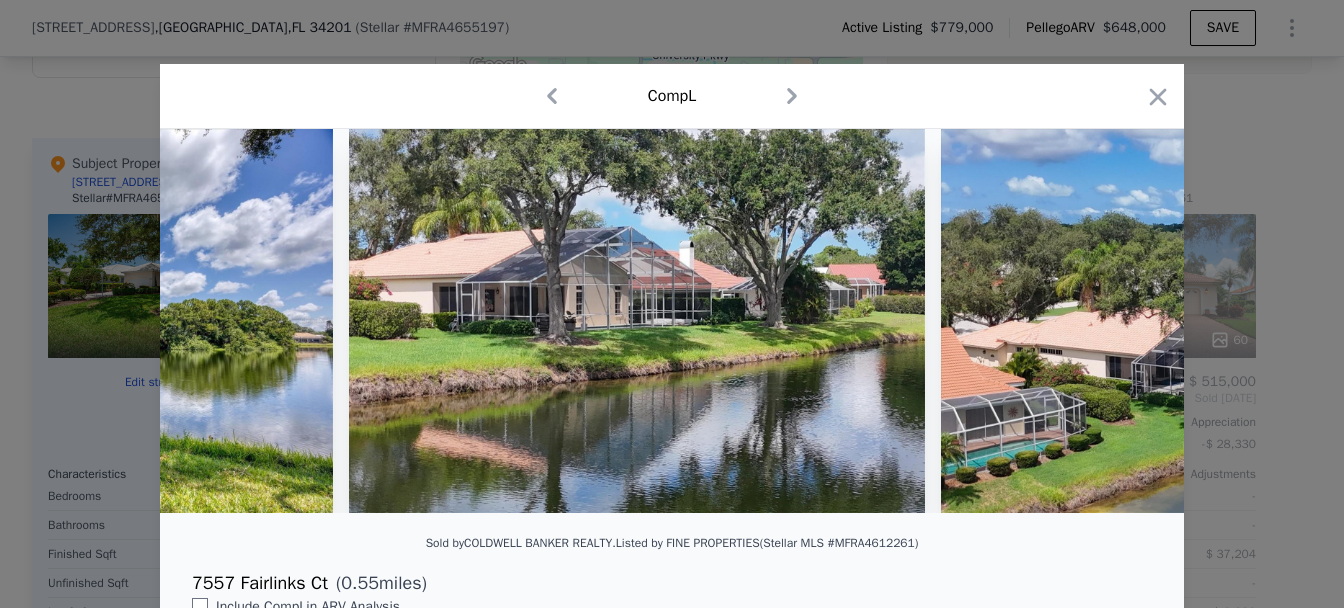 scroll, scrollTop: 0, scrollLeft: 31201, axis: horizontal 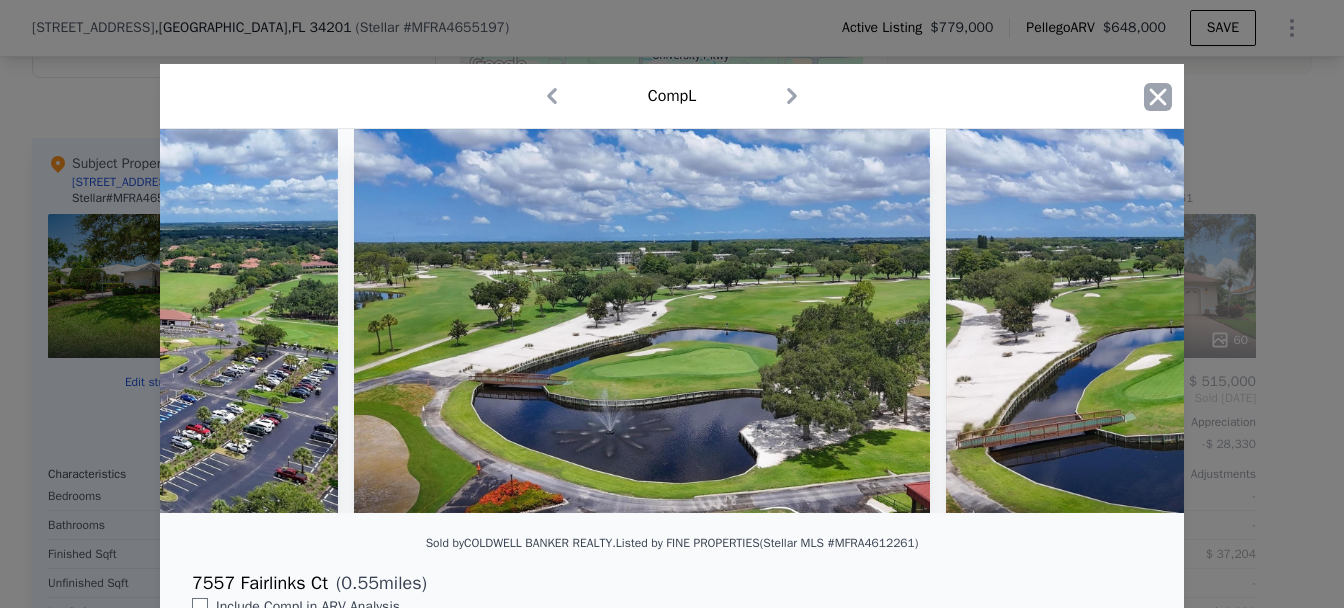 click 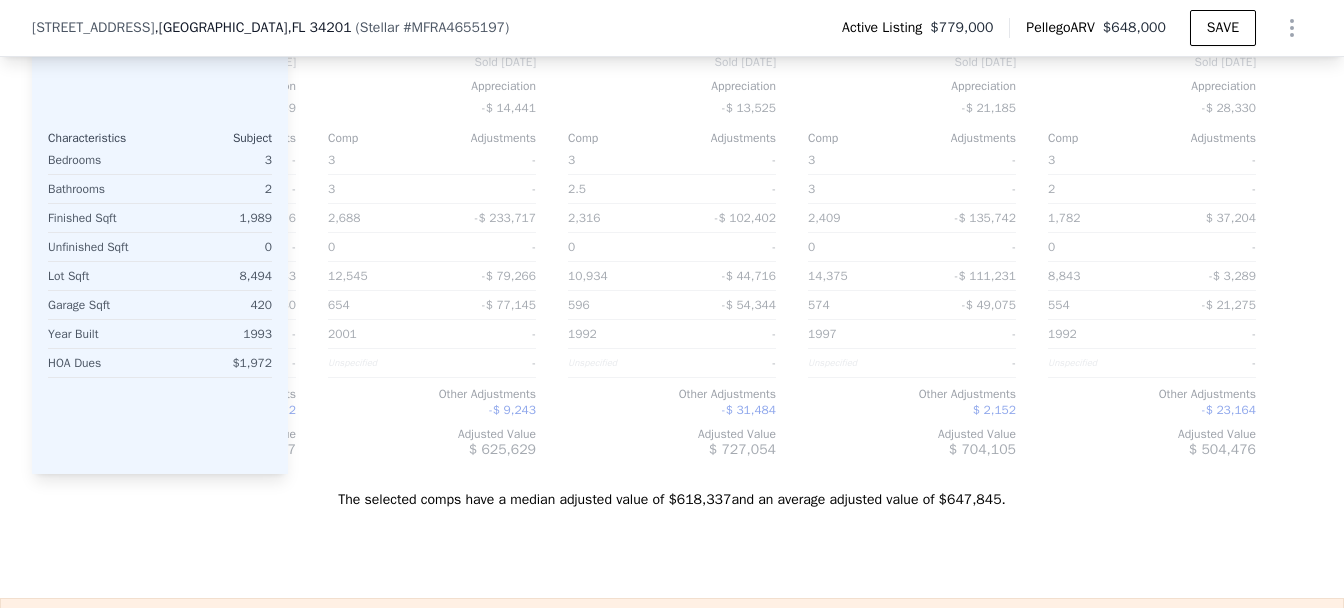 scroll, scrollTop: 2661, scrollLeft: 0, axis: vertical 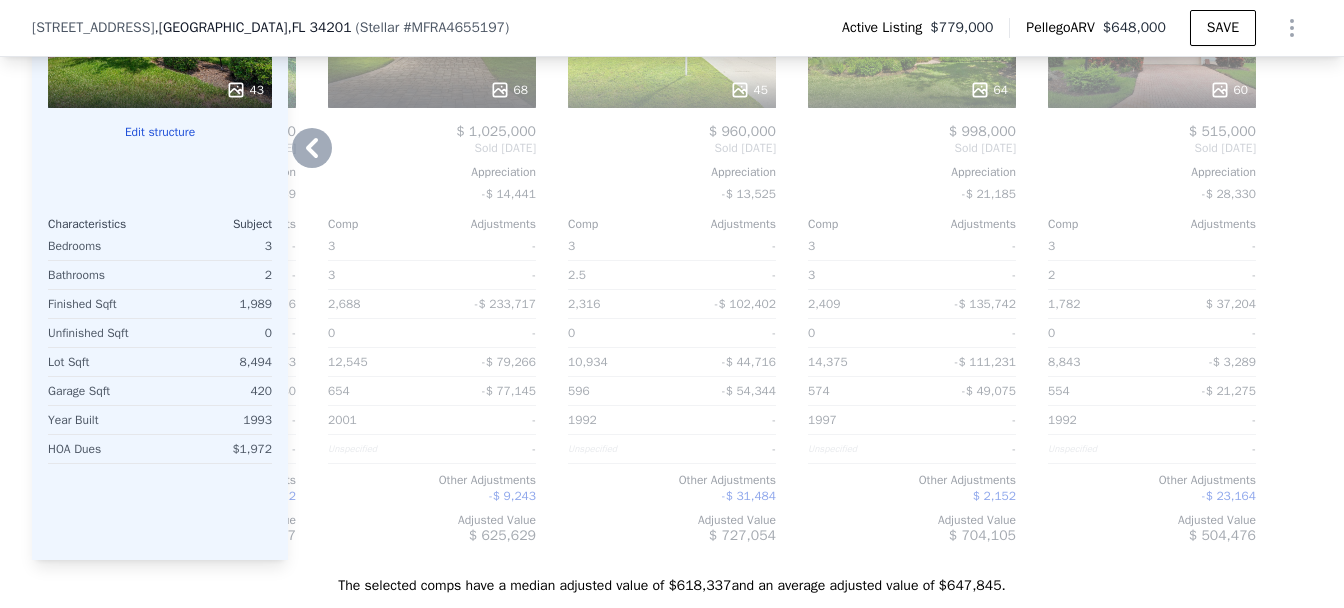 click 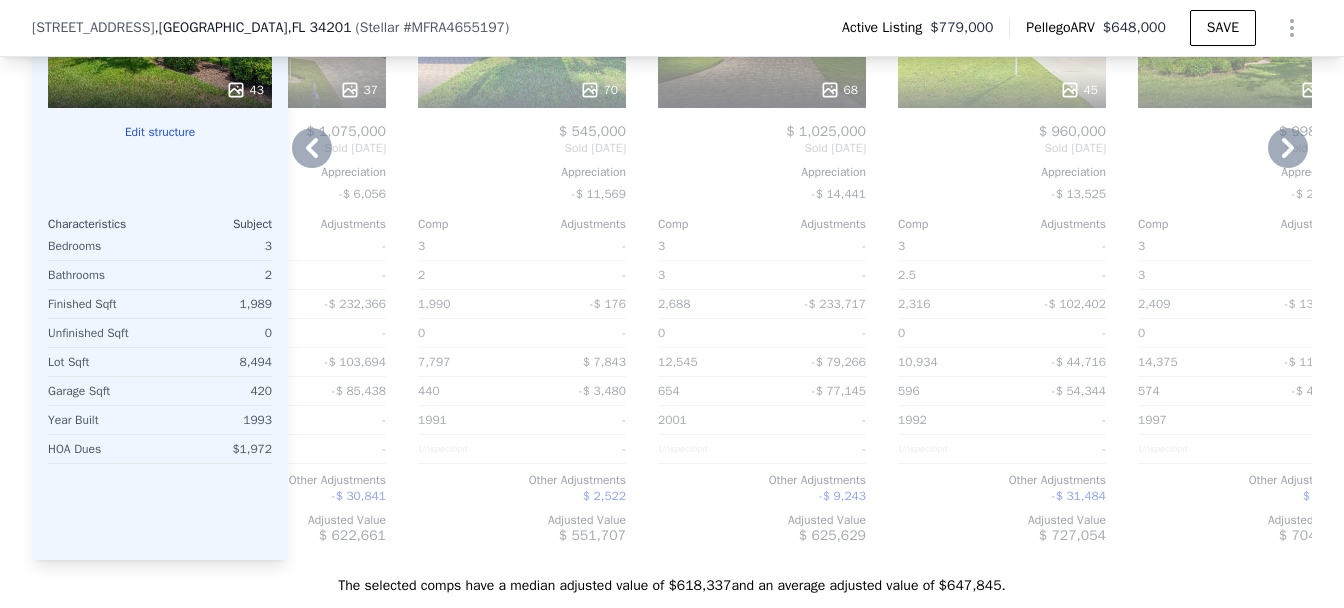click 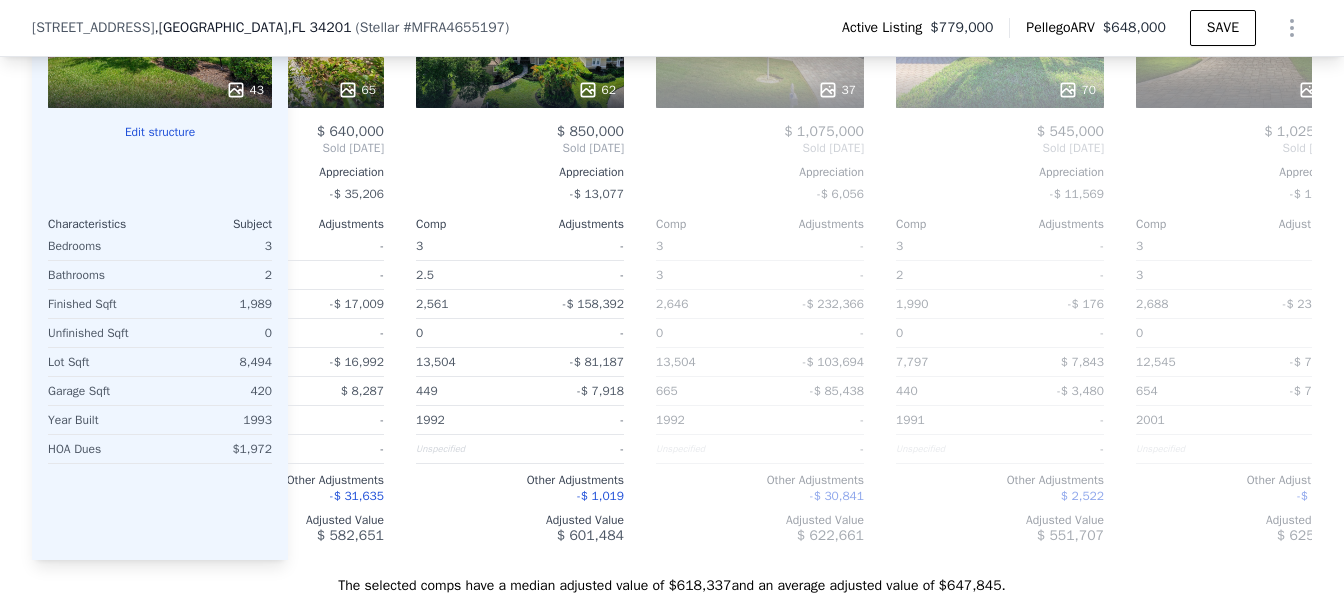 scroll, scrollTop: 0, scrollLeft: 1094, axis: horizontal 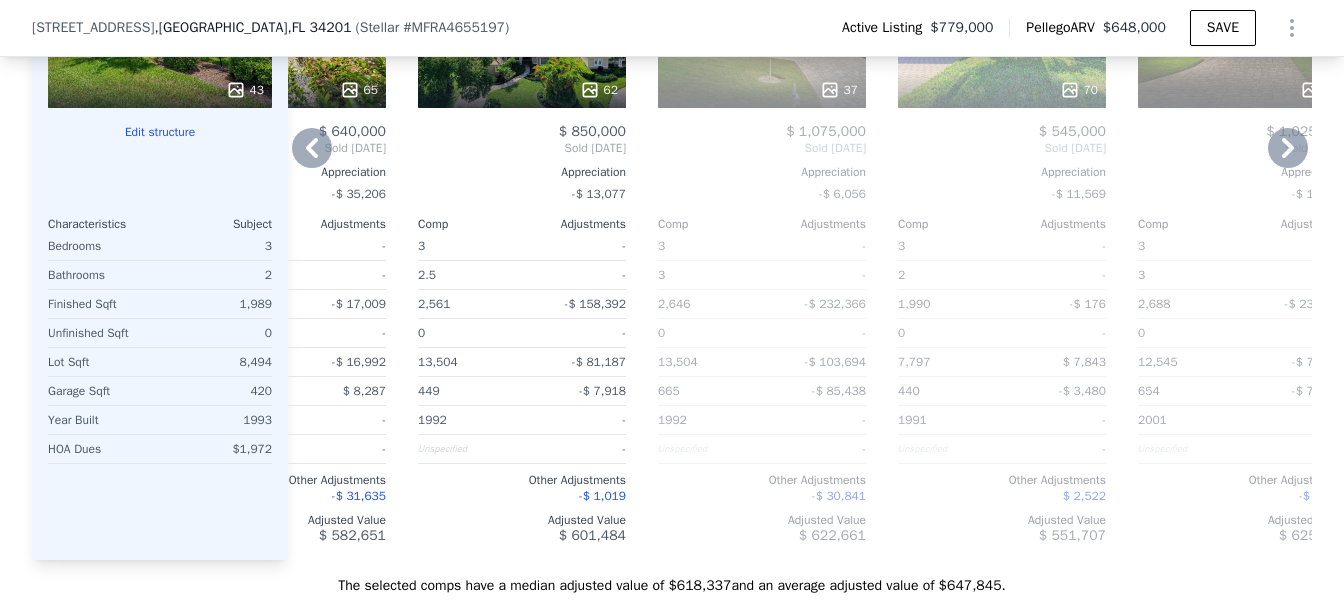 click 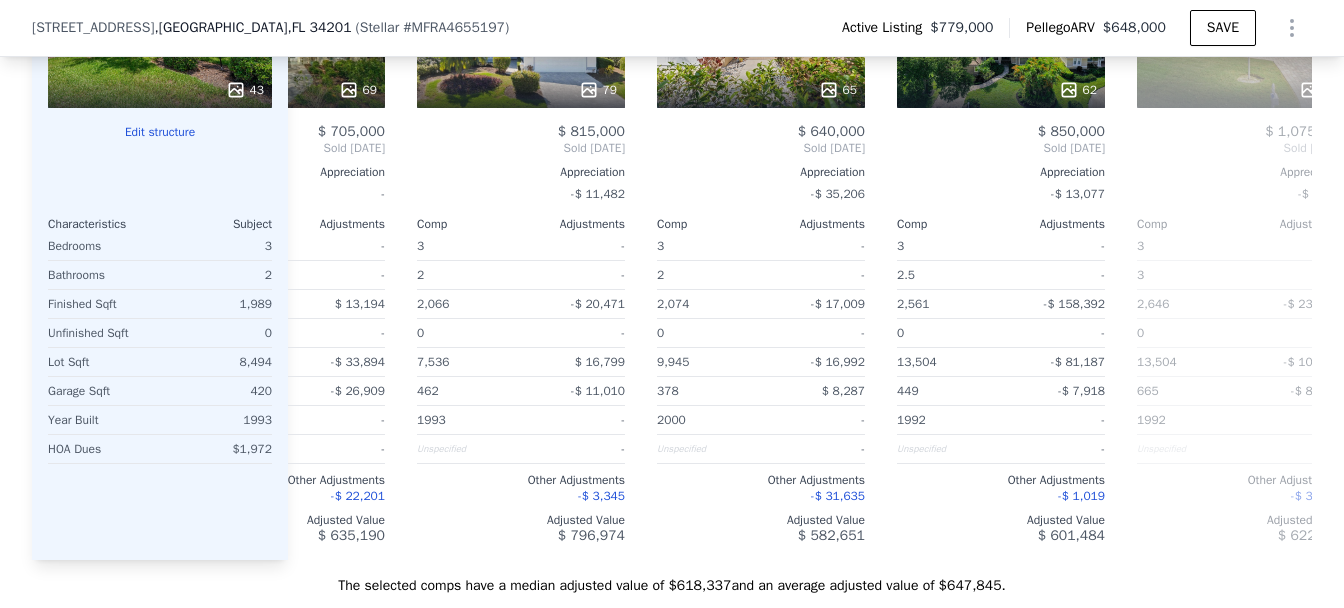 scroll, scrollTop: 0, scrollLeft: 614, axis: horizontal 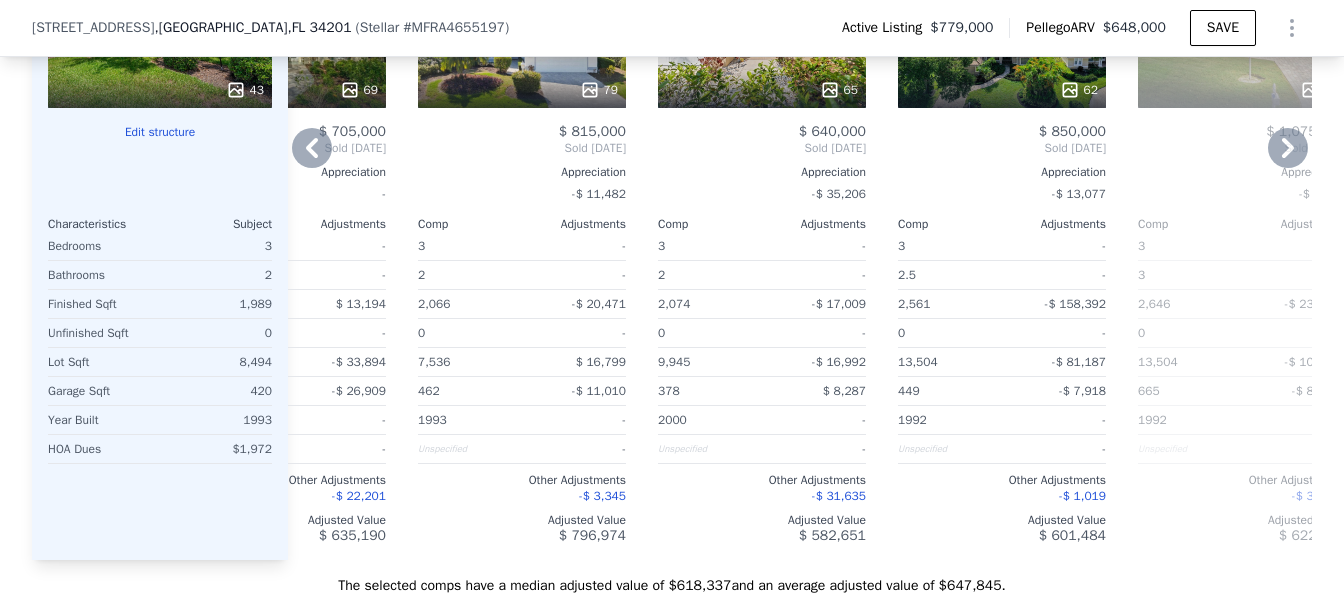 click 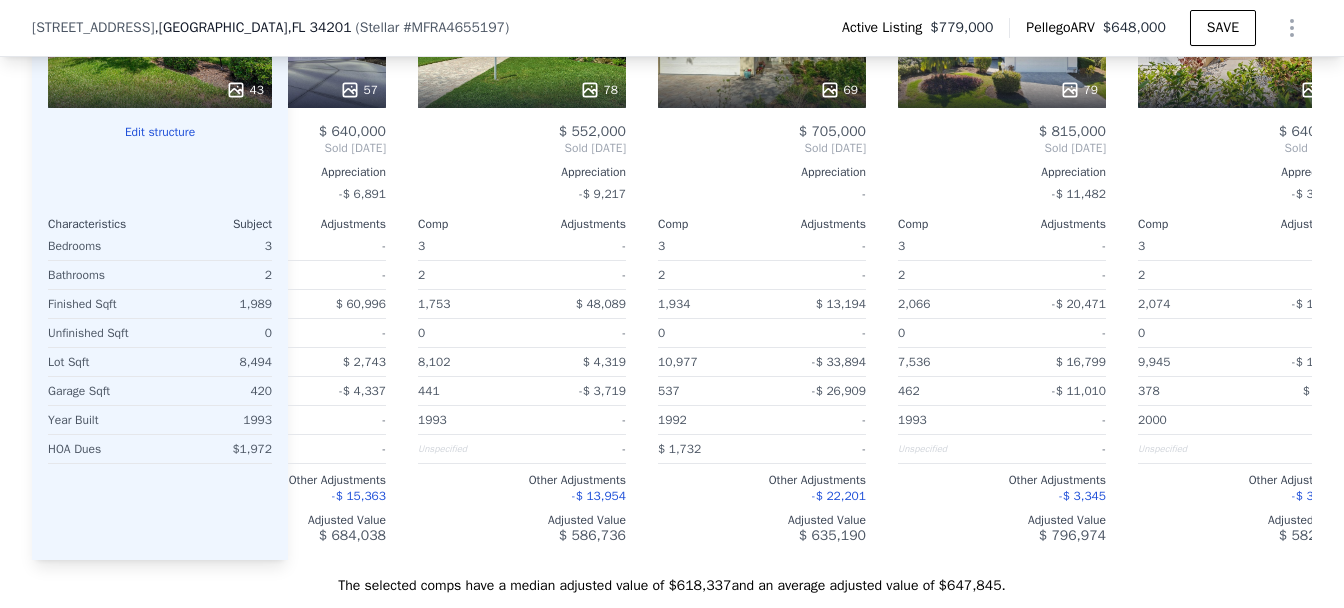 scroll, scrollTop: 0, scrollLeft: 134, axis: horizontal 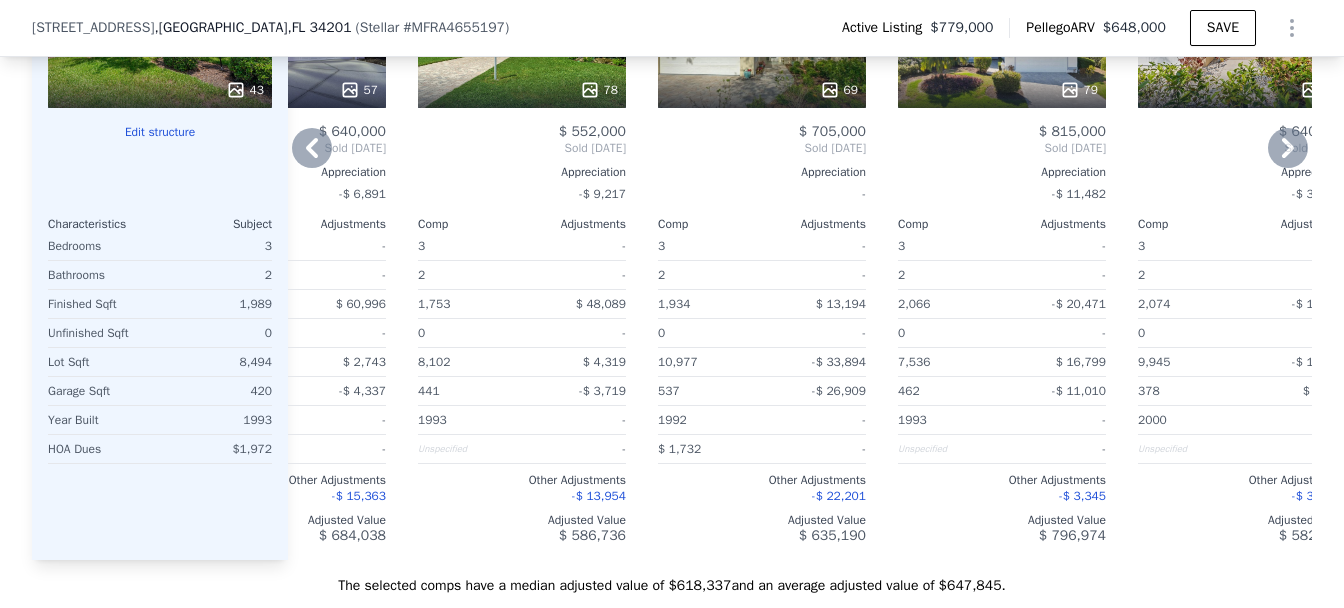 click 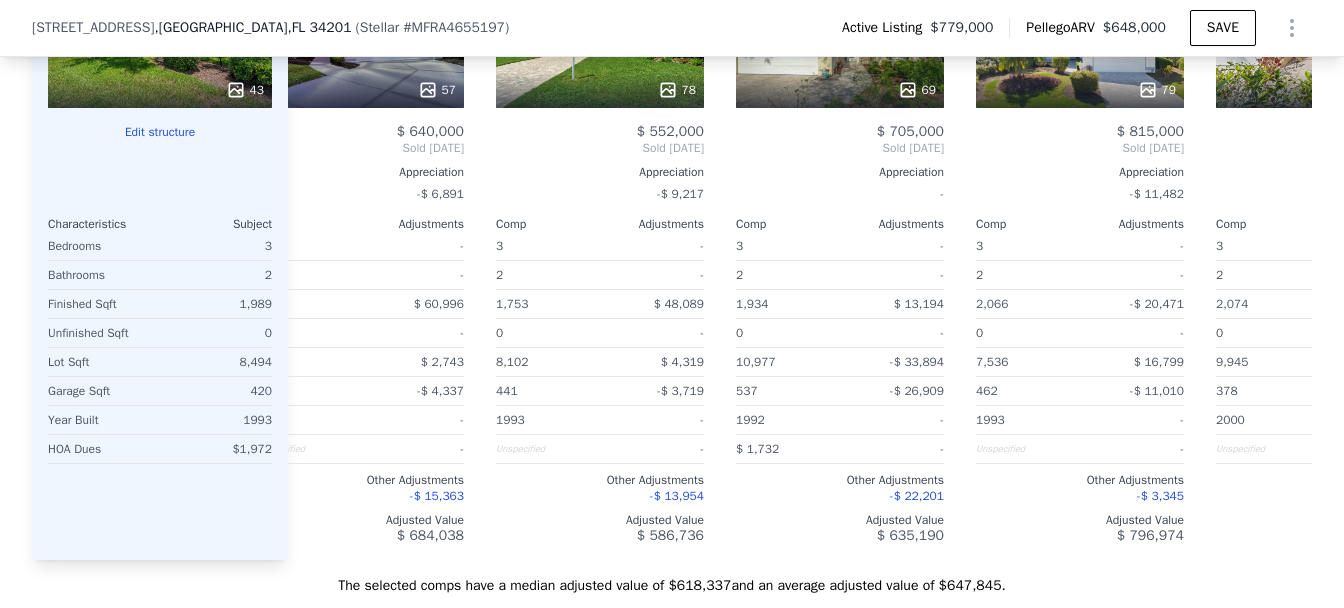 scroll, scrollTop: 0, scrollLeft: 22, axis: horizontal 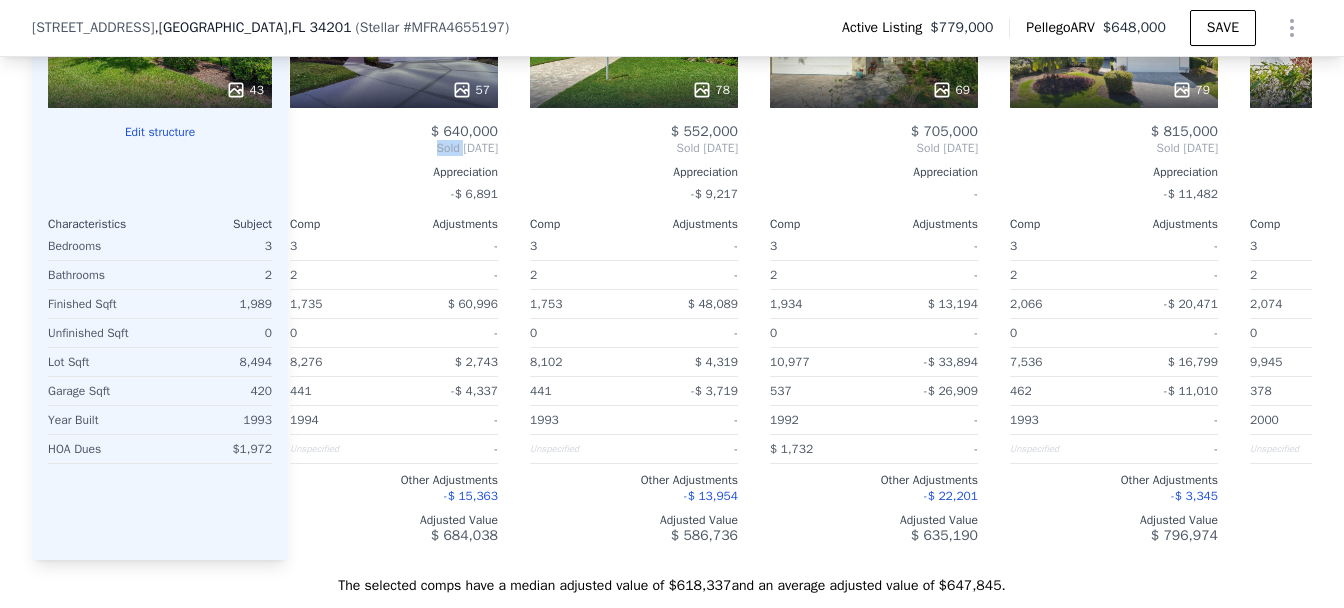 click on "Sold   [DATE]" at bounding box center (394, 148) 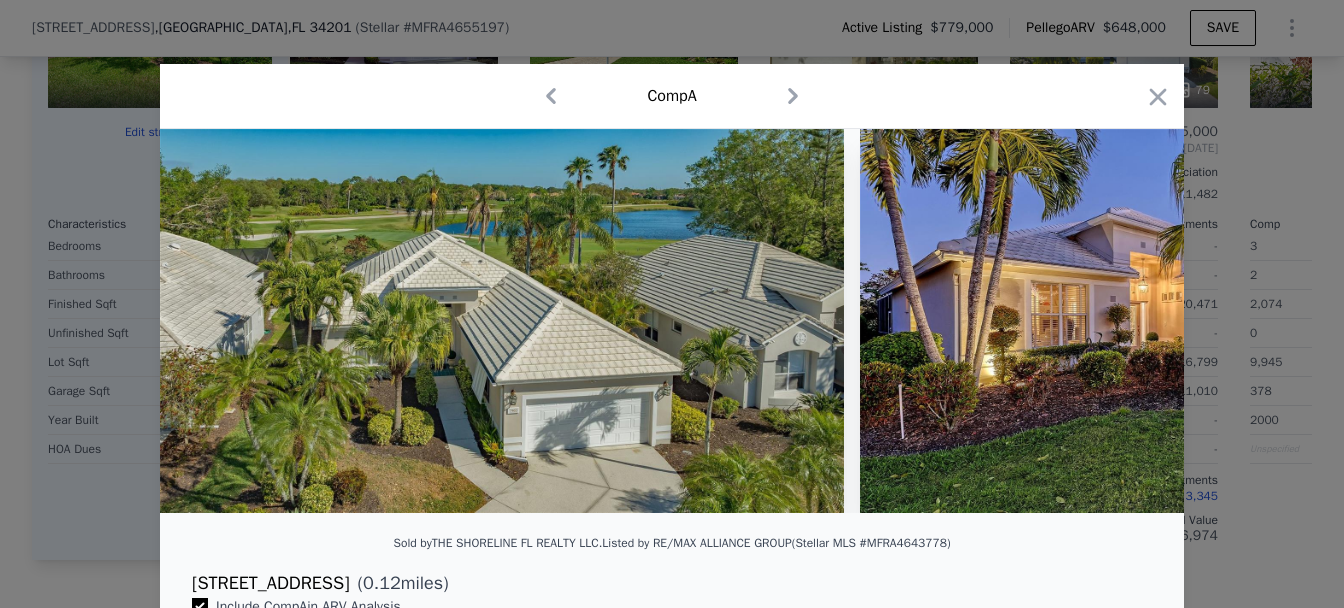 click on "Comp  A" at bounding box center [672, 96] 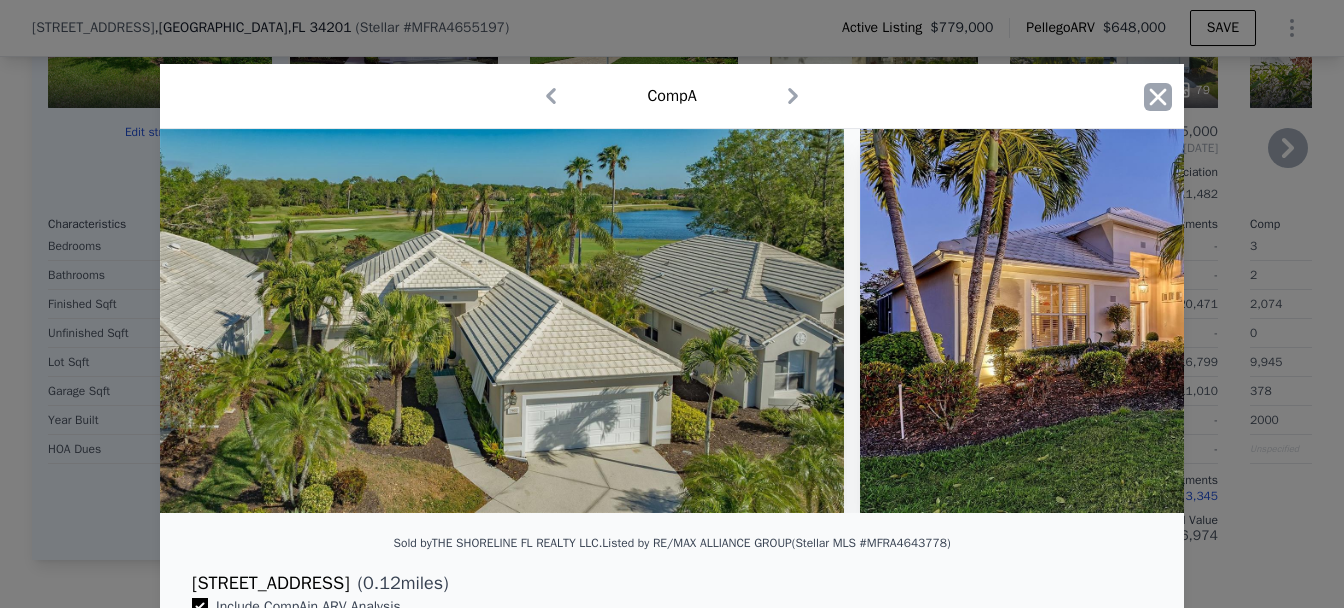 click 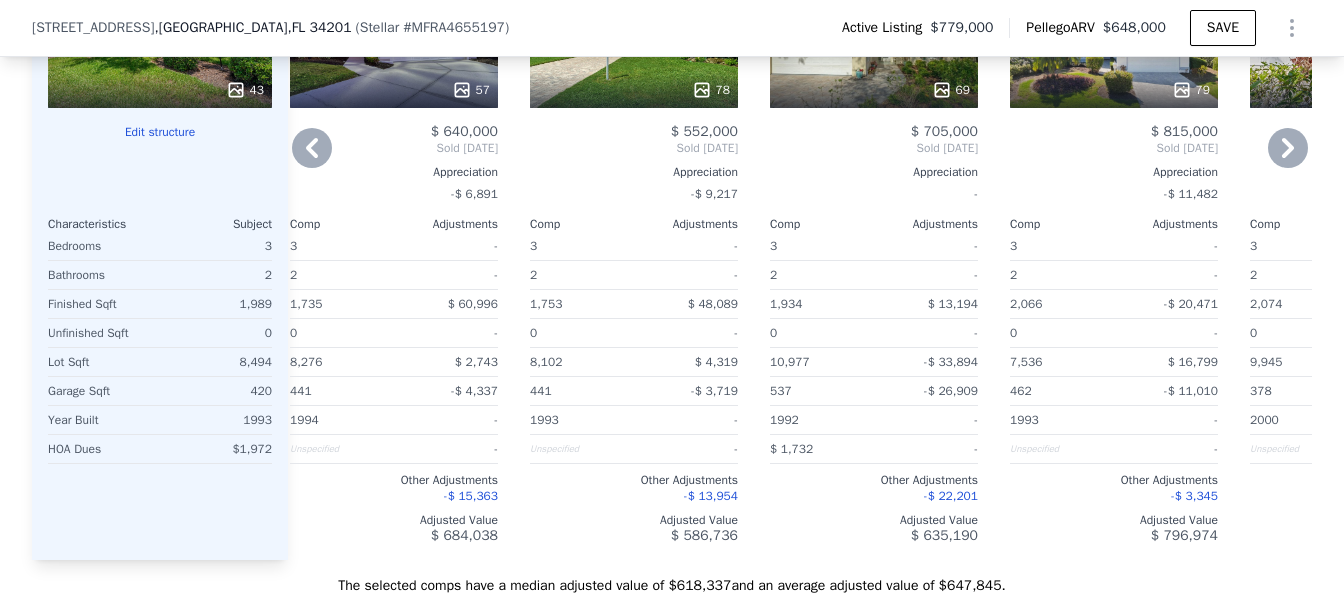 click on "57" at bounding box center [394, 36] 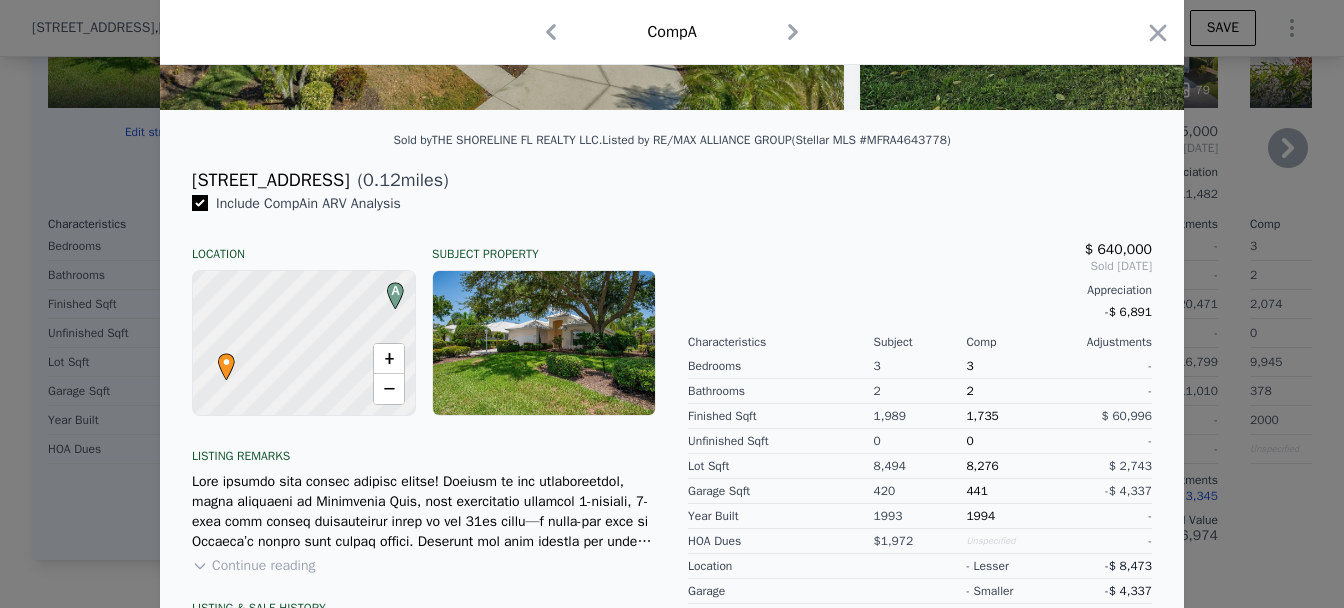 scroll, scrollTop: 0, scrollLeft: 0, axis: both 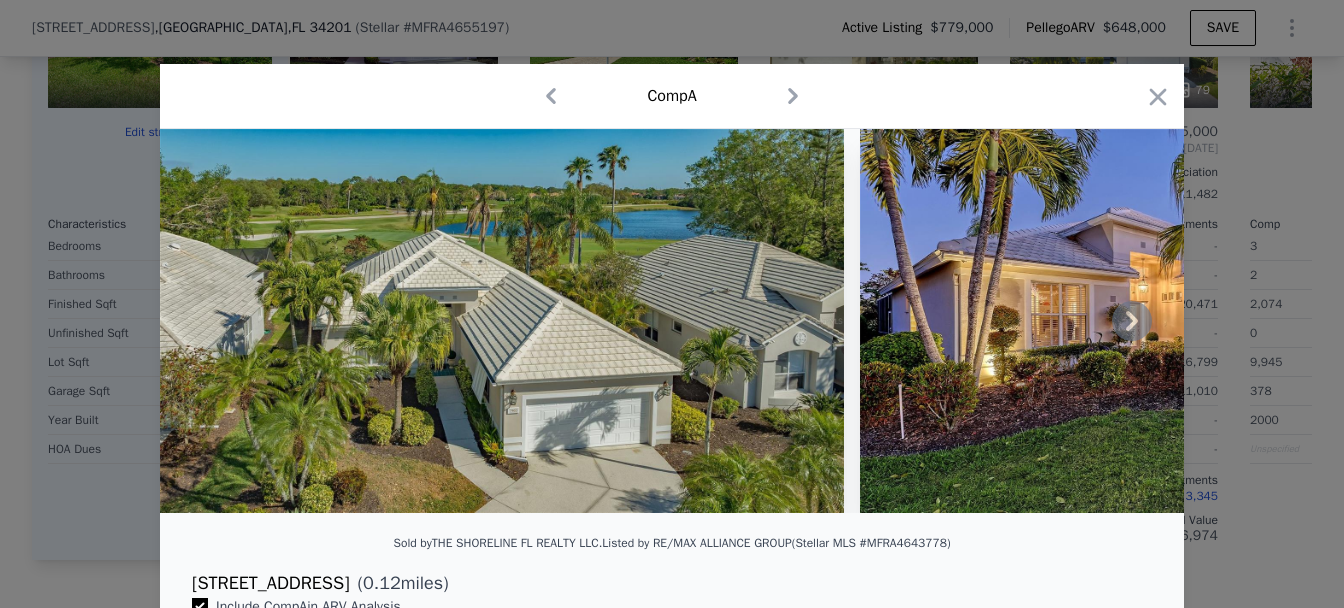 click 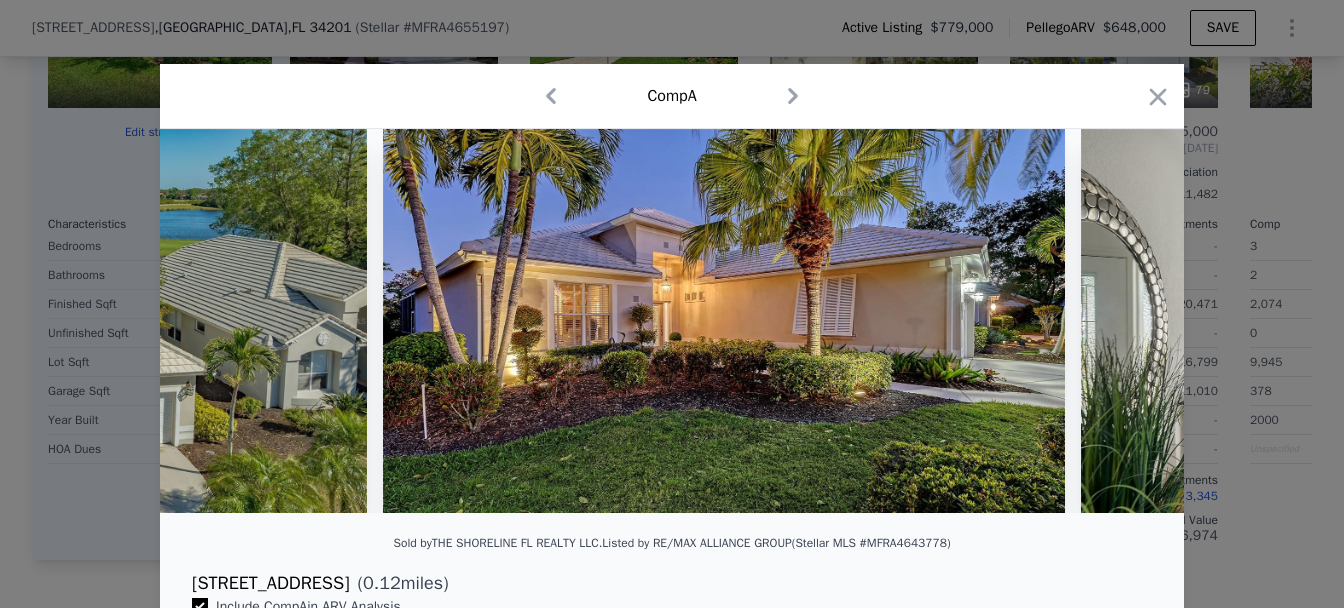 scroll, scrollTop: 0, scrollLeft: 478, axis: horizontal 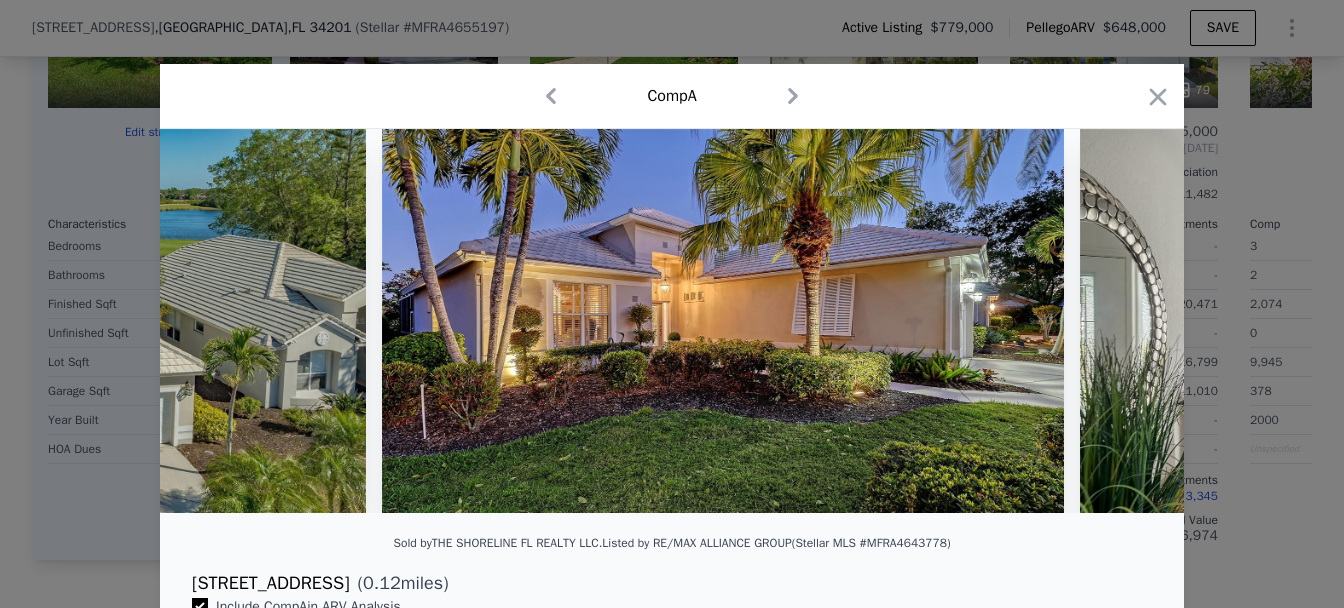 click at bounding box center [1423, 321] 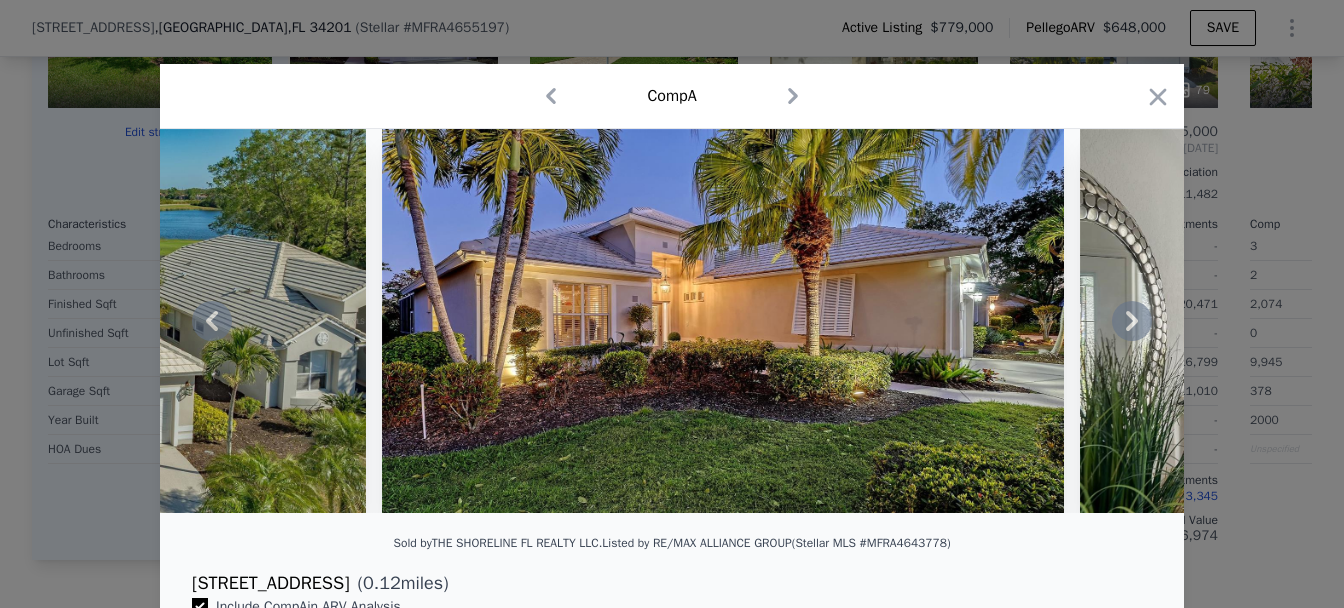 click 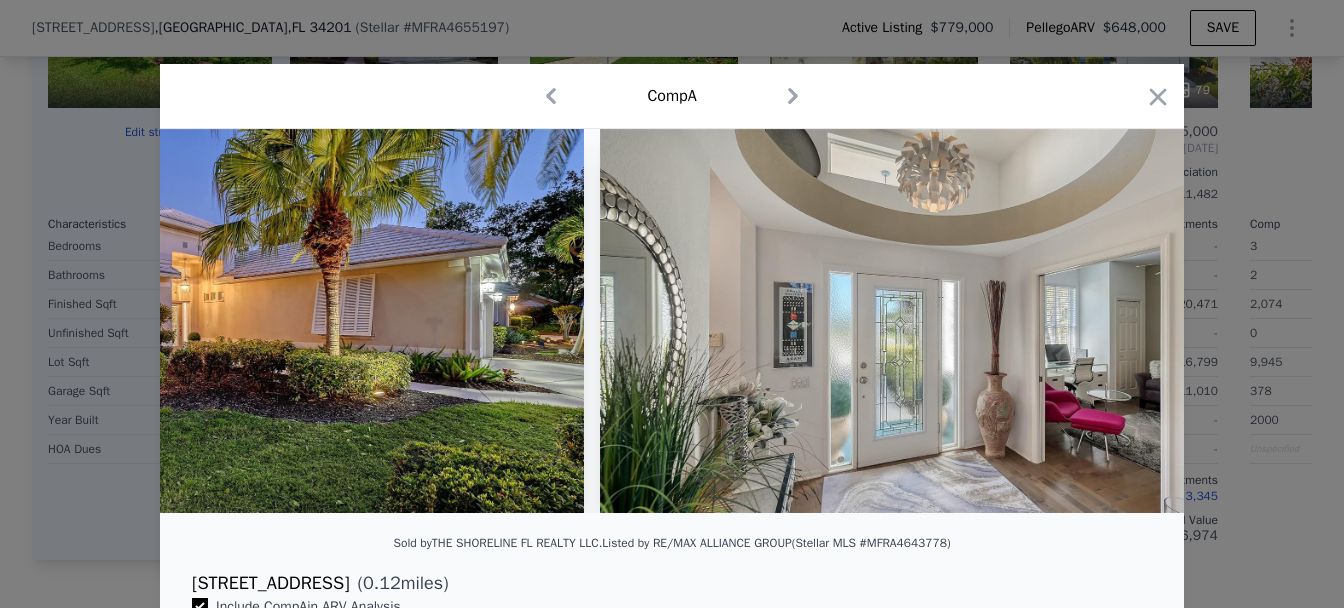 scroll, scrollTop: 0, scrollLeft: 958, axis: horizontal 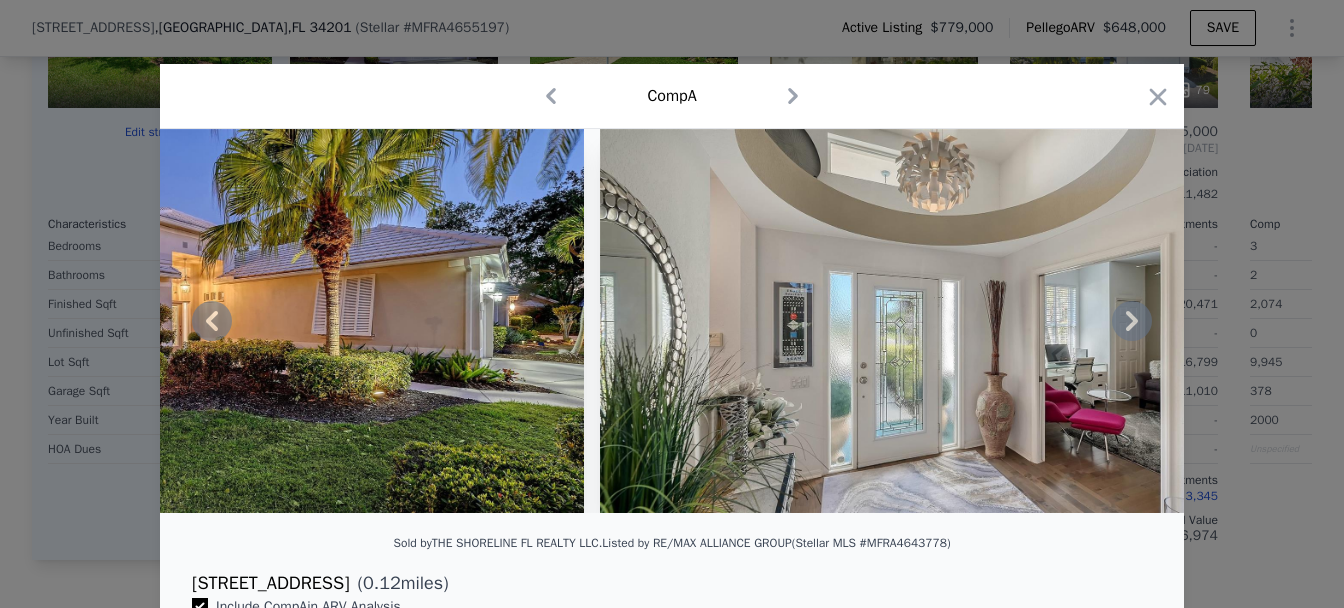 click 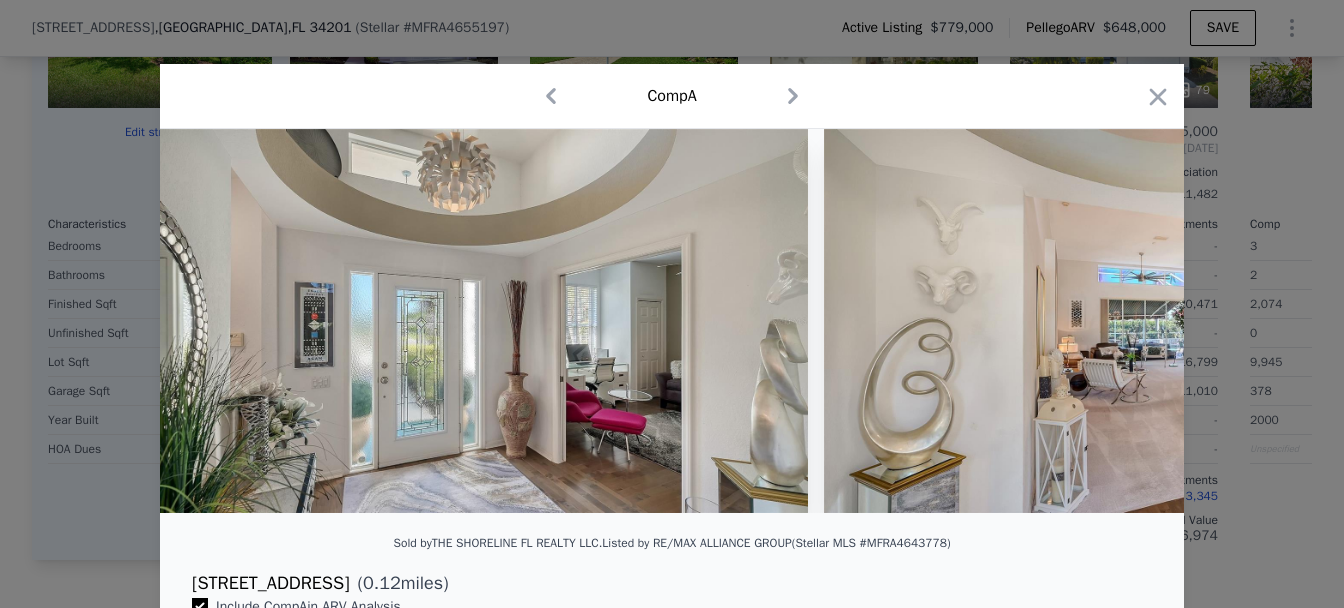 scroll, scrollTop: 0, scrollLeft: 1438, axis: horizontal 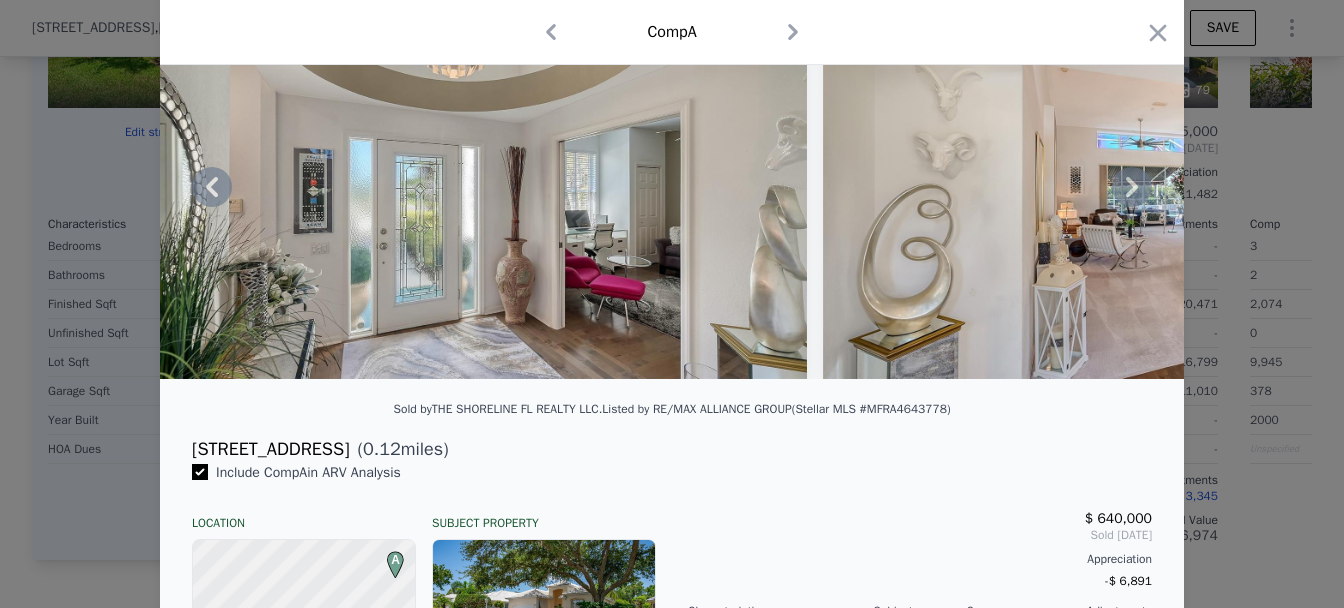 click 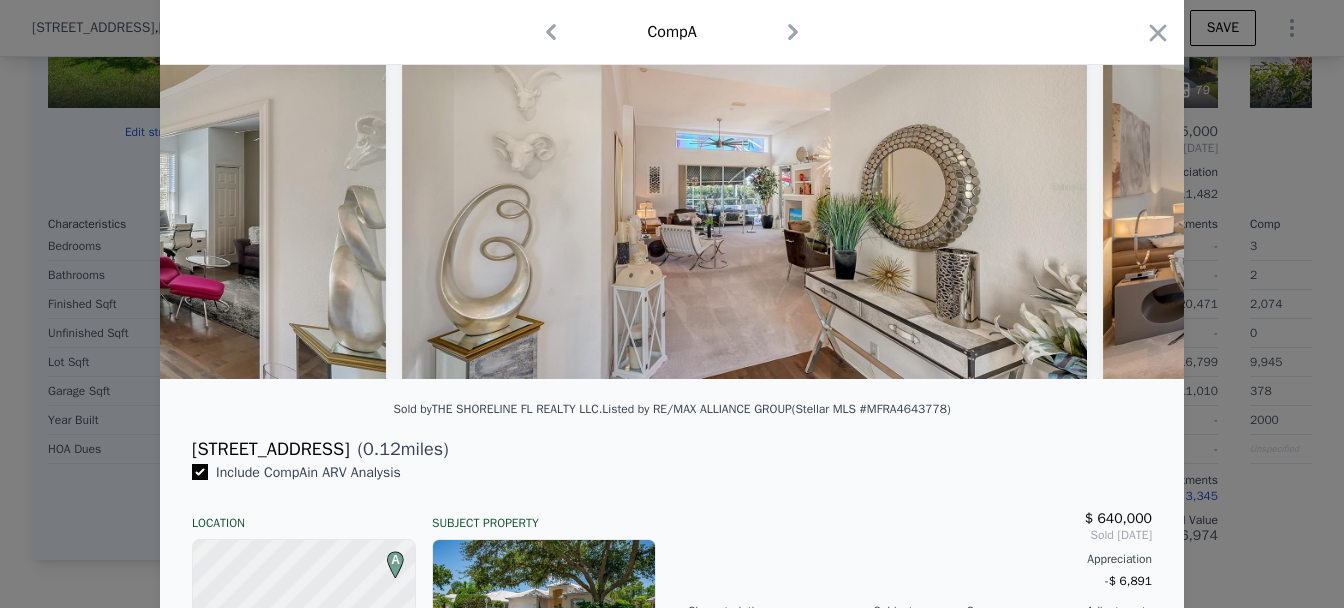 scroll, scrollTop: 0, scrollLeft: 1870, axis: horizontal 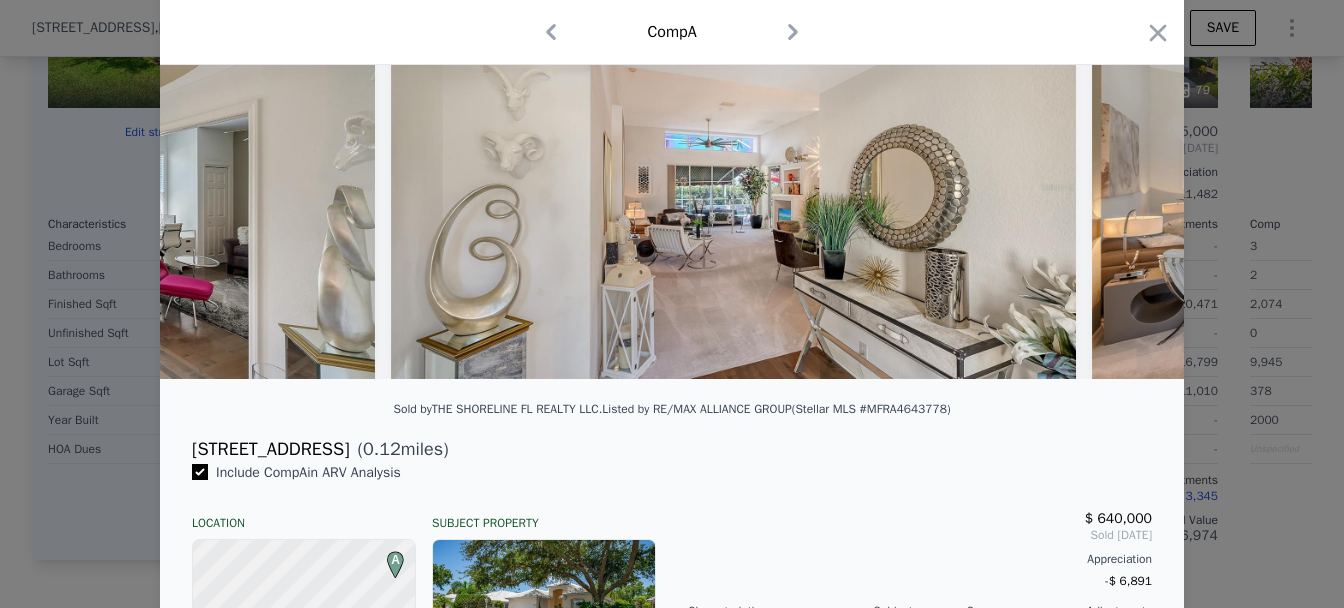 click at bounding box center [734, 187] 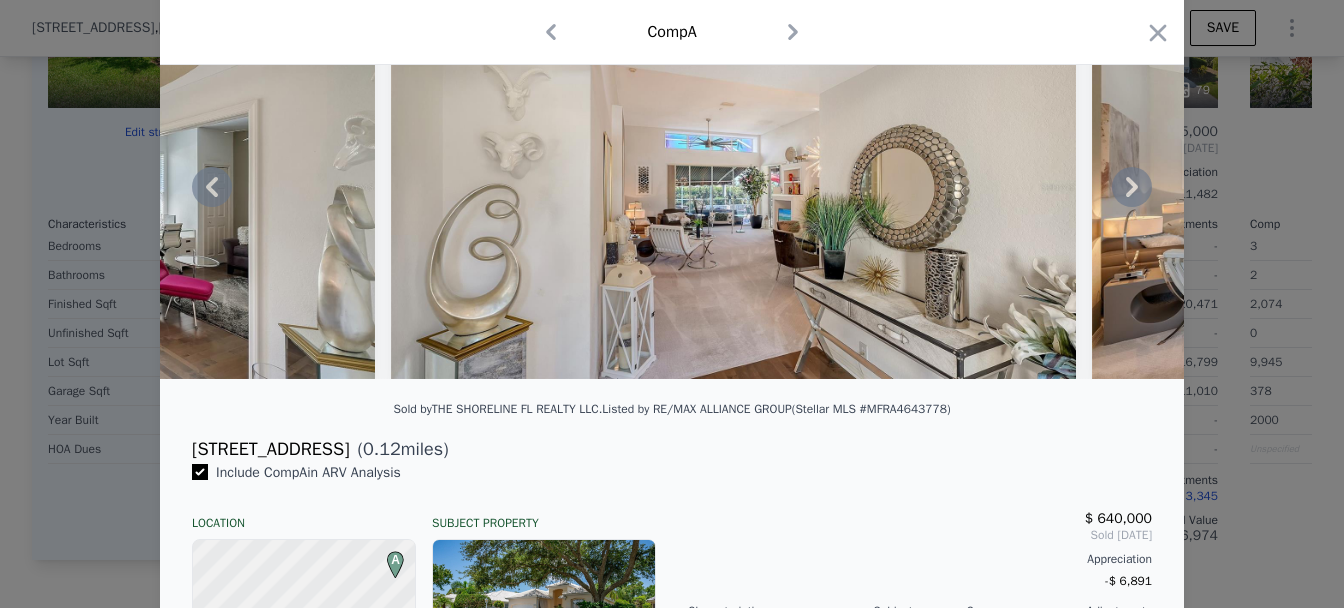 click 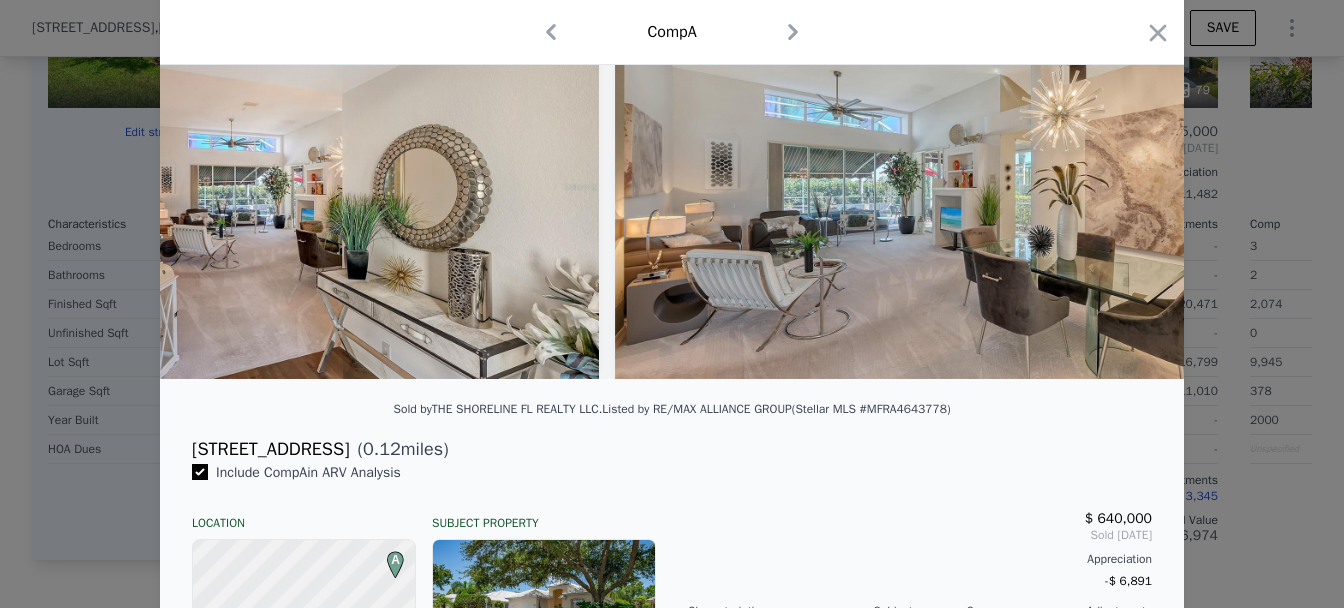 scroll, scrollTop: 0, scrollLeft: 2350, axis: horizontal 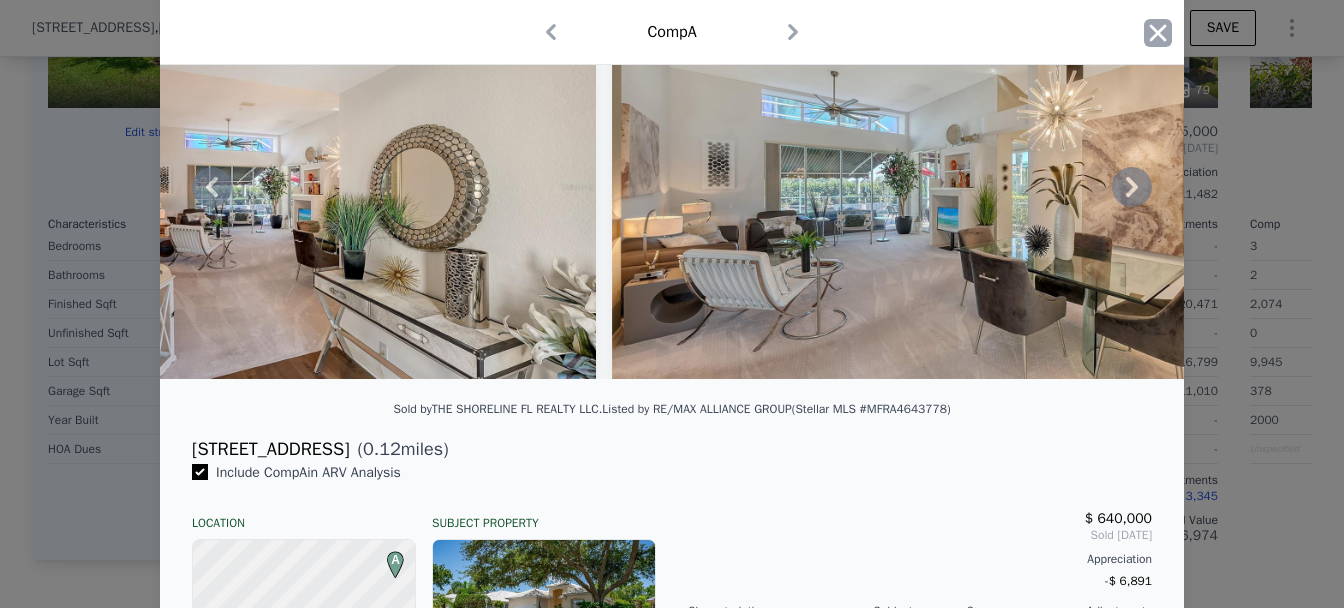 click 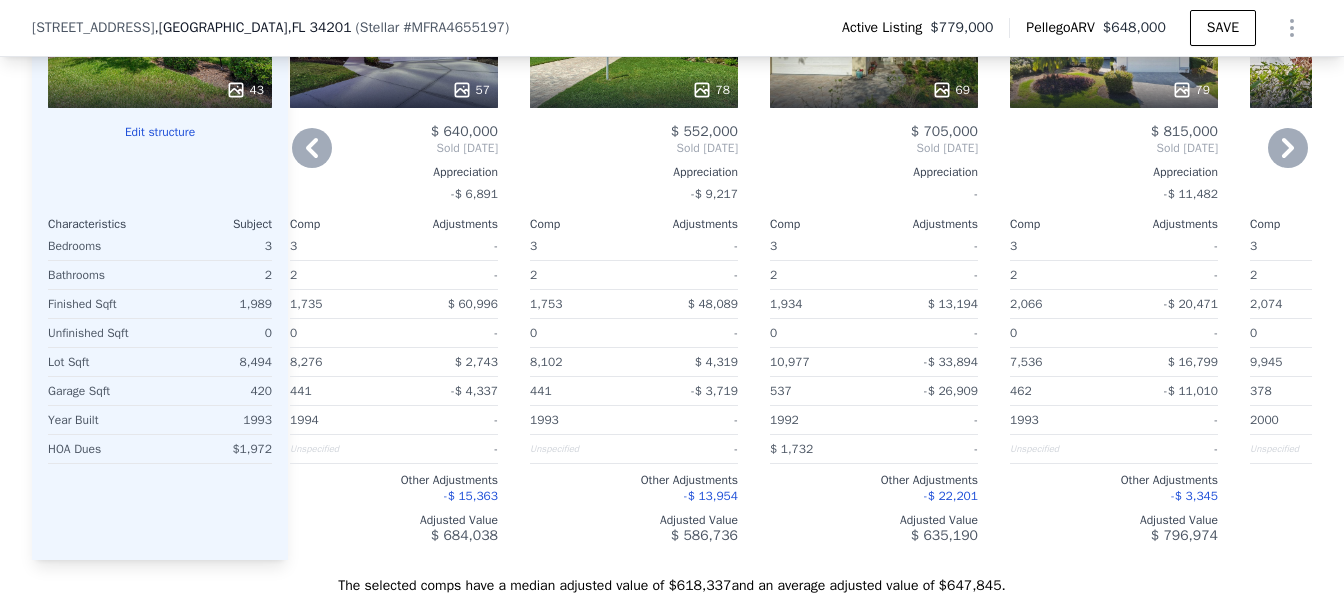 click on "78" at bounding box center [634, 36] 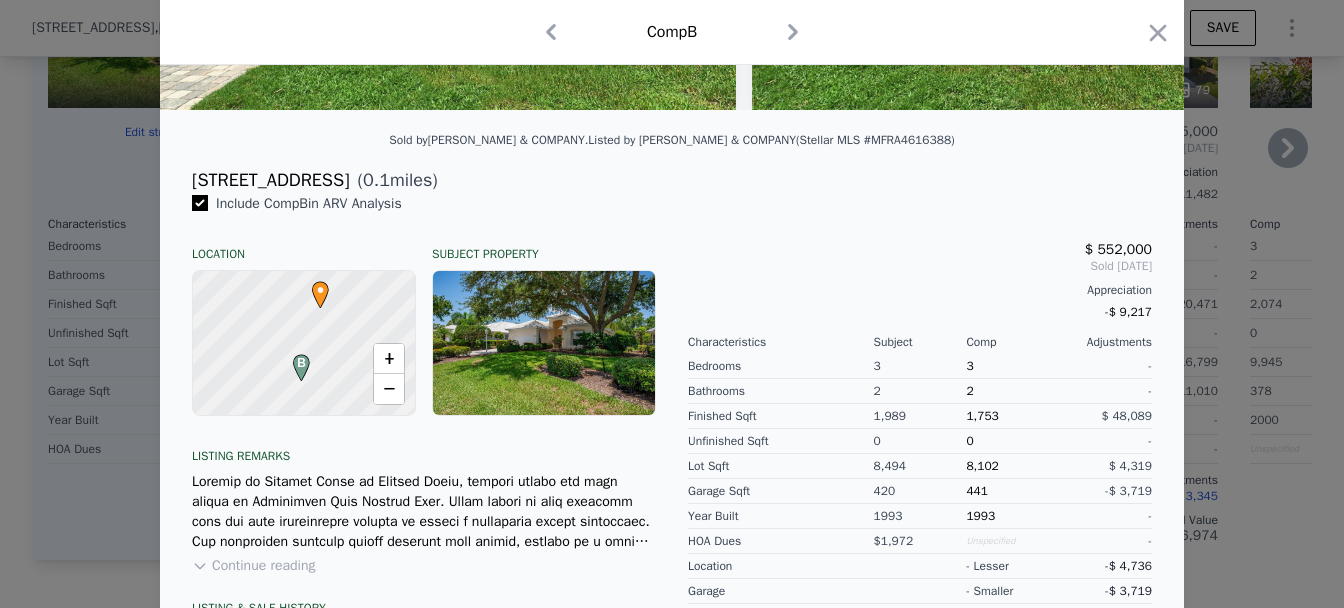 scroll, scrollTop: 0, scrollLeft: 0, axis: both 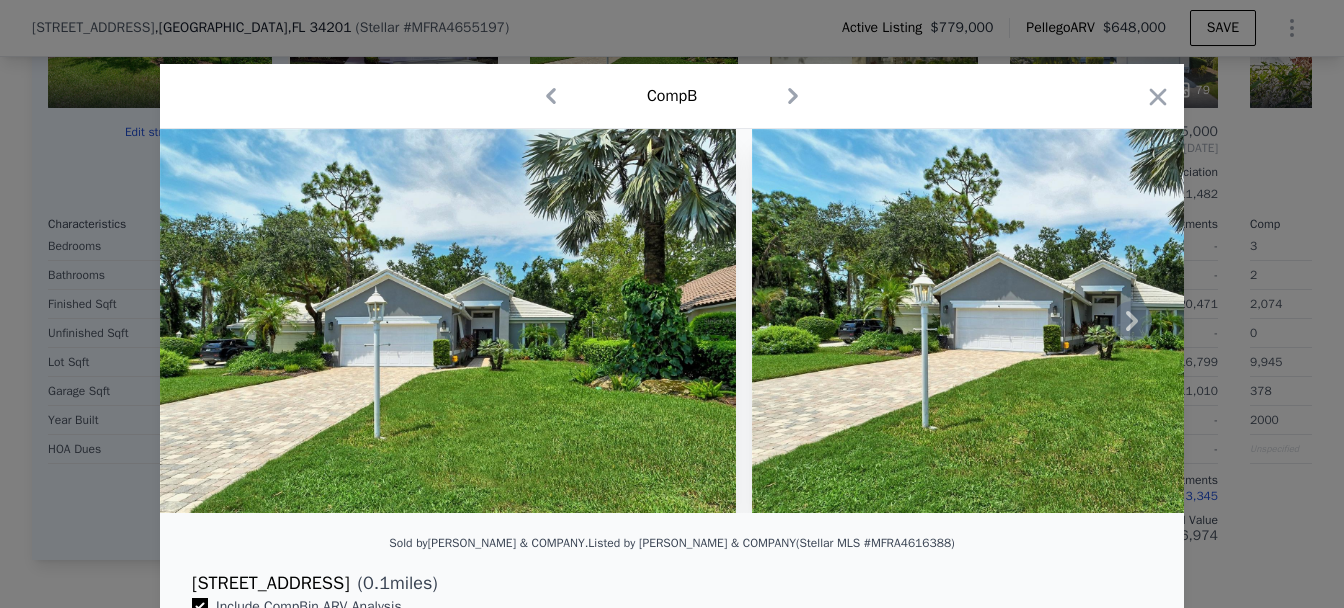click 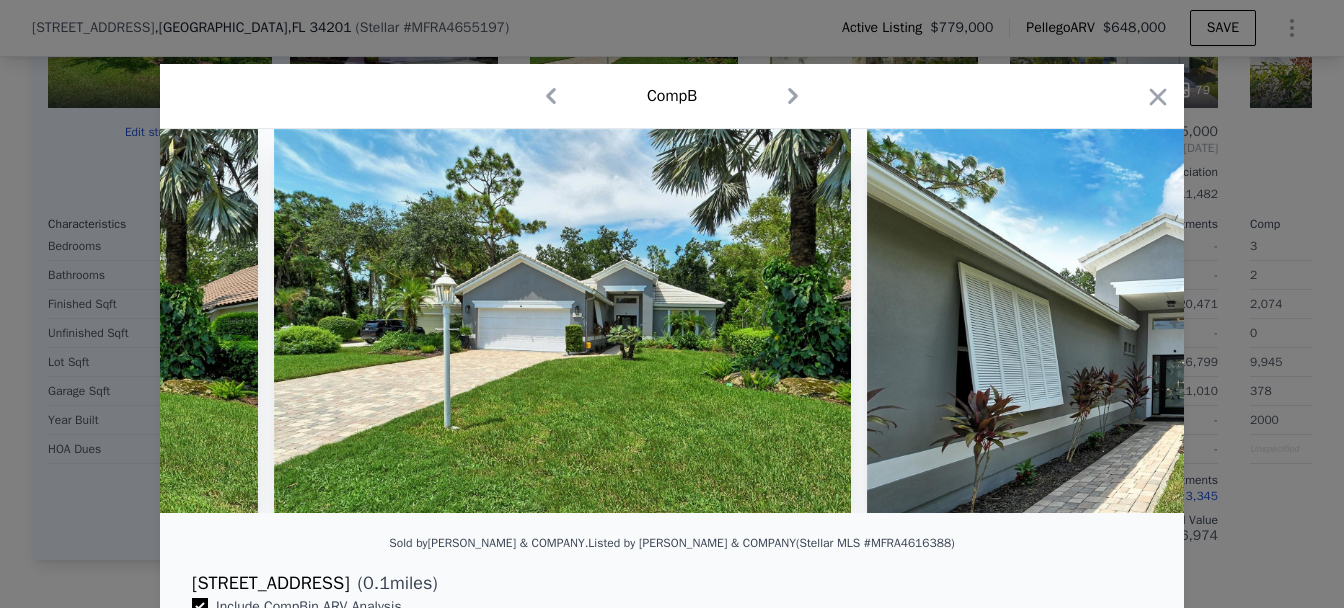 scroll, scrollTop: 0, scrollLeft: 480, axis: horizontal 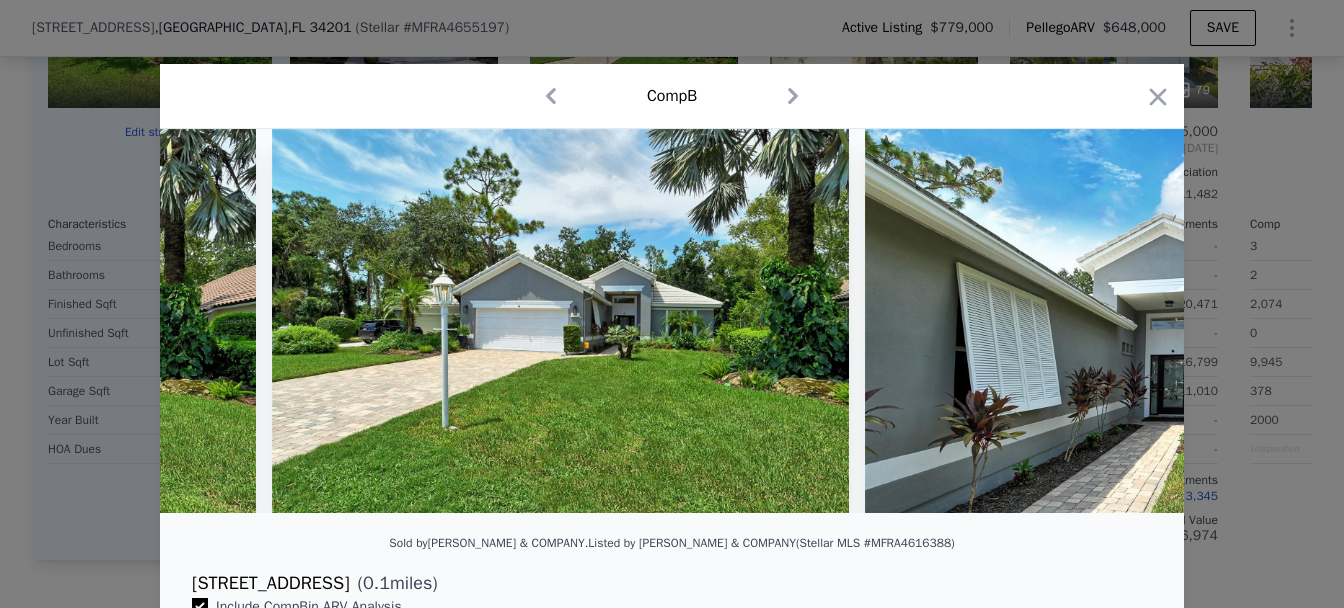click at bounding box center [1153, 321] 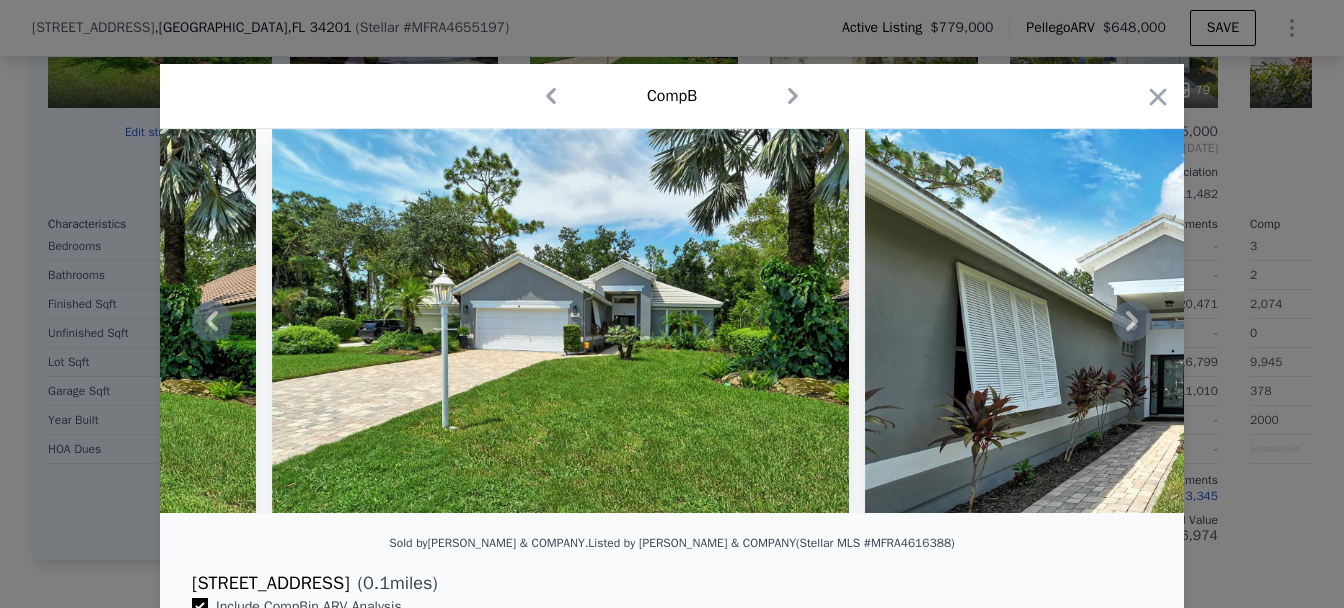 click 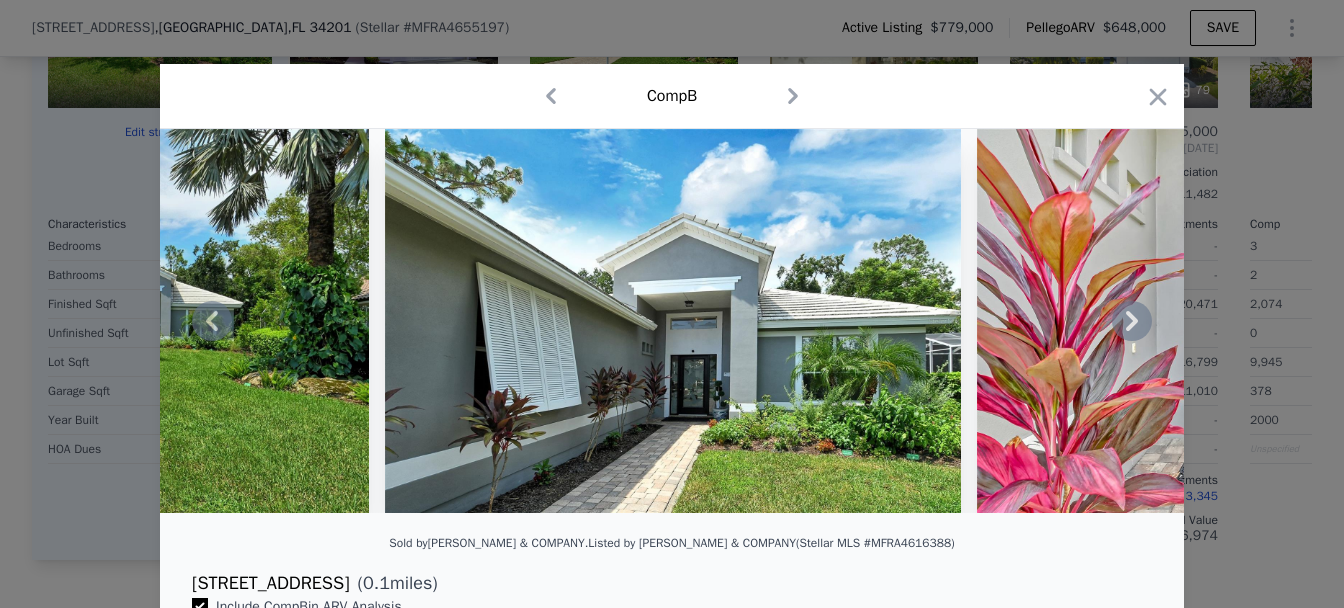 click 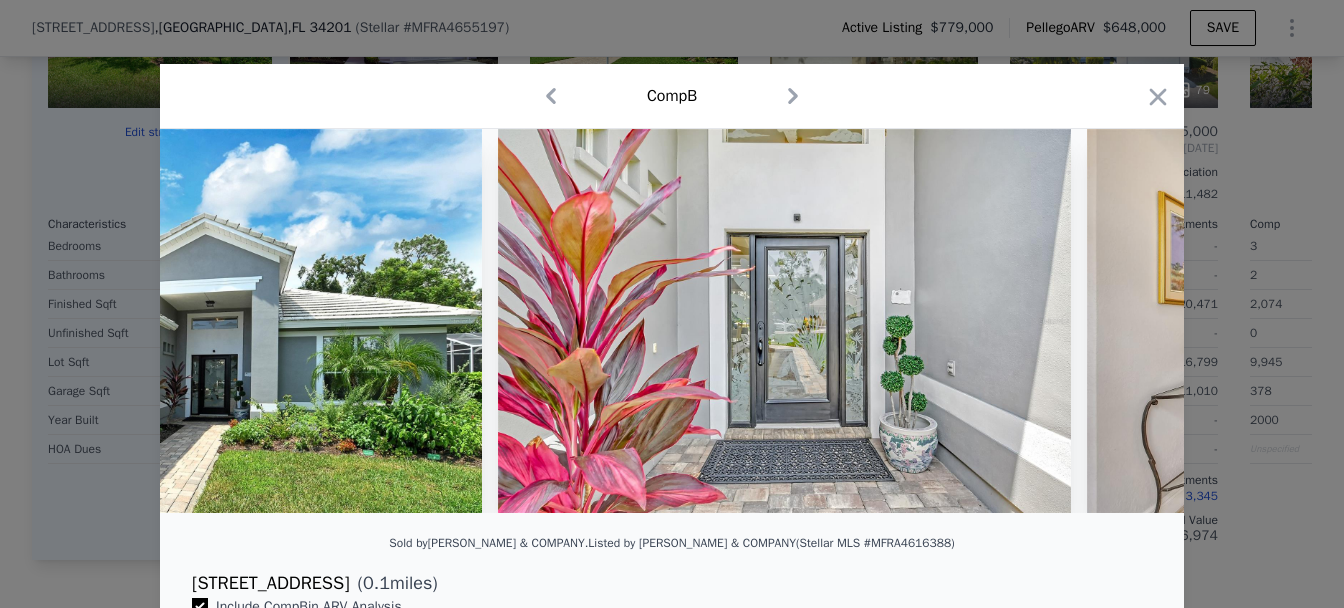 scroll, scrollTop: 0, scrollLeft: 1440, axis: horizontal 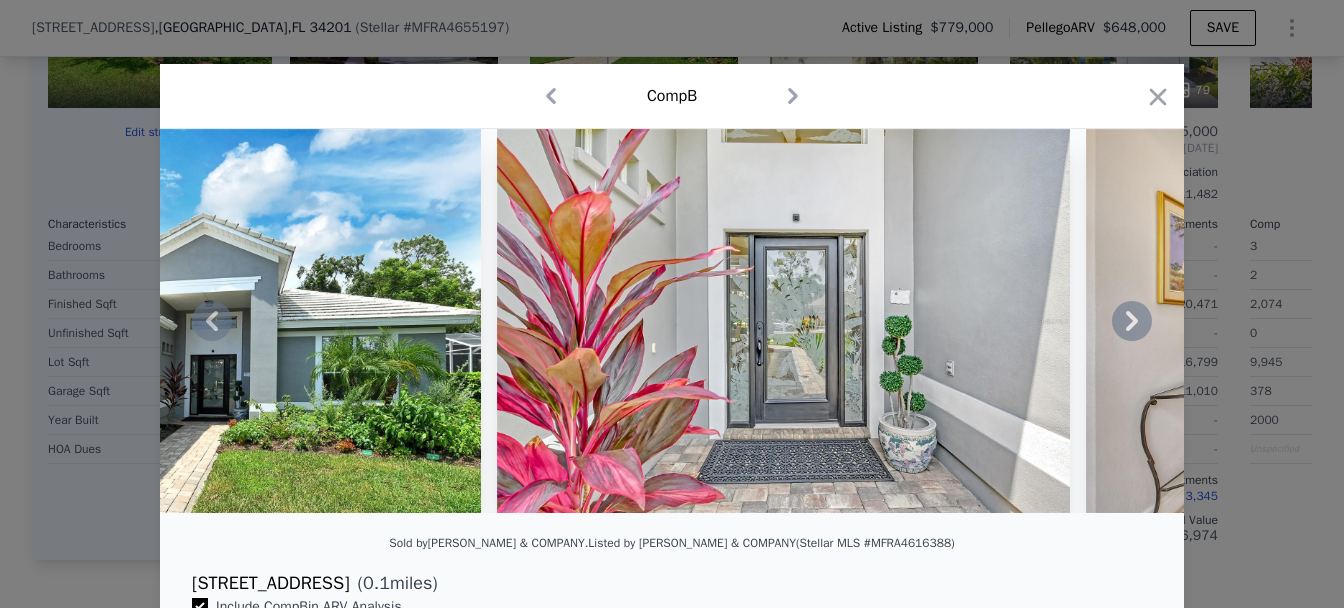 click 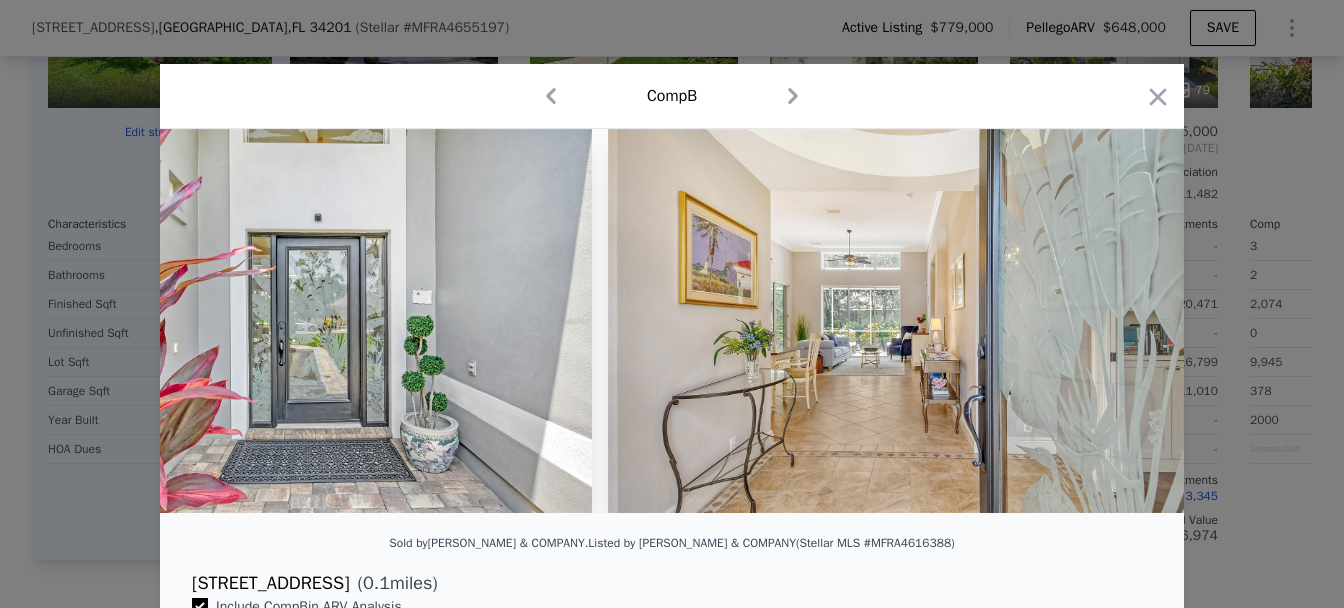scroll, scrollTop: 0, scrollLeft: 1920, axis: horizontal 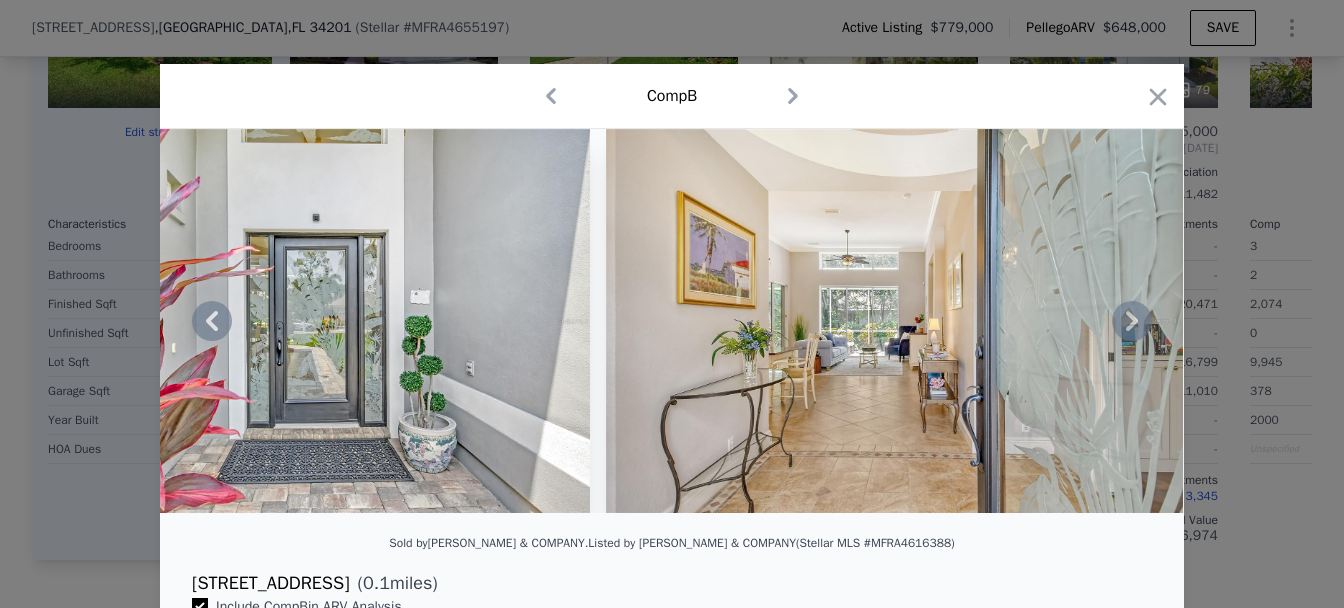 click 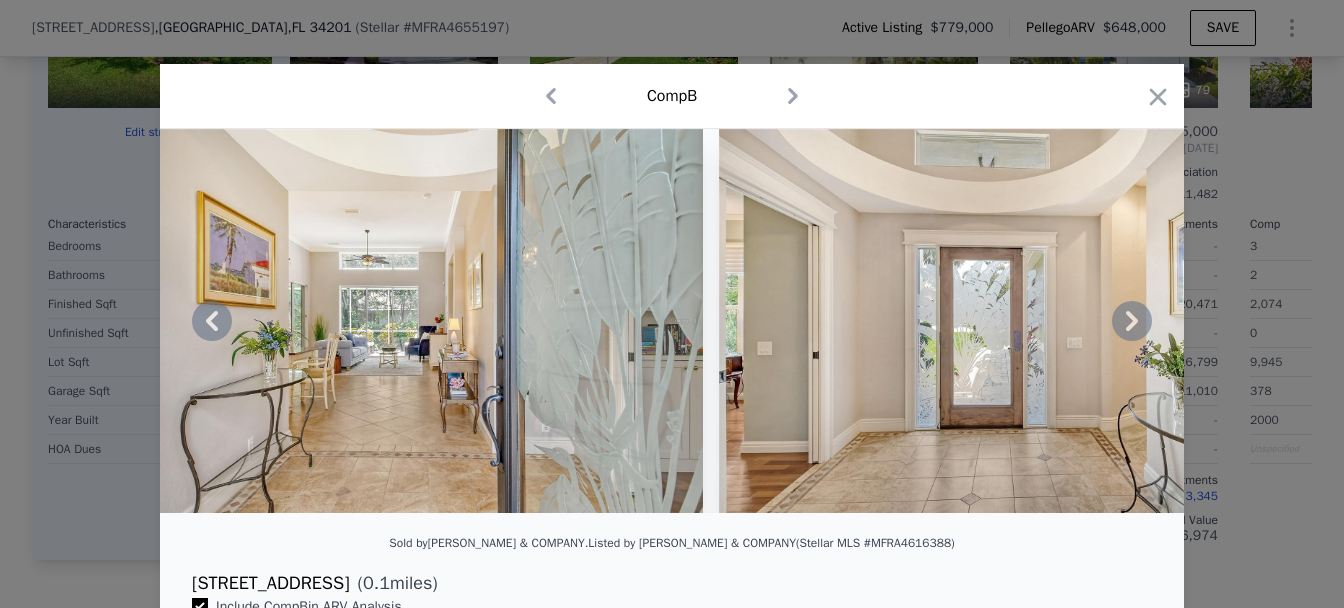 click 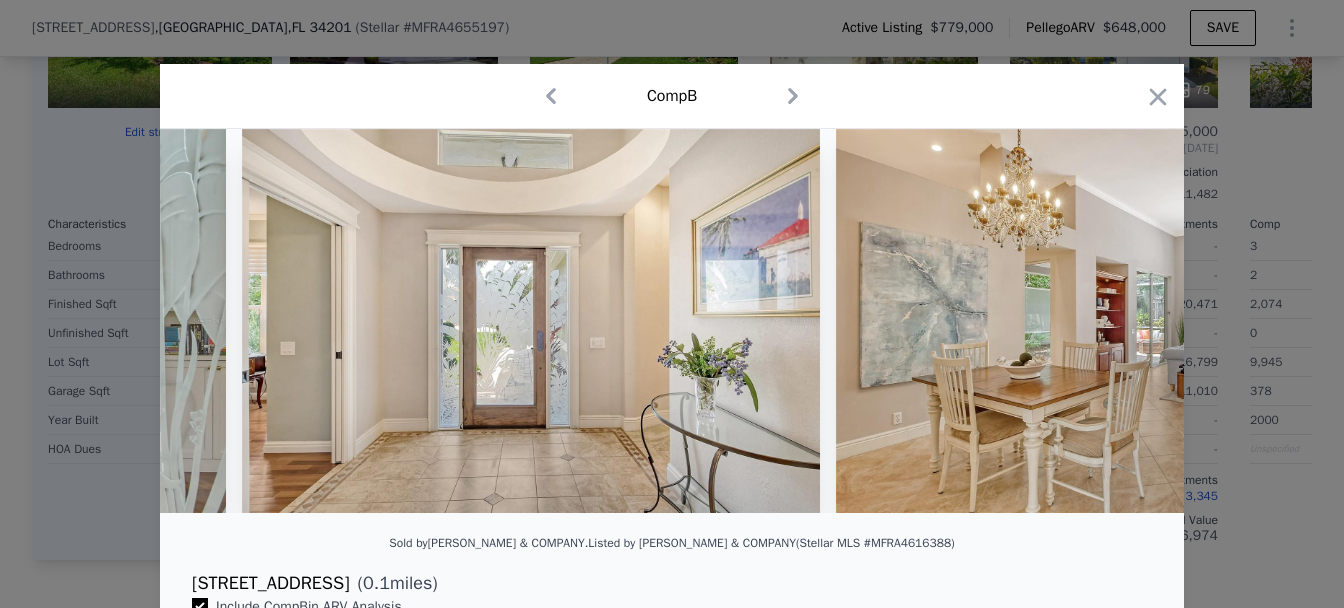 scroll, scrollTop: 0, scrollLeft: 2880, axis: horizontal 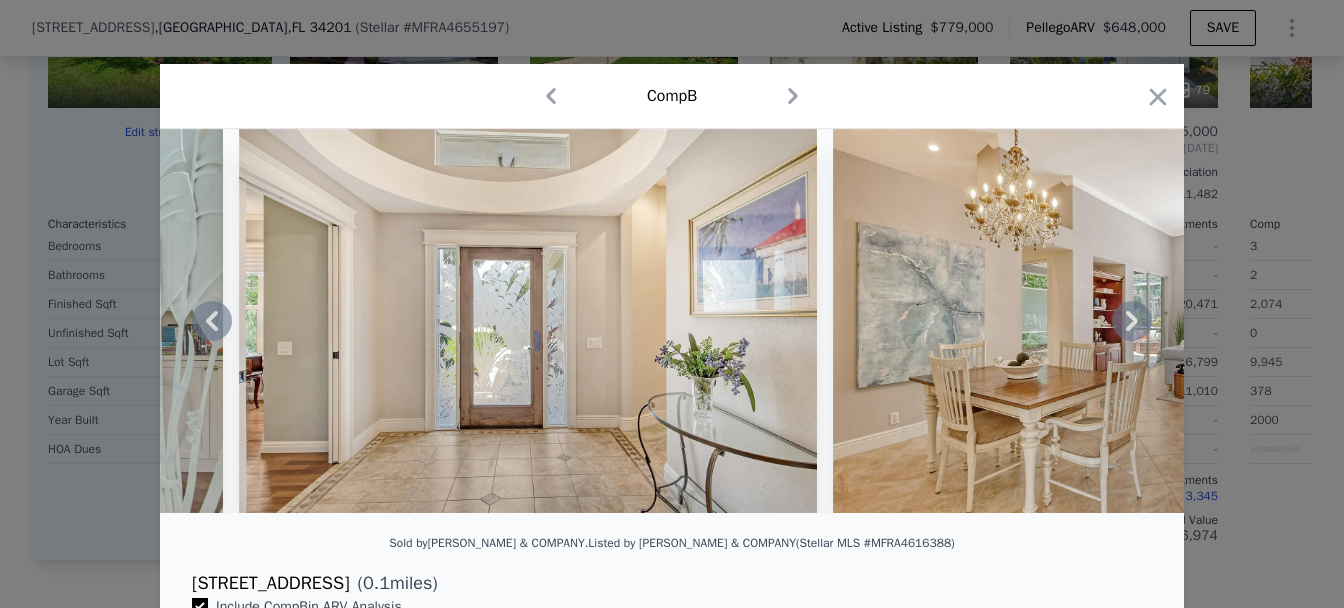 click 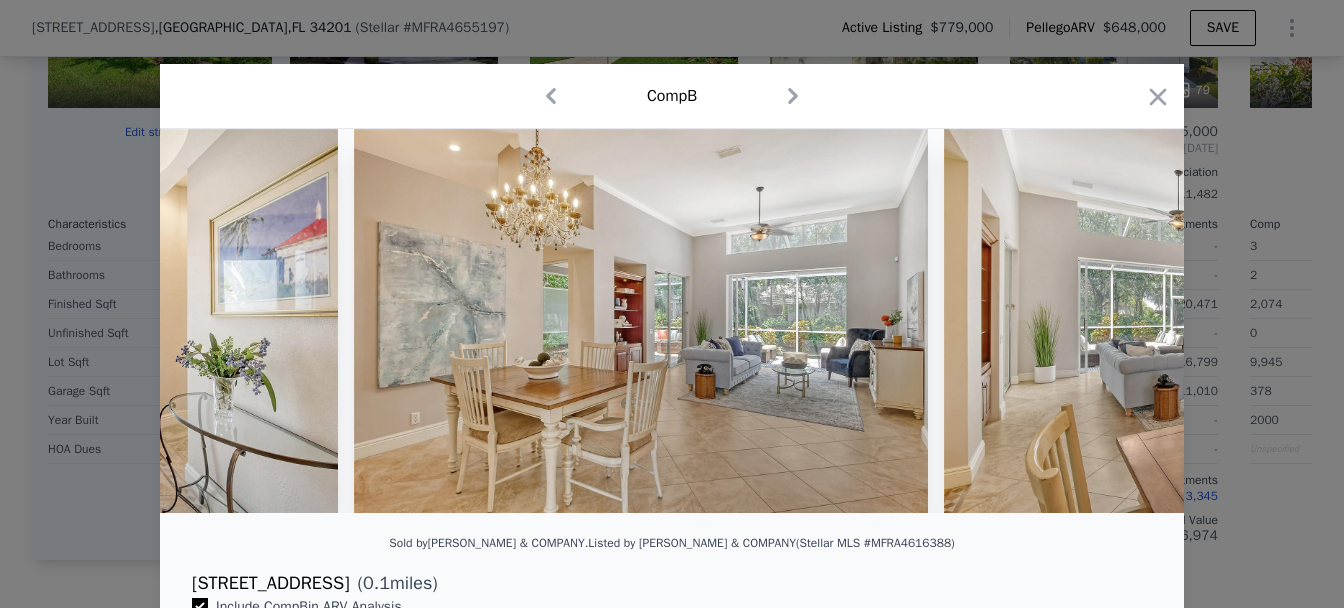 scroll, scrollTop: 0, scrollLeft: 3360, axis: horizontal 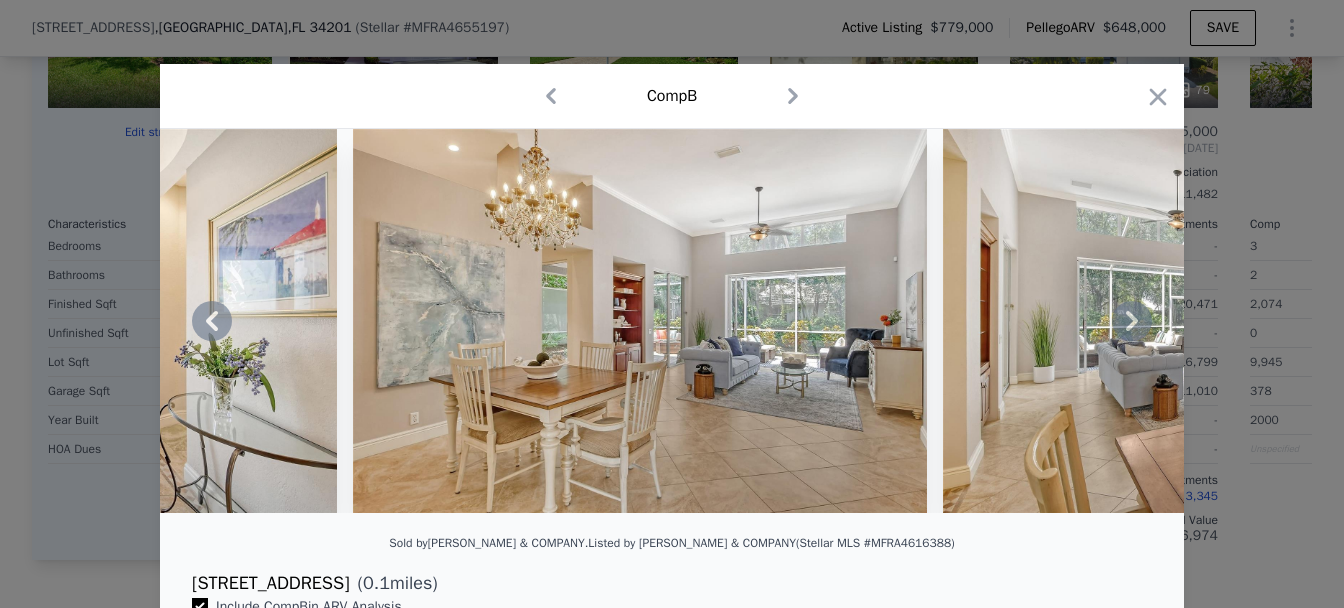 click 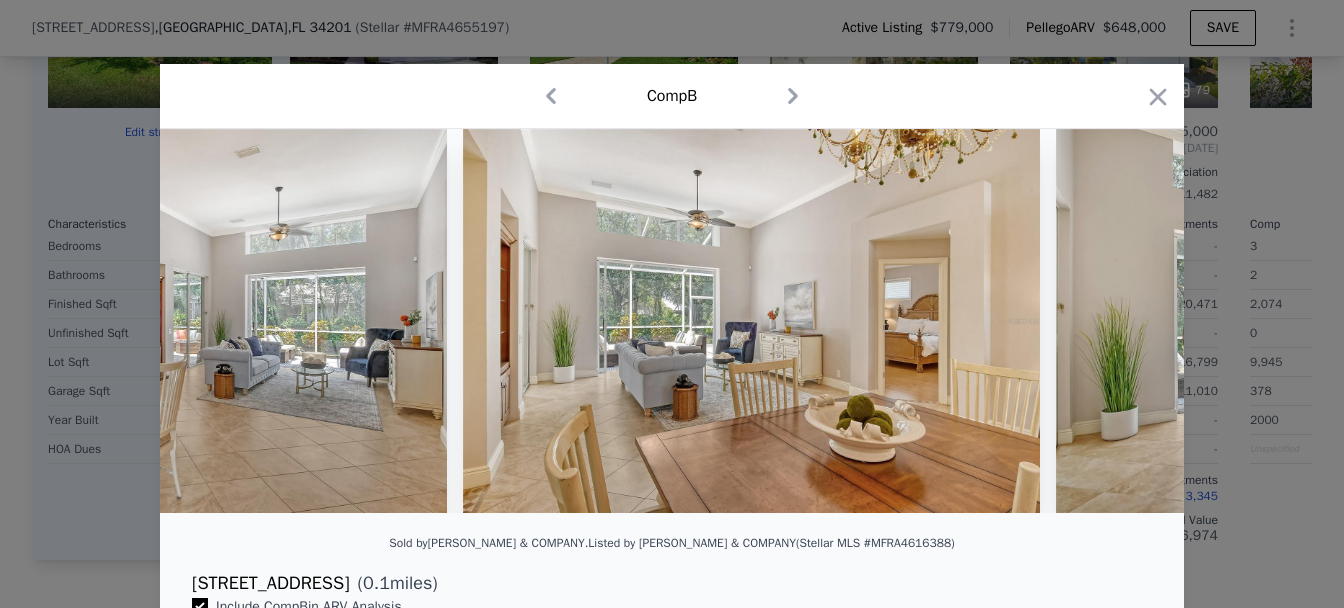 scroll, scrollTop: 0, scrollLeft: 3840, axis: horizontal 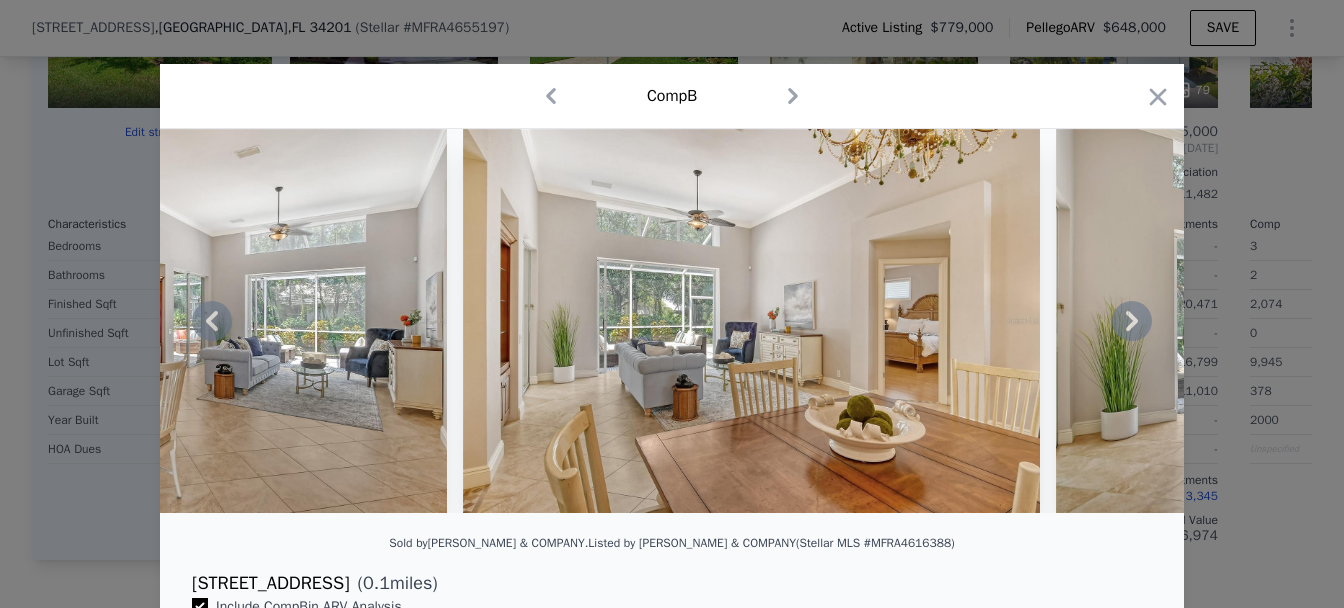 click 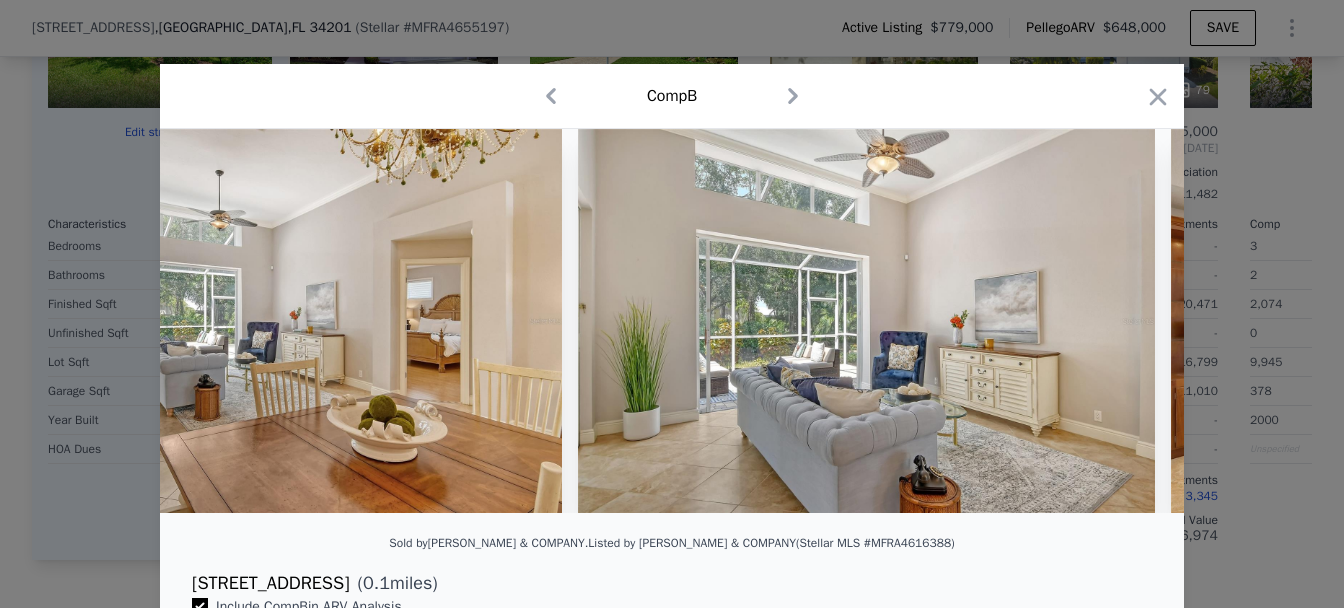 scroll, scrollTop: 0, scrollLeft: 4320, axis: horizontal 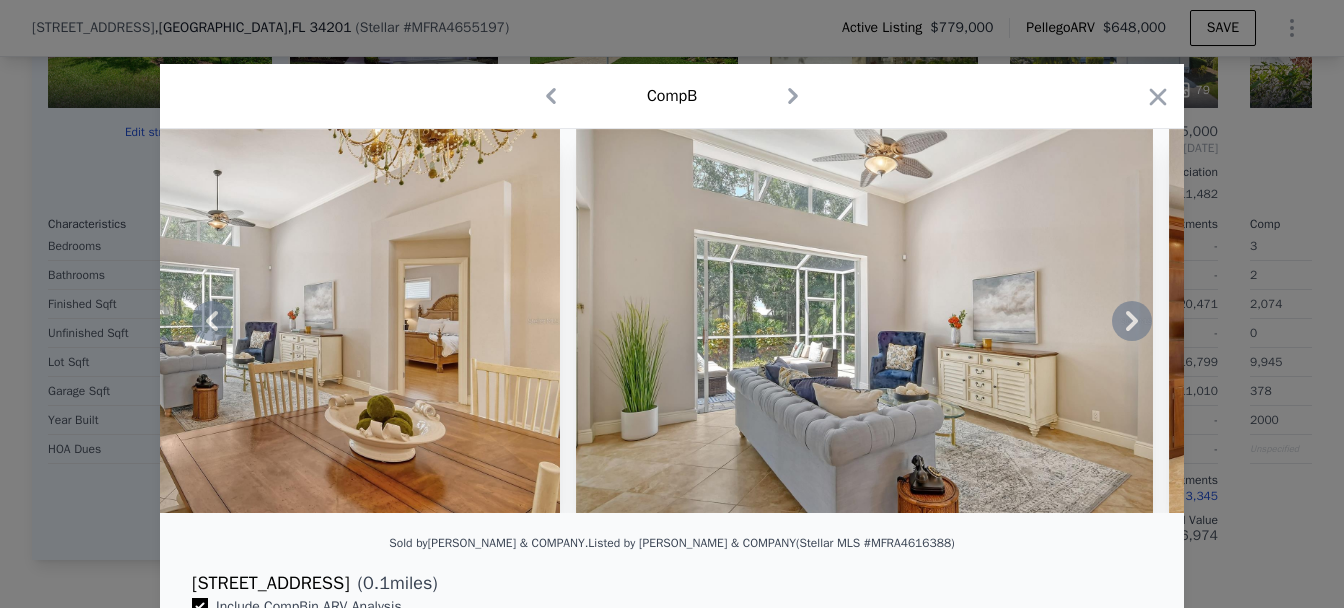 click 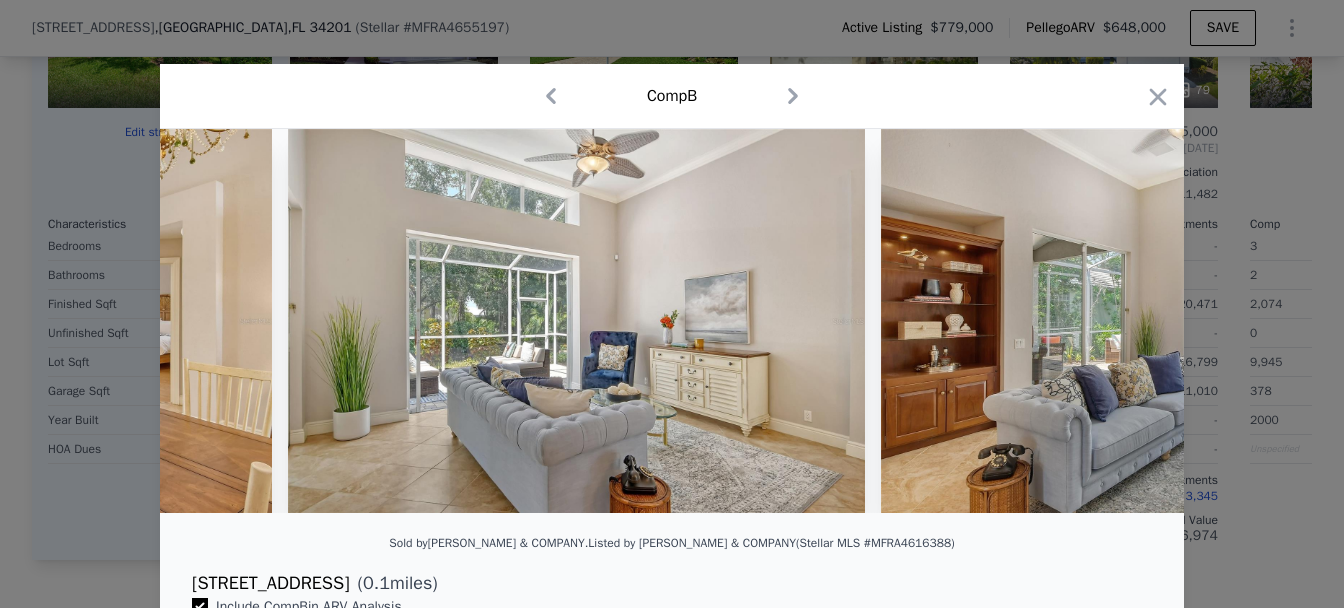 scroll, scrollTop: 0, scrollLeft: 4710, axis: horizontal 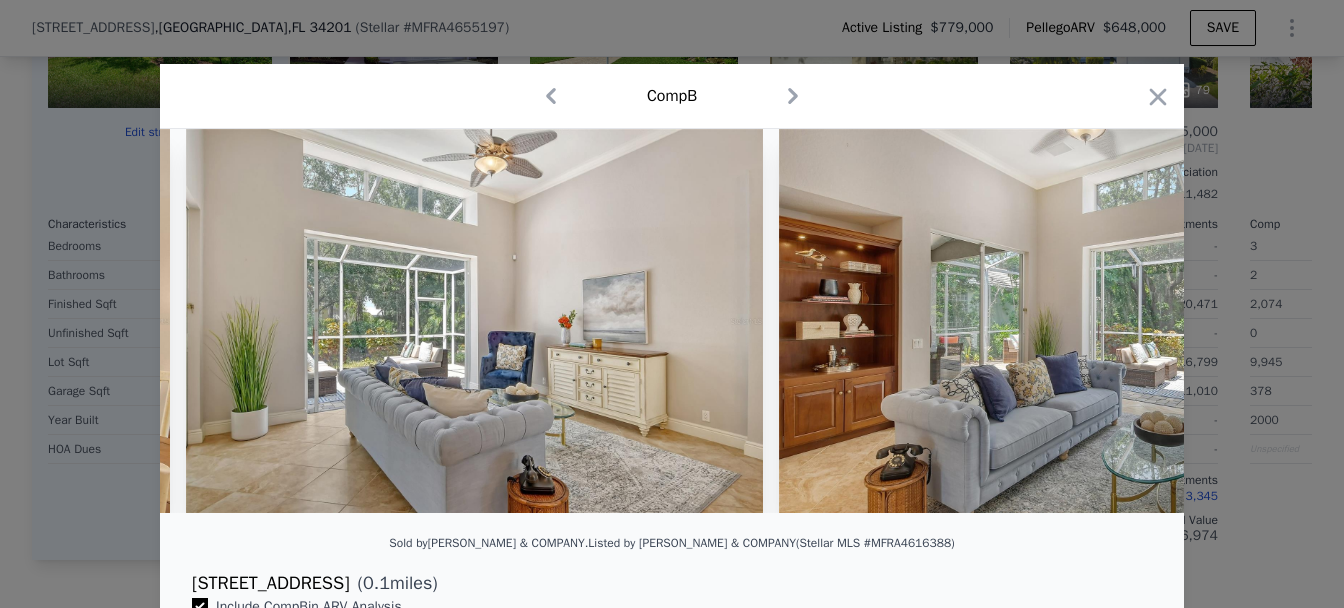 click at bounding box center (1064, 321) 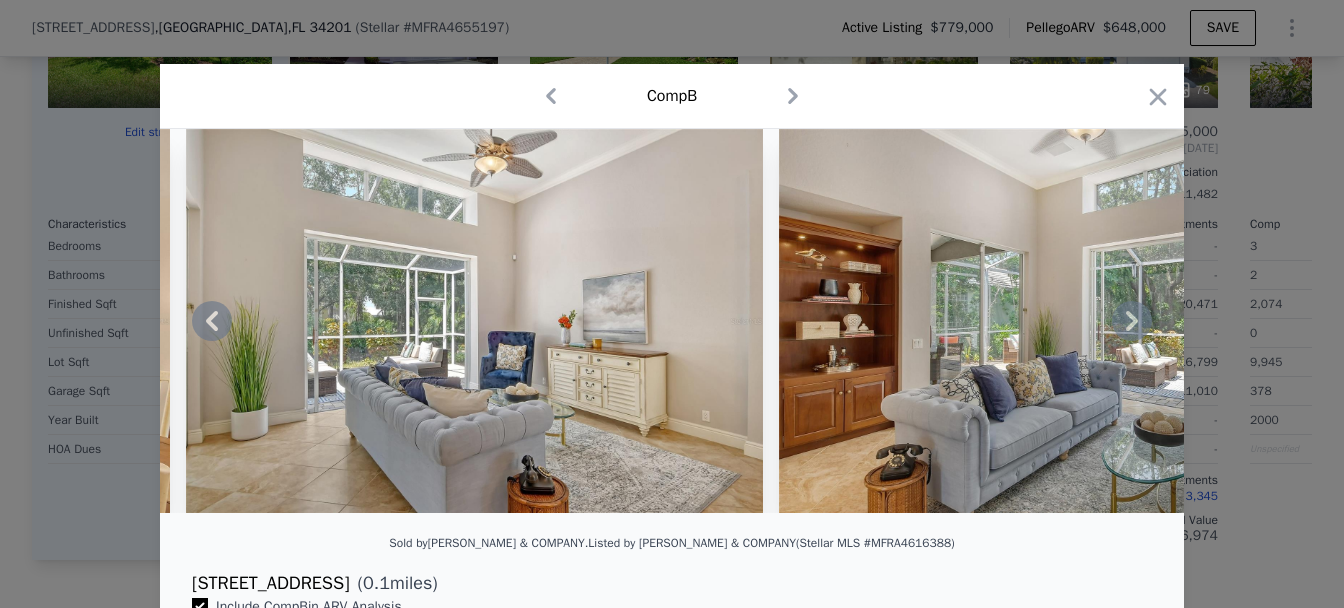 click 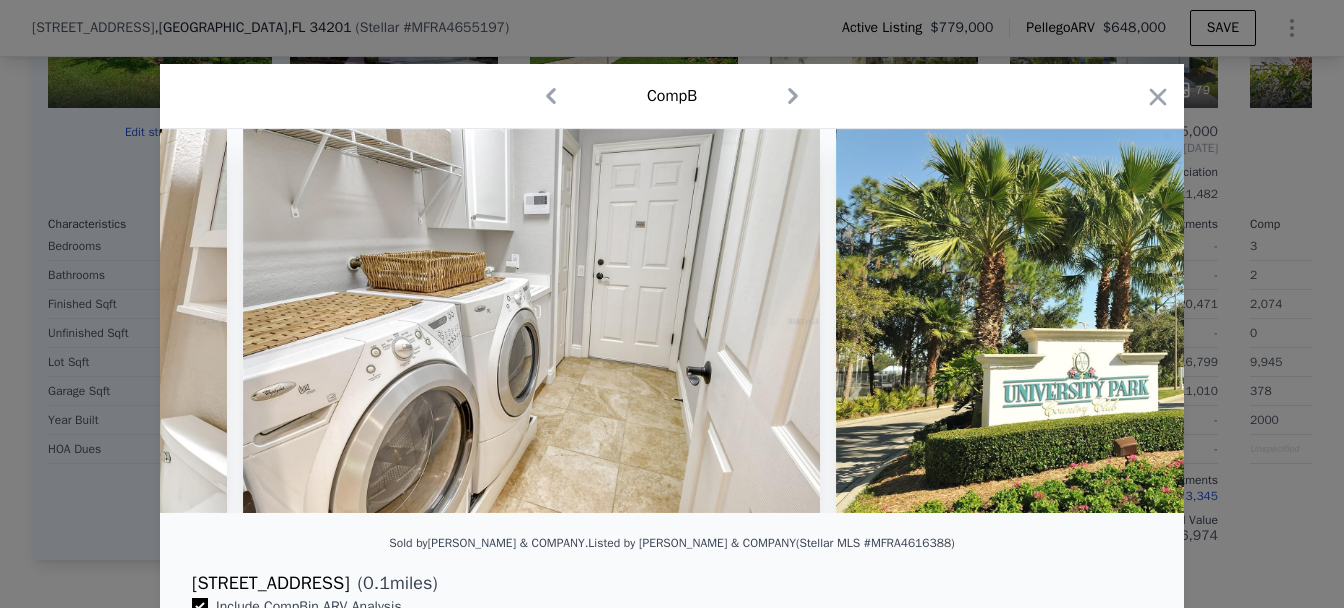 scroll, scrollTop: 0, scrollLeft: 21853, axis: horizontal 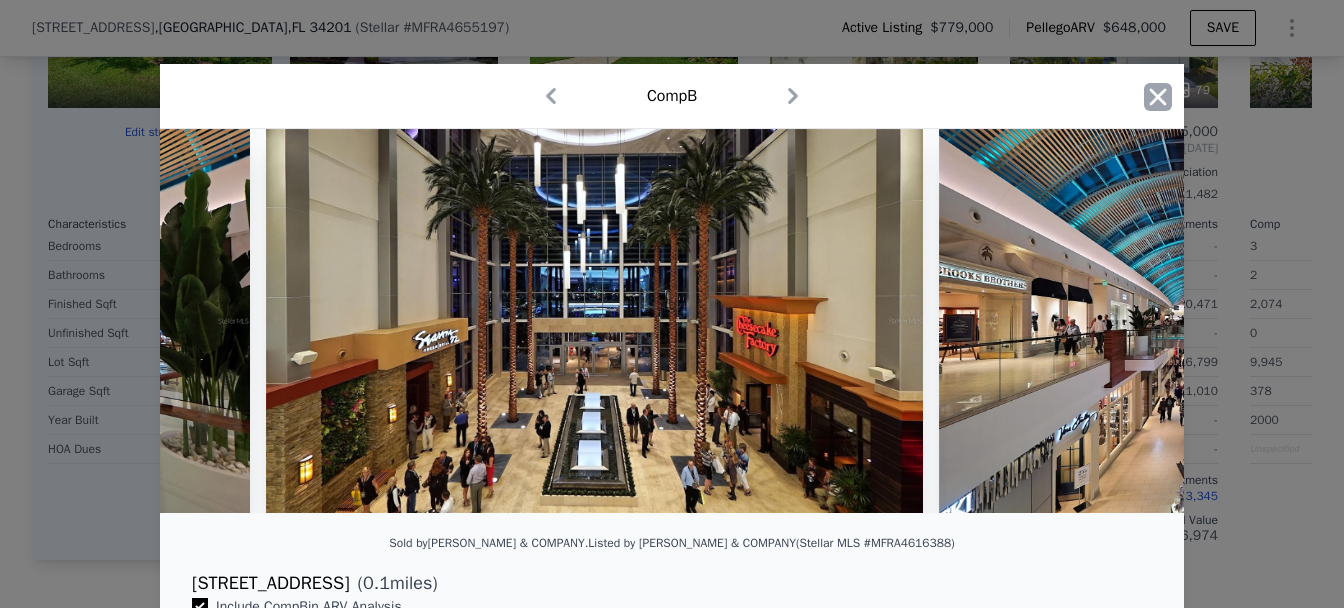 click 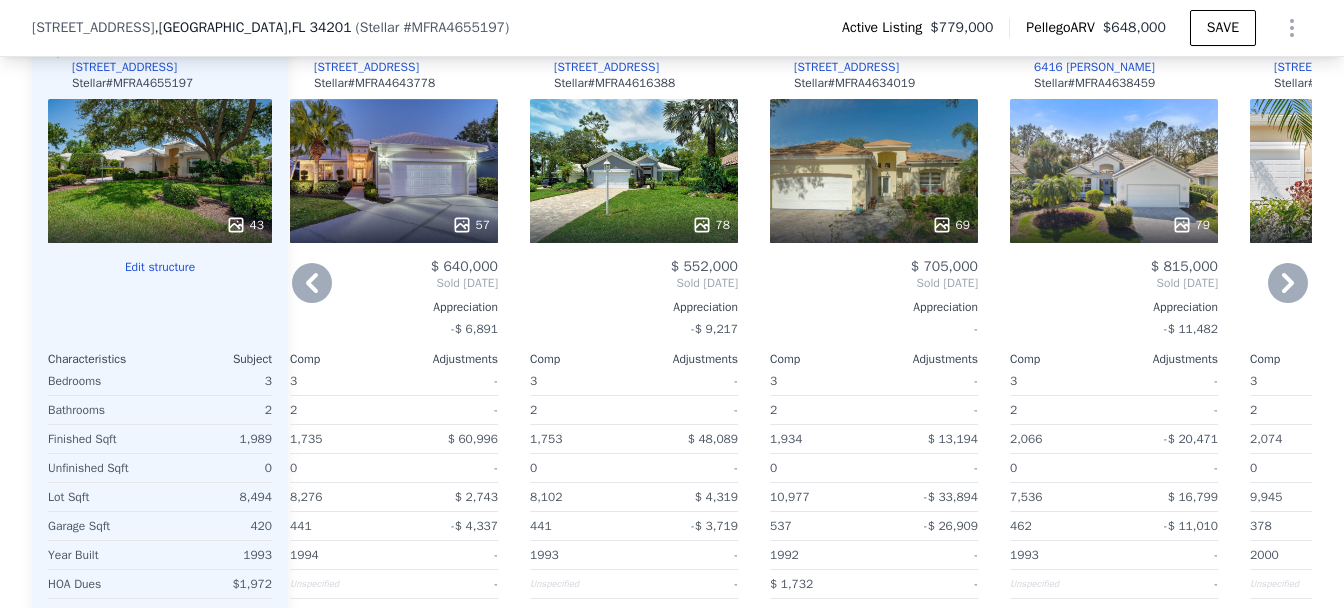 scroll, scrollTop: 2527, scrollLeft: 0, axis: vertical 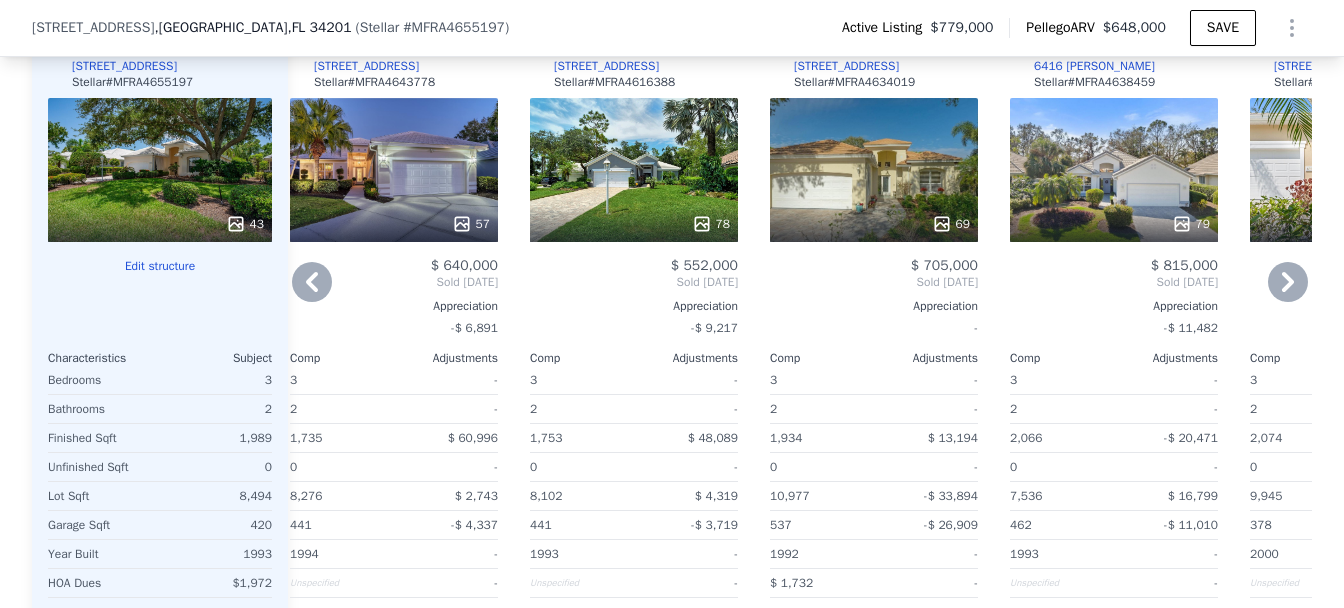click on "78" at bounding box center [634, 170] 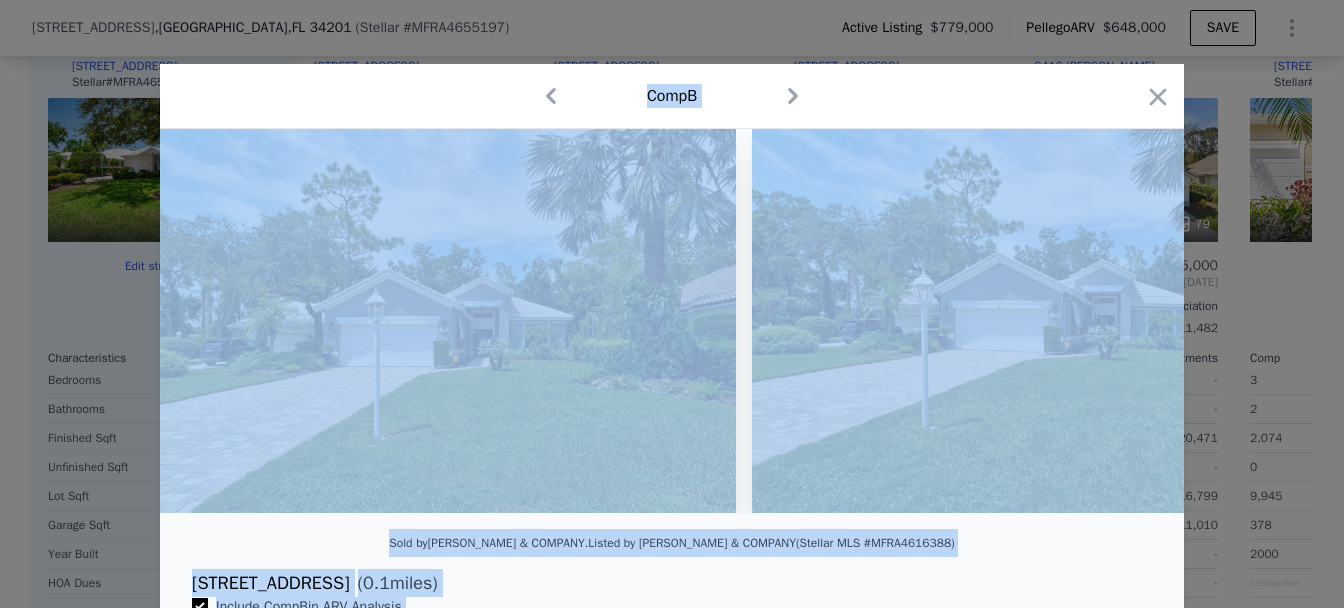 scroll, scrollTop: 0, scrollLeft: 4968, axis: horizontal 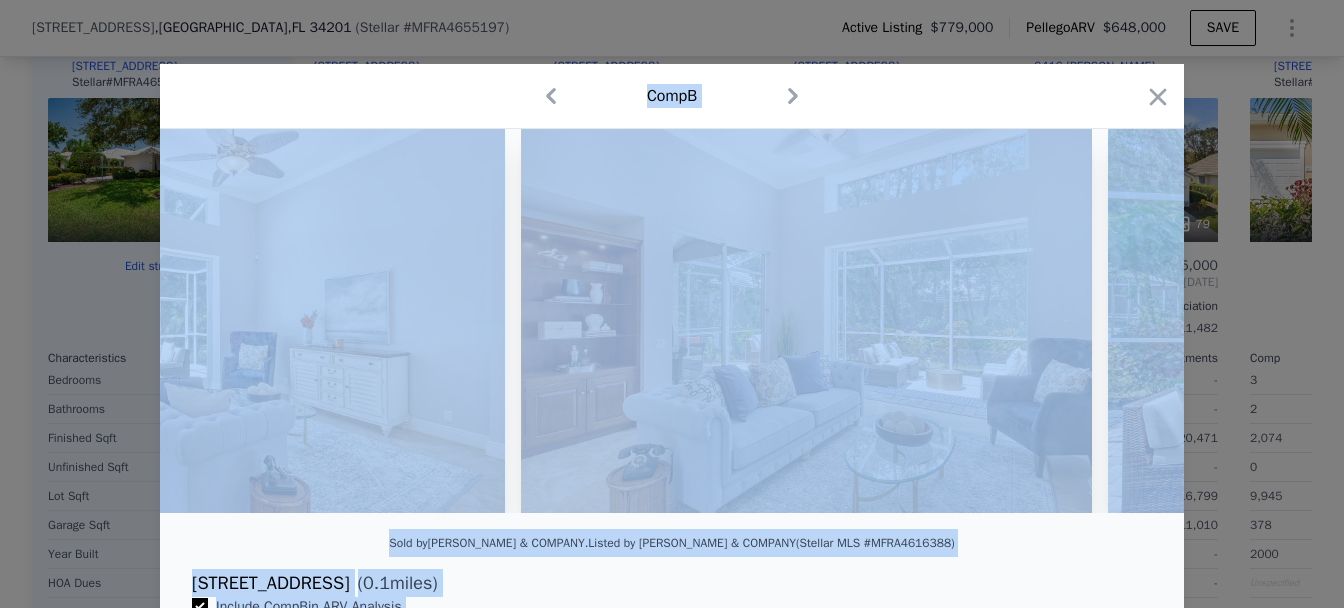click on "​ Comp  B Sold by  [PERSON_NAME] & COMPANY .  Listed by [PERSON_NAME] & COMPANY  (Stellar MLS #MFRA4616388) [STREET_ADDRESS] ( 0.1  miles) Include Comp  B  in ARV Analysis Location Subject Property
B
• + − Listing remarks  Continue reading   LISTING & SALE HISTORY Sold $ 552,000 [DATE] Pending $ 615,000 [DATE] Listed $ 615,000 [DATE] $ 552,000 Sold   [DATE] Appreciation -$ 9,217 Characteristics Subject Comp Adjustments Bedrooms Bathrooms Finished Sqft Unfinished Sqft Lot Sqft Garage Sqft Year Built [PERSON_NAME] 3 2 1,989 0 8,[PHONE_NUMBER] $1,972 3 2 1,753 0 8,102 441 1993 Unspecified - - $ 48,089 - $ 4,319 -$ 3,719 - - location garage     - lesser   - smaller   -$ 4,736 -$ 3,719 Adjusted Value $ 586,736" at bounding box center (672, 575) 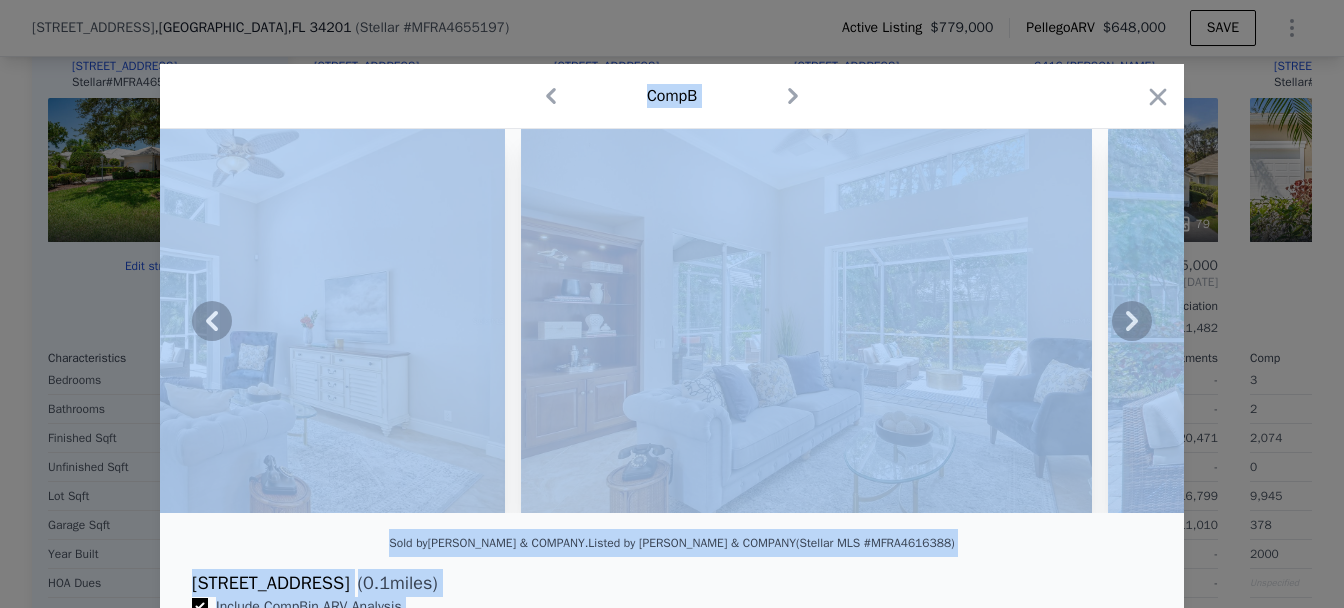 click at bounding box center (216, 321) 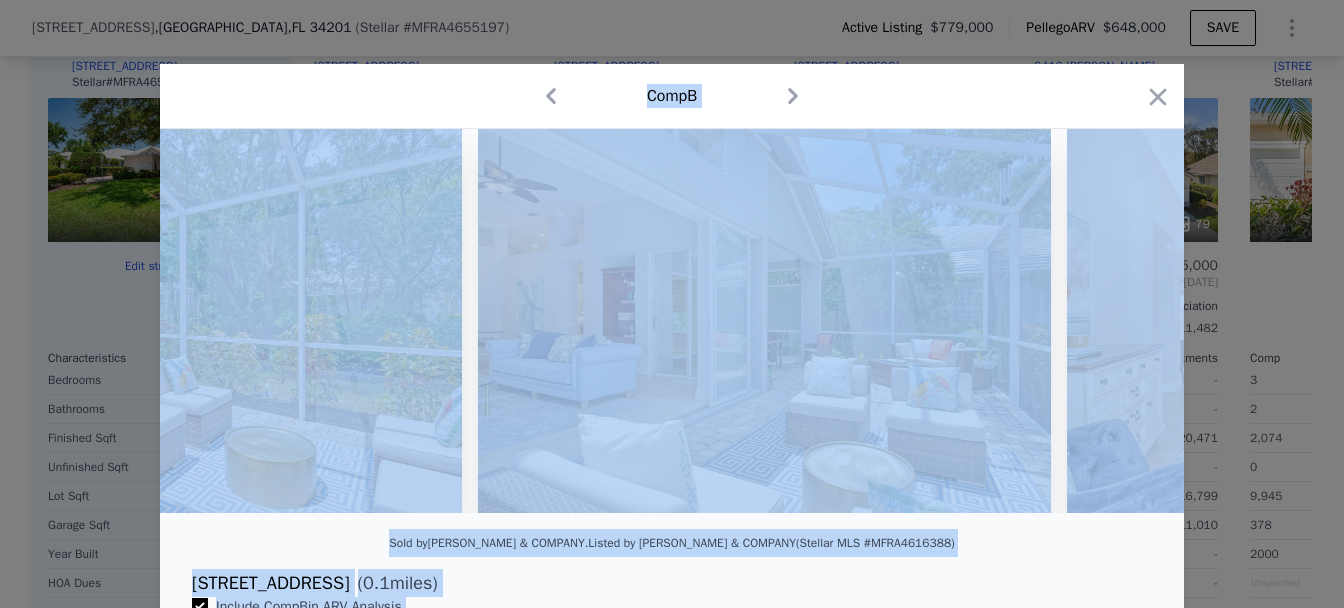 scroll, scrollTop: 0, scrollLeft: 6913, axis: horizontal 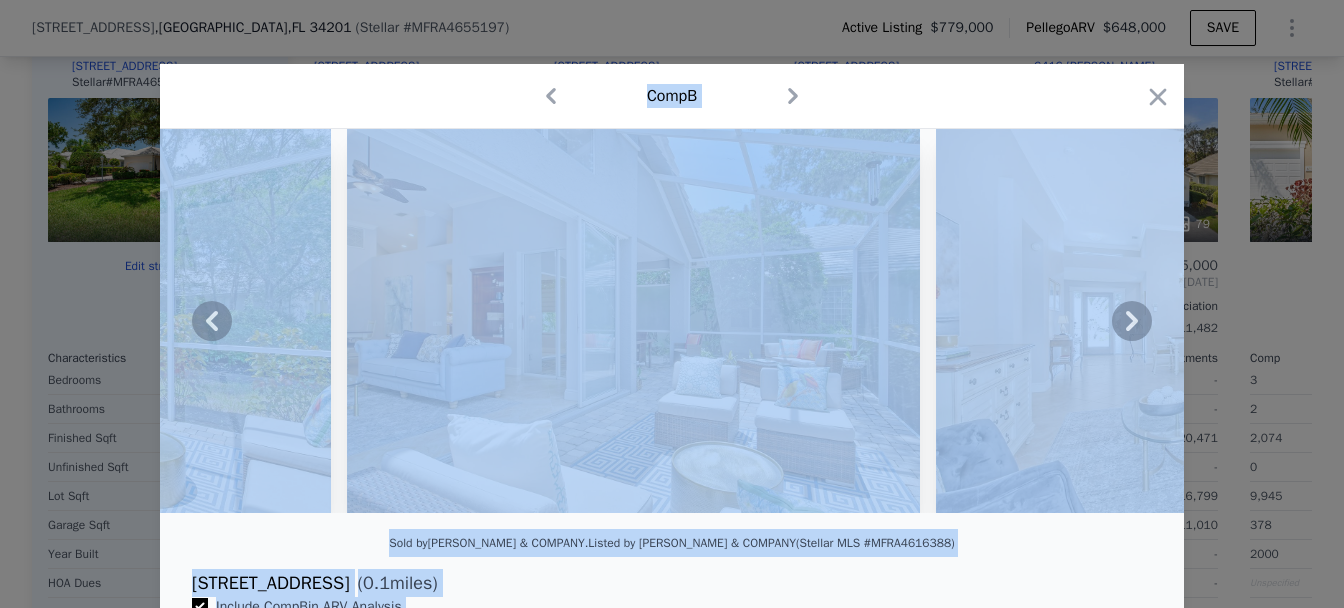 click at bounding box center [43, 321] 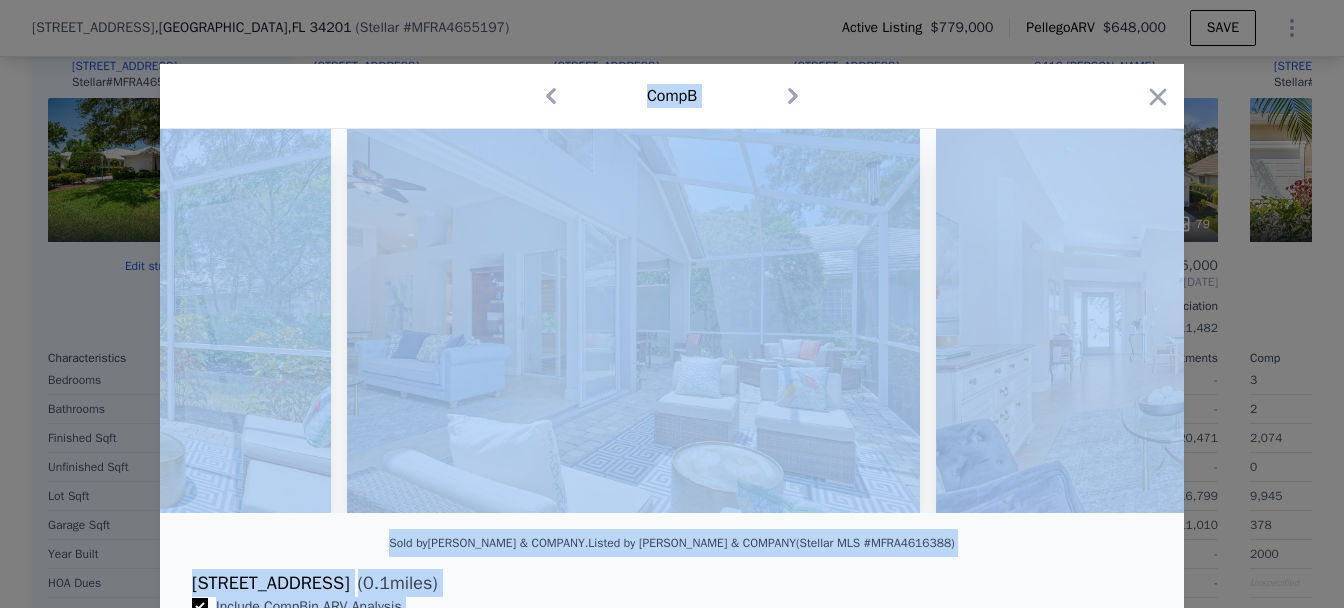click on "Sold by  [PERSON_NAME] & COMPANY .  Listed by [PERSON_NAME] & COMPANY  (Stellar MLS #MFRA4616388)" at bounding box center (672, 549) 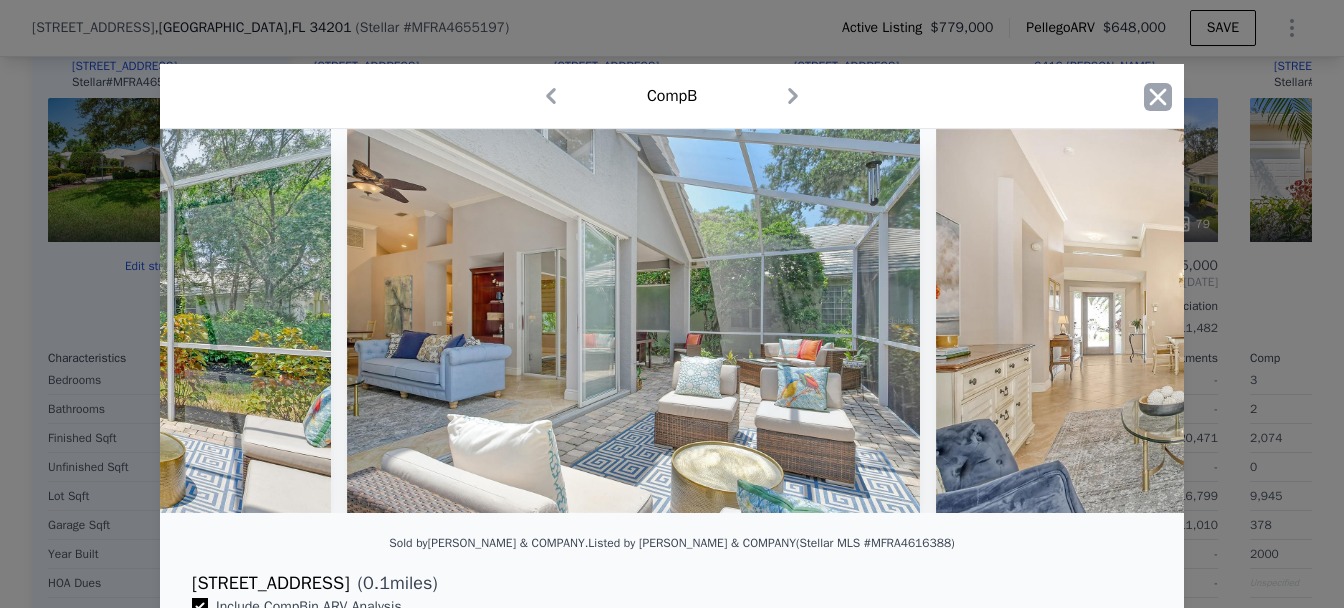 click 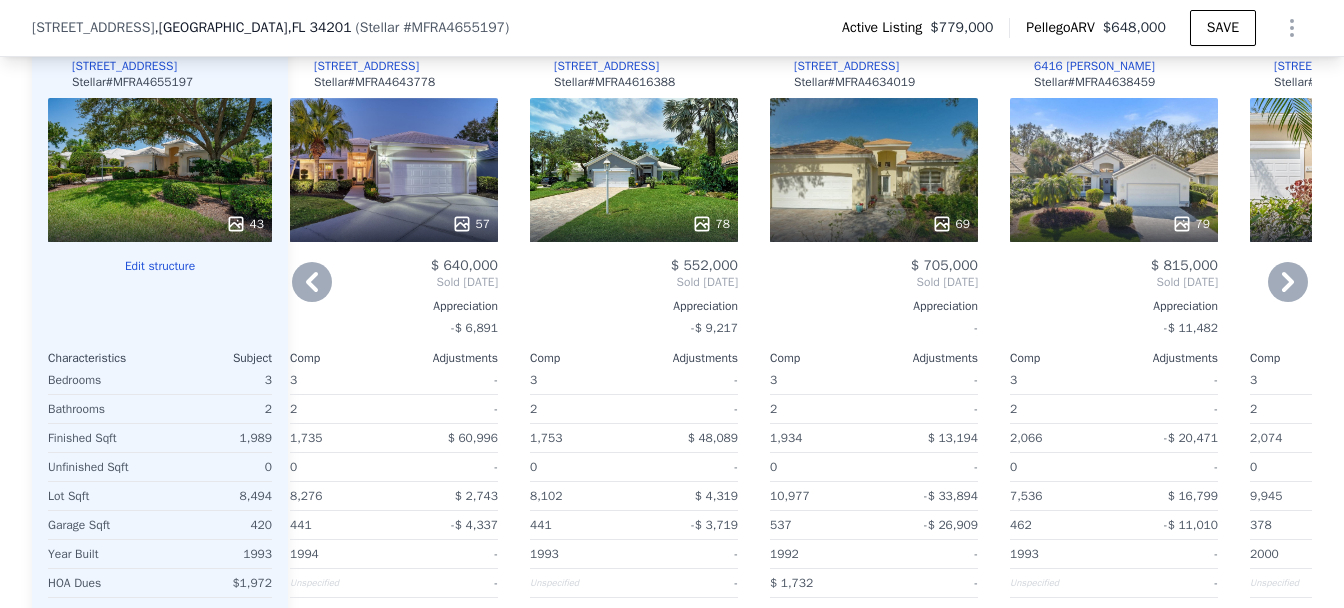 click on "69" at bounding box center (874, 170) 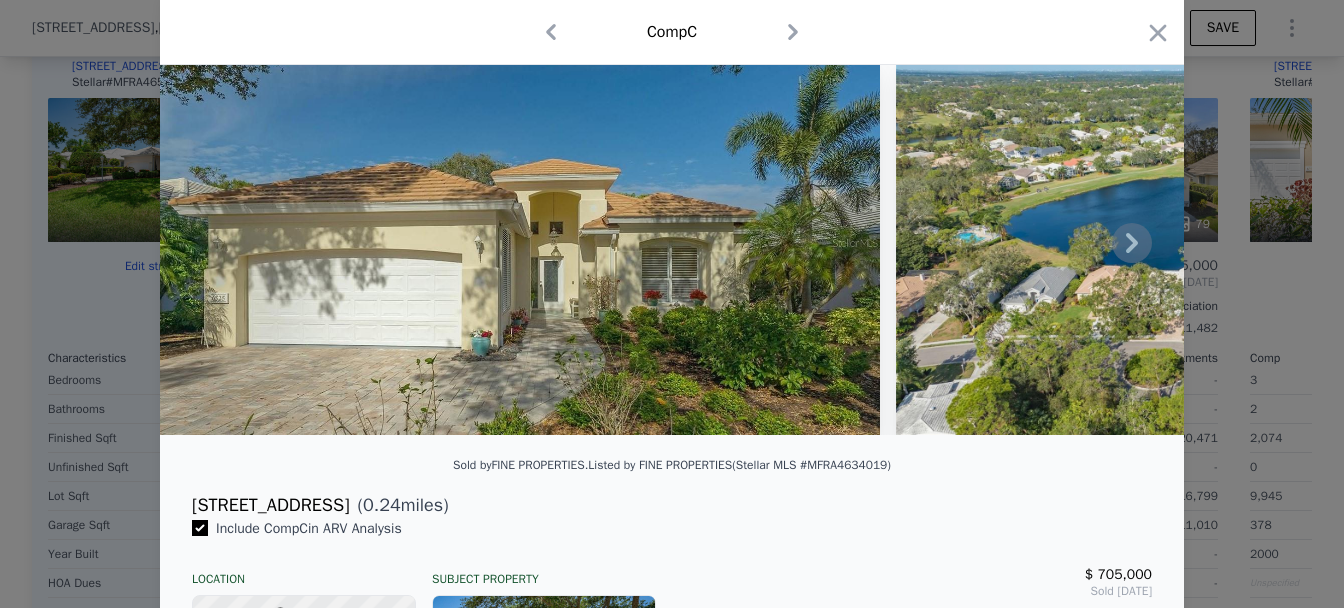 scroll, scrollTop: 134, scrollLeft: 0, axis: vertical 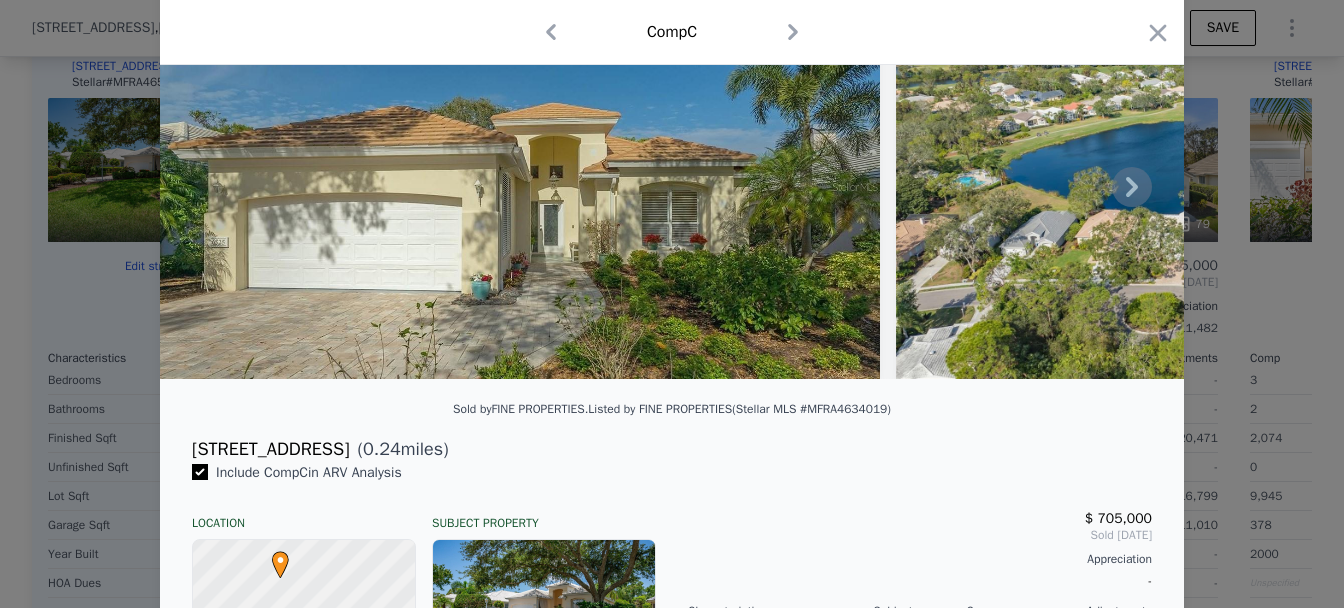 click 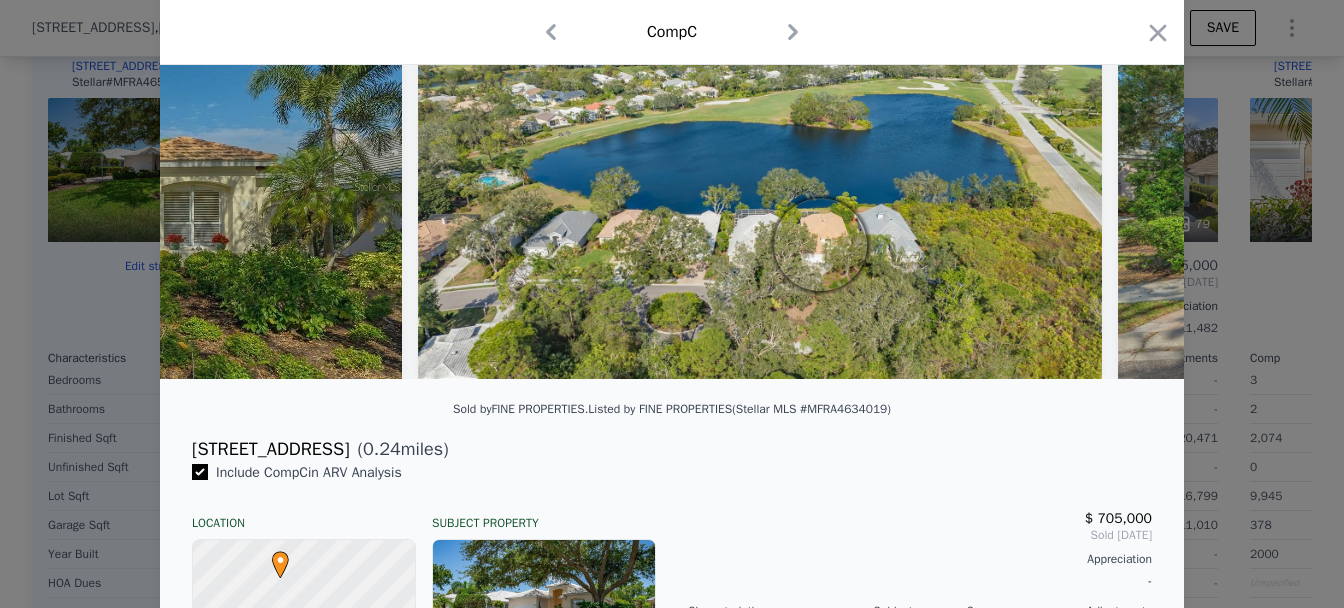 scroll, scrollTop: 0, scrollLeft: 479, axis: horizontal 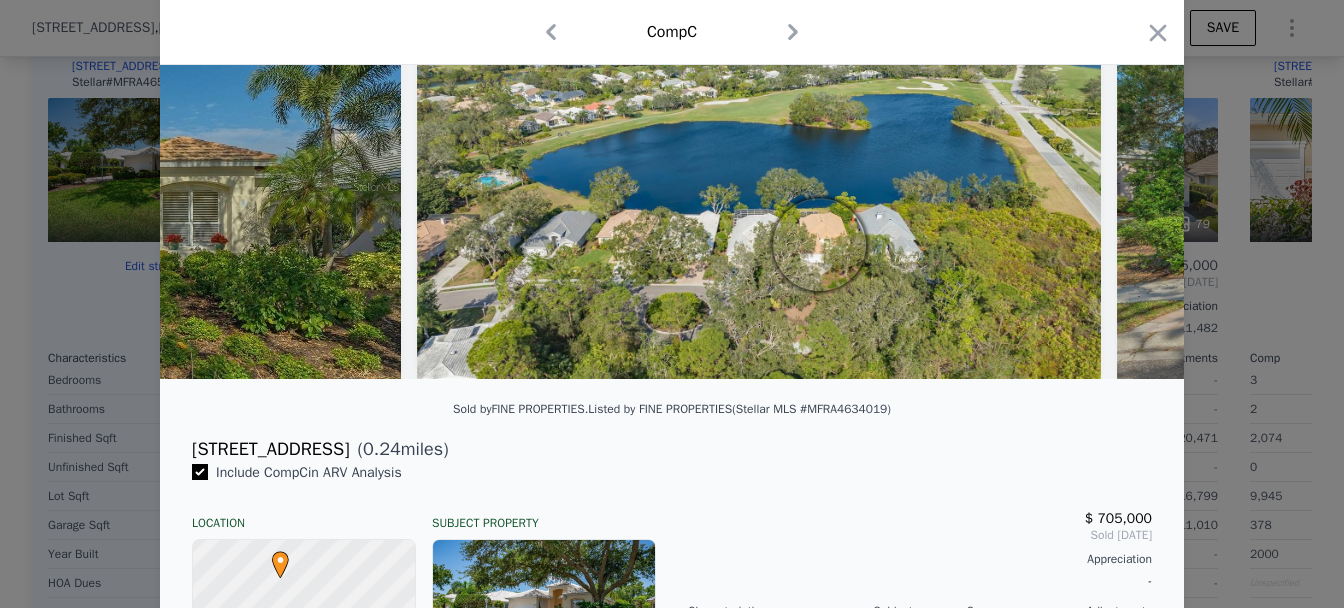 click at bounding box center [759, 187] 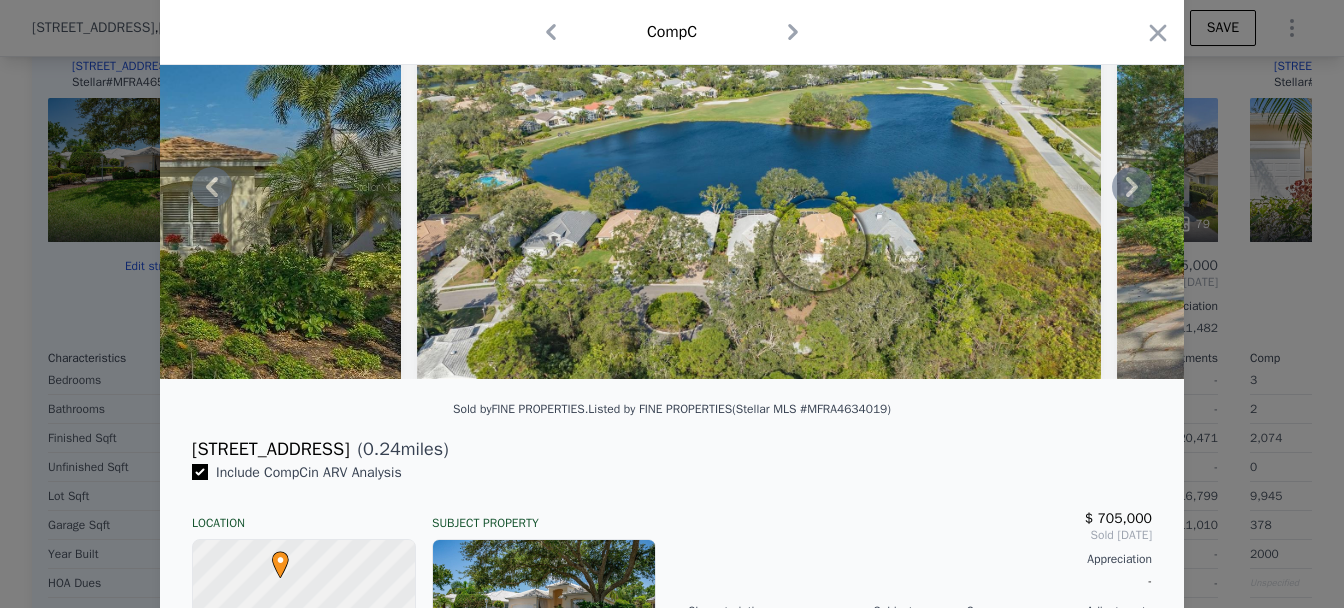click 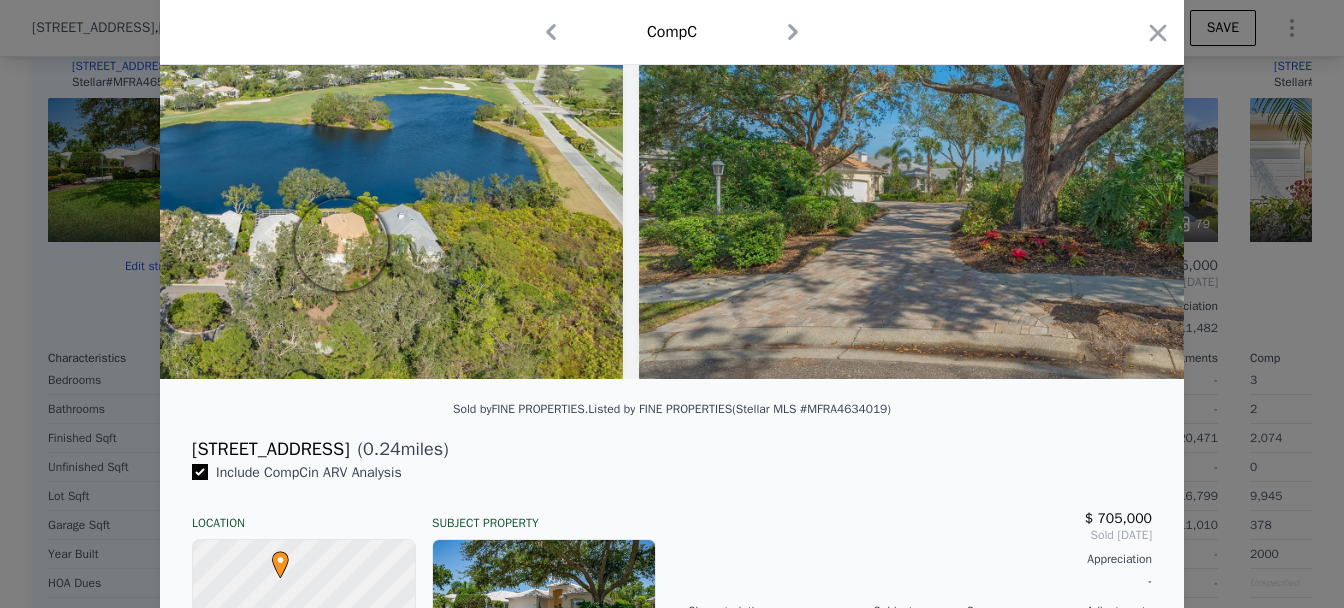 scroll, scrollTop: 0, scrollLeft: 959, axis: horizontal 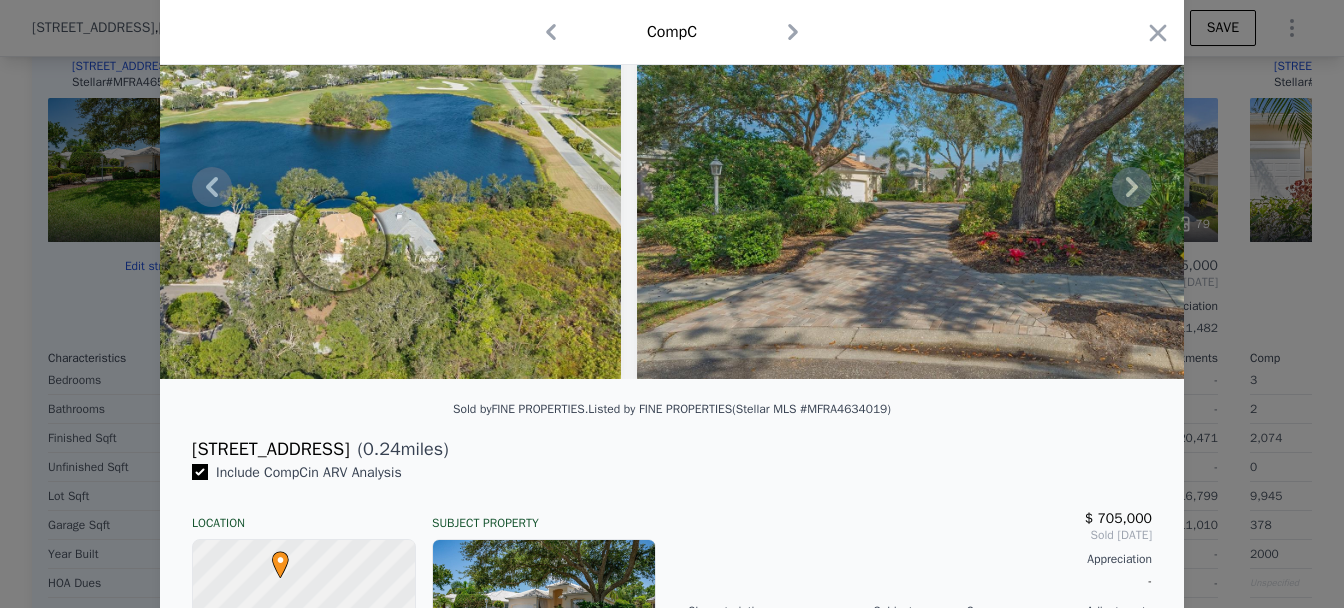 click at bounding box center (672, 187) 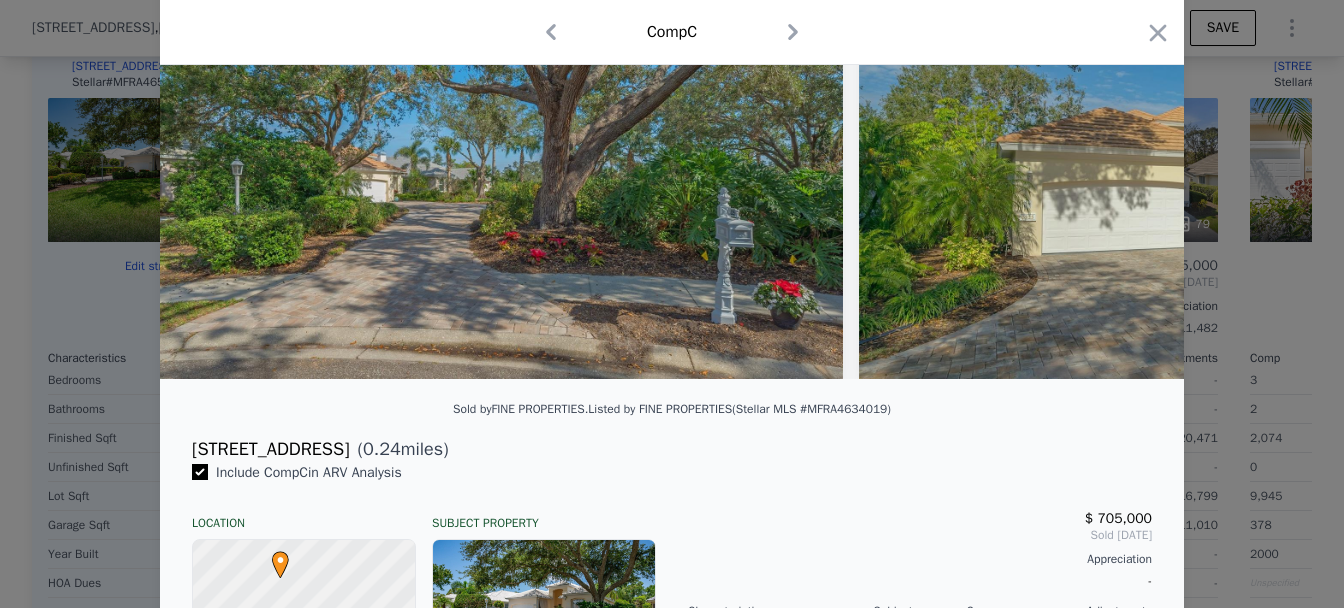 scroll, scrollTop: 0, scrollLeft: 1439, axis: horizontal 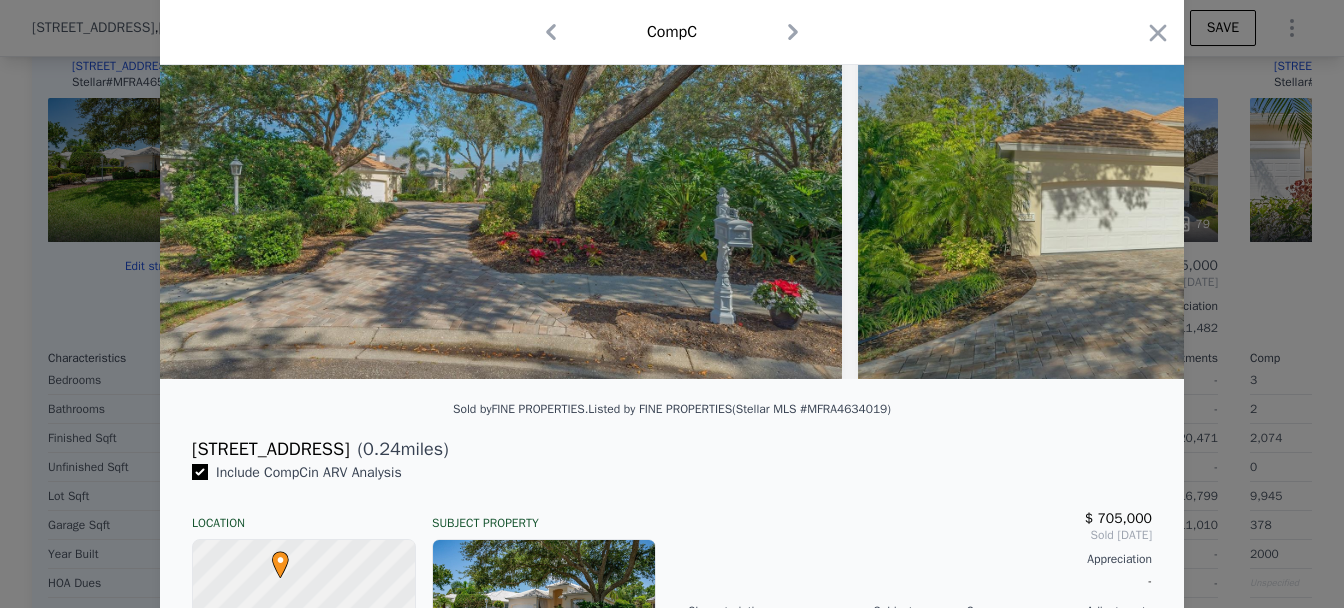 click at bounding box center (499, 187) 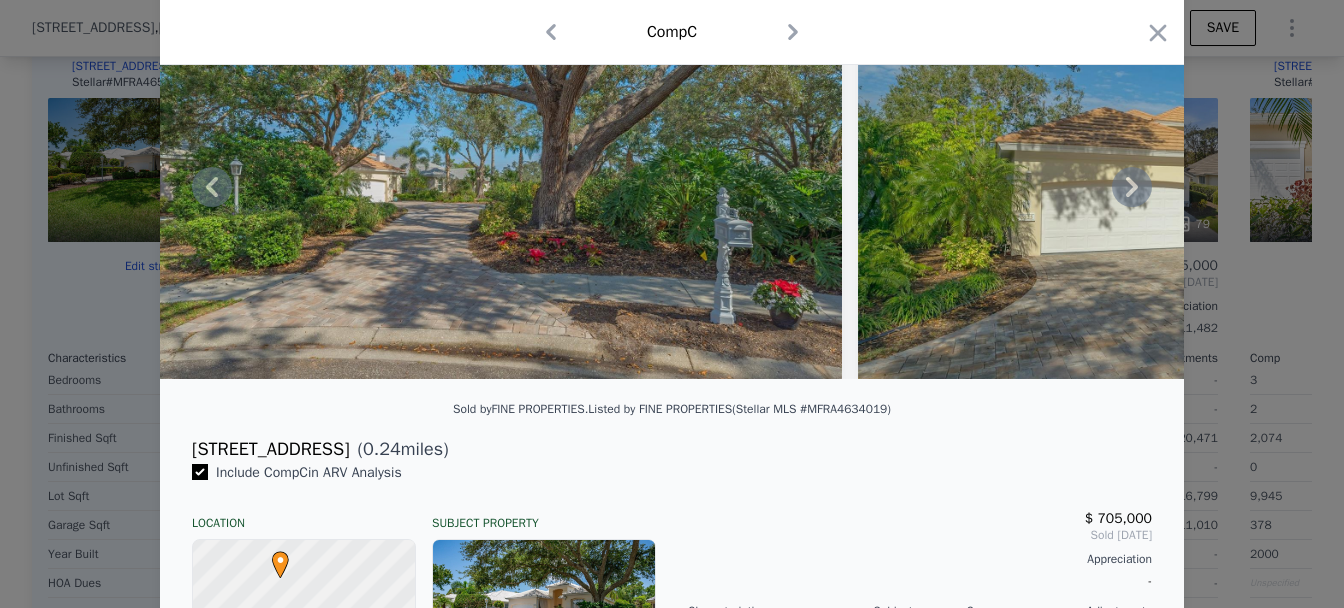 click at bounding box center [499, 187] 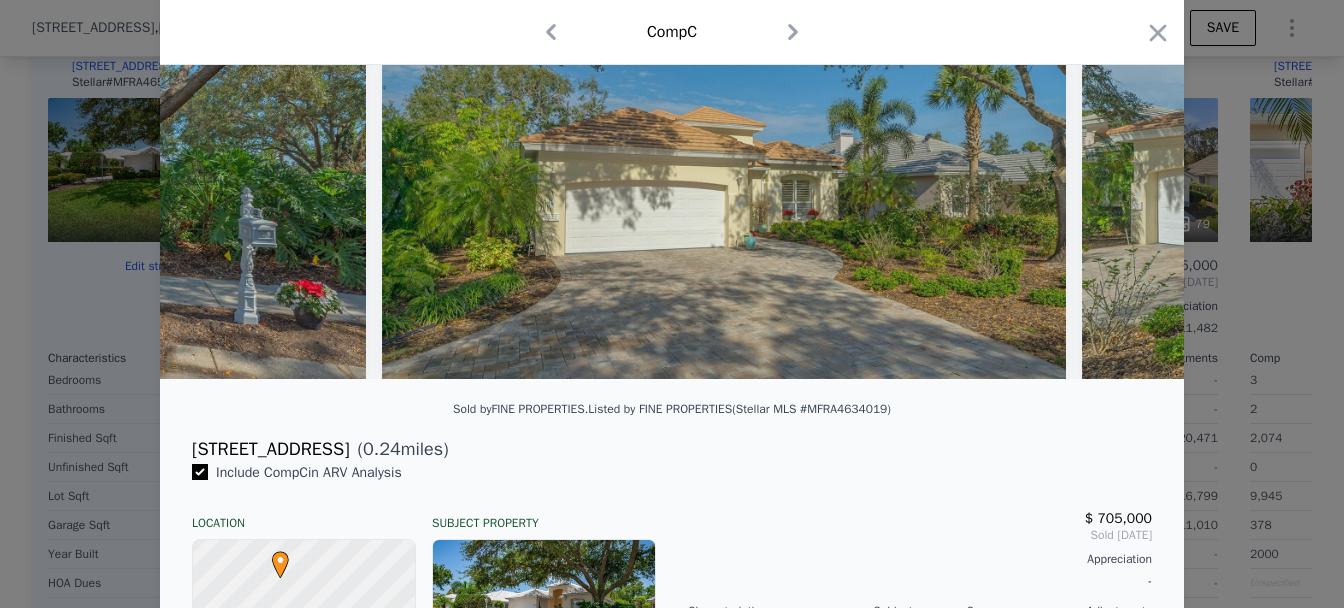 scroll, scrollTop: 0, scrollLeft: 1919, axis: horizontal 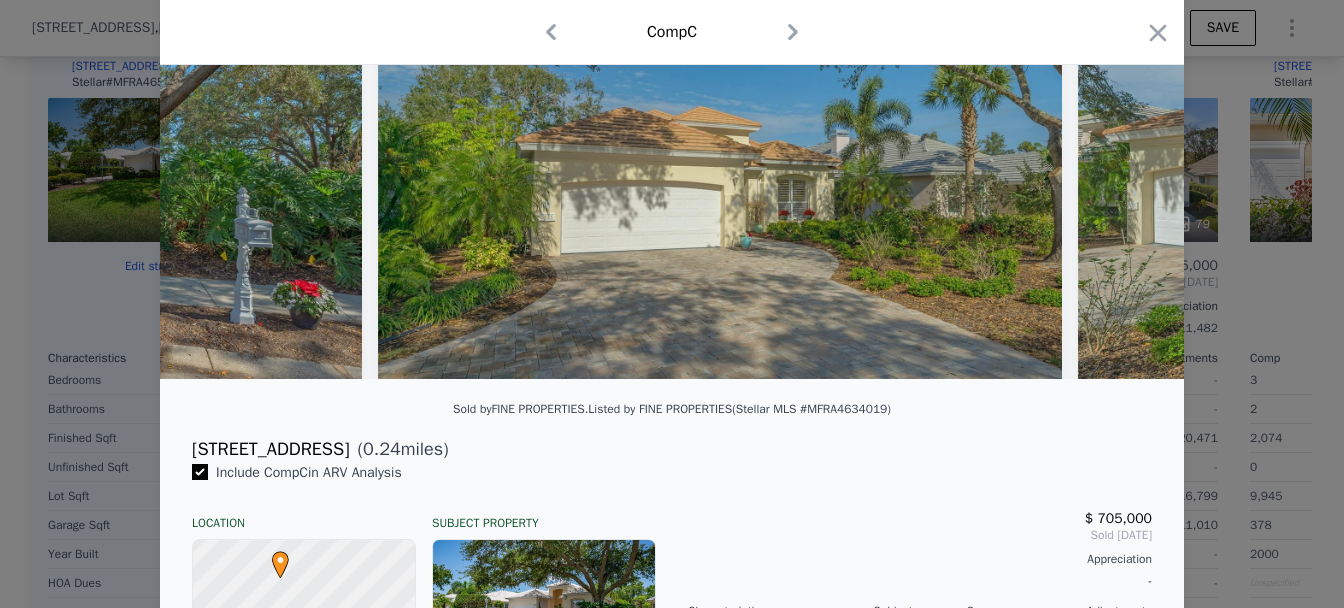 click at bounding box center (720, 187) 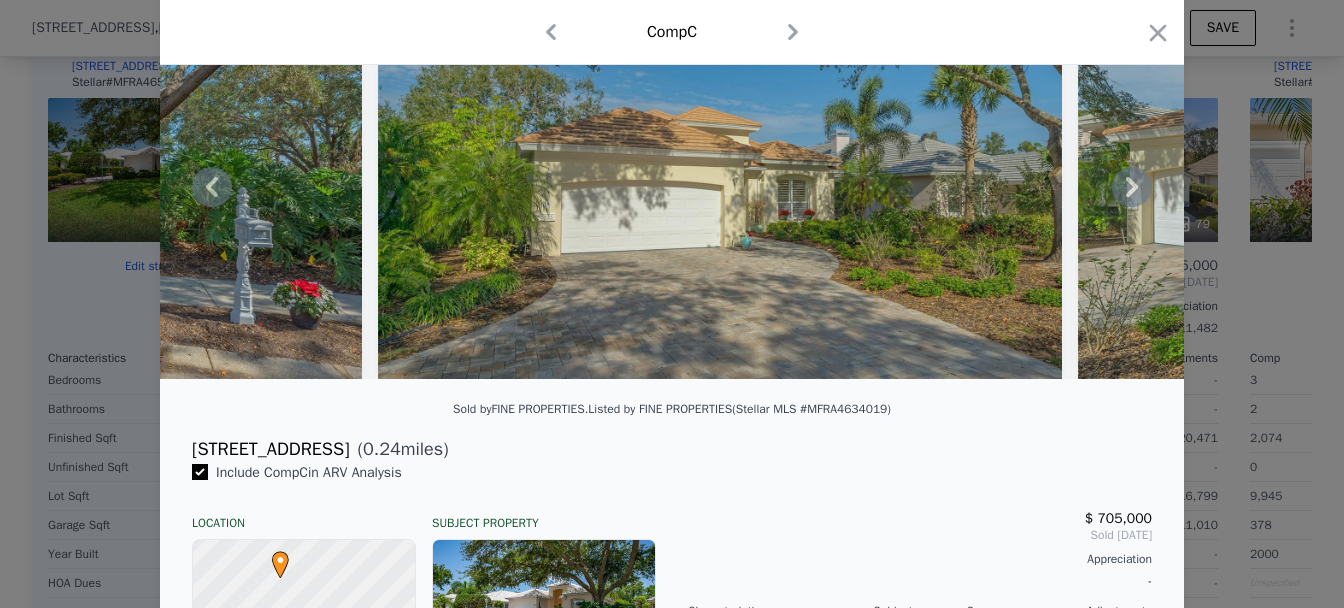 click 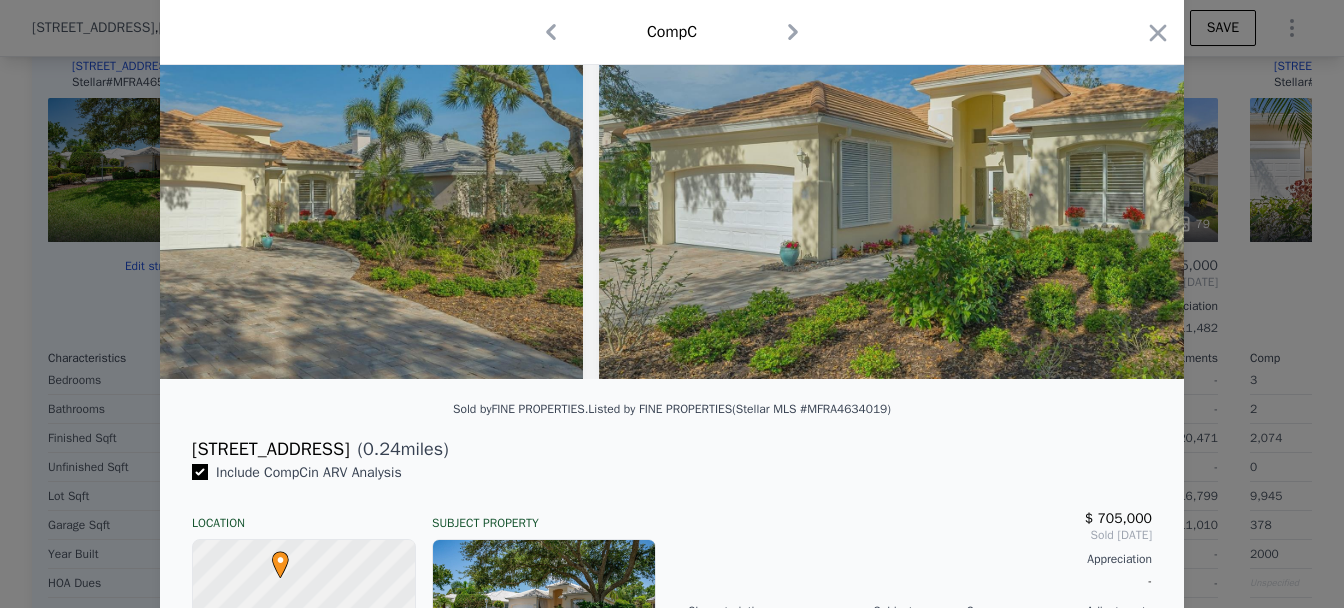 click at bounding box center (941, 187) 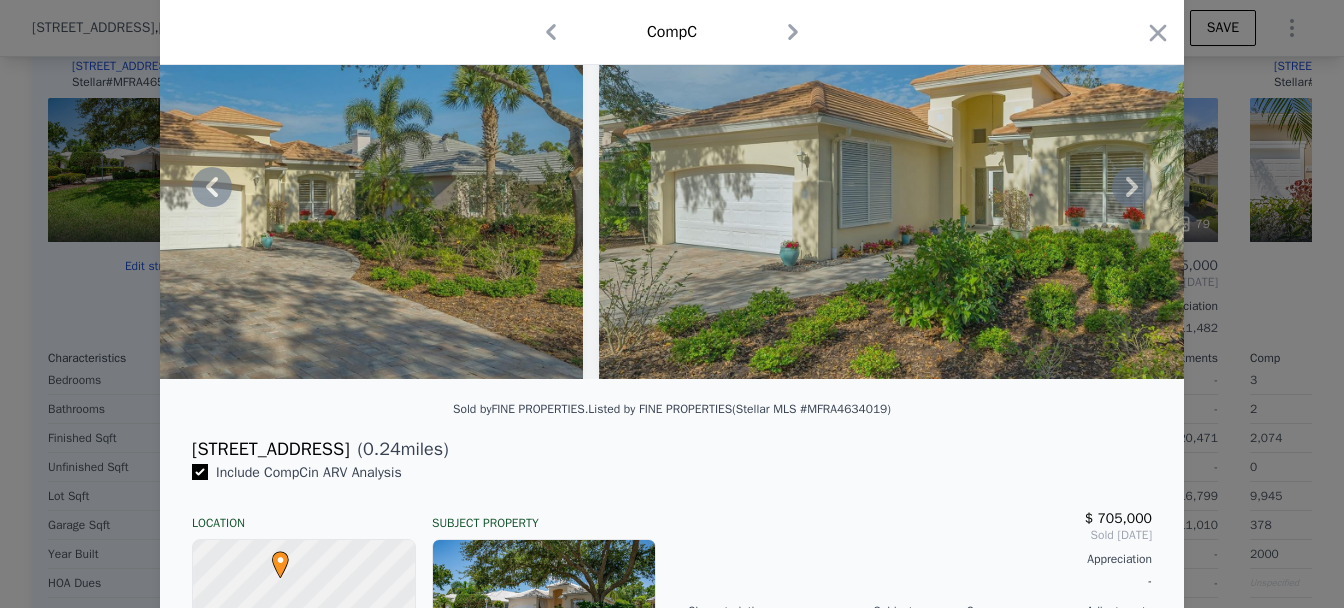 click 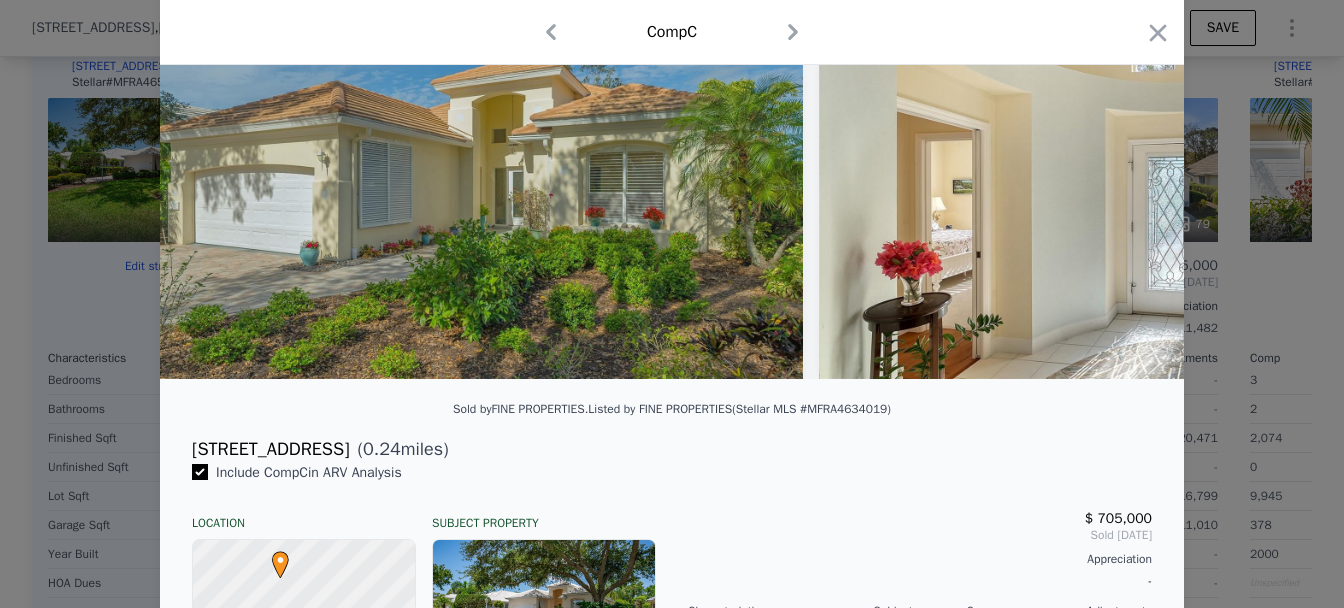 click at bounding box center [1161, 187] 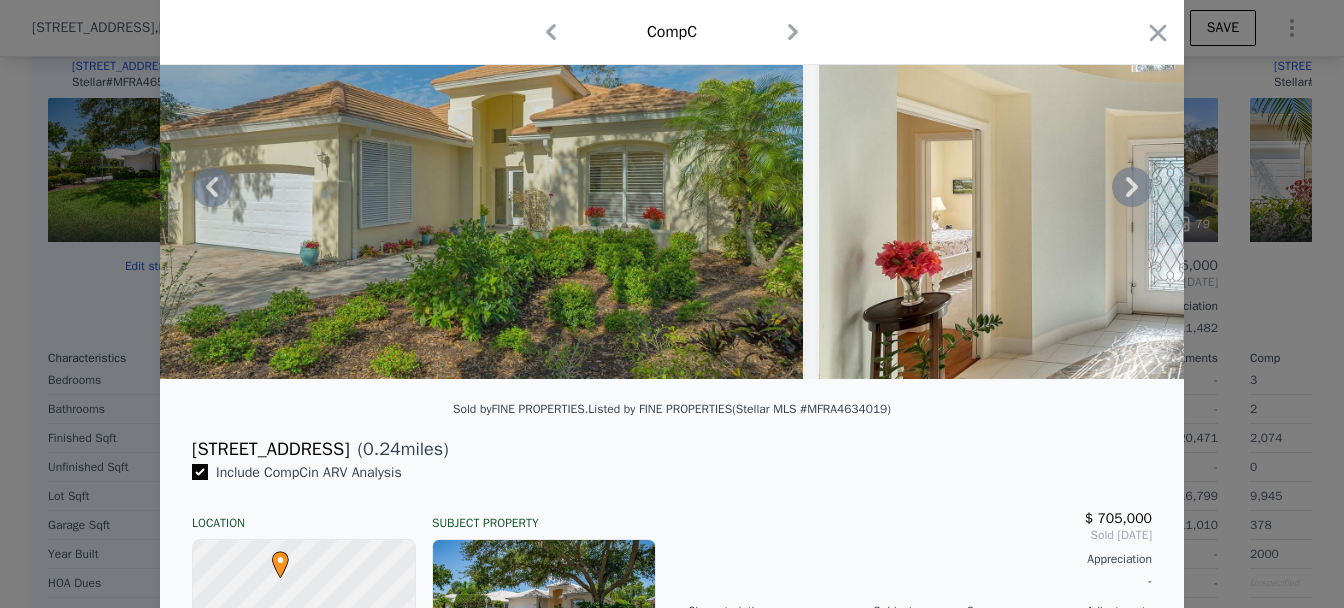 click 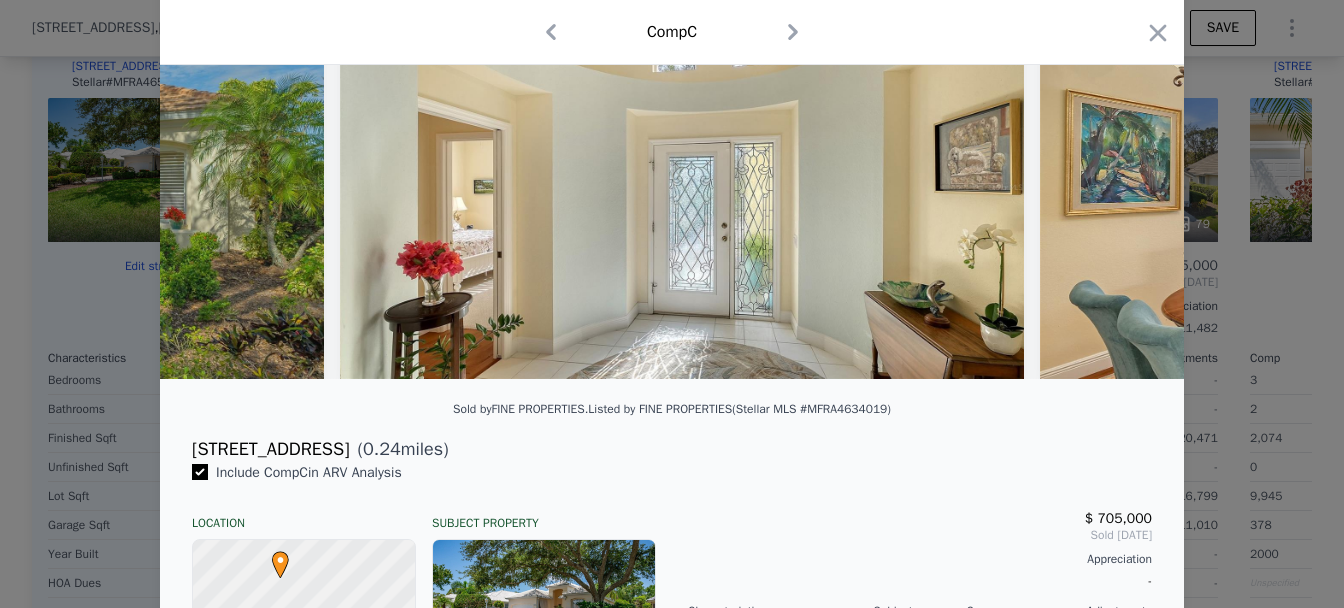 scroll, scrollTop: 0, scrollLeft: 3358, axis: horizontal 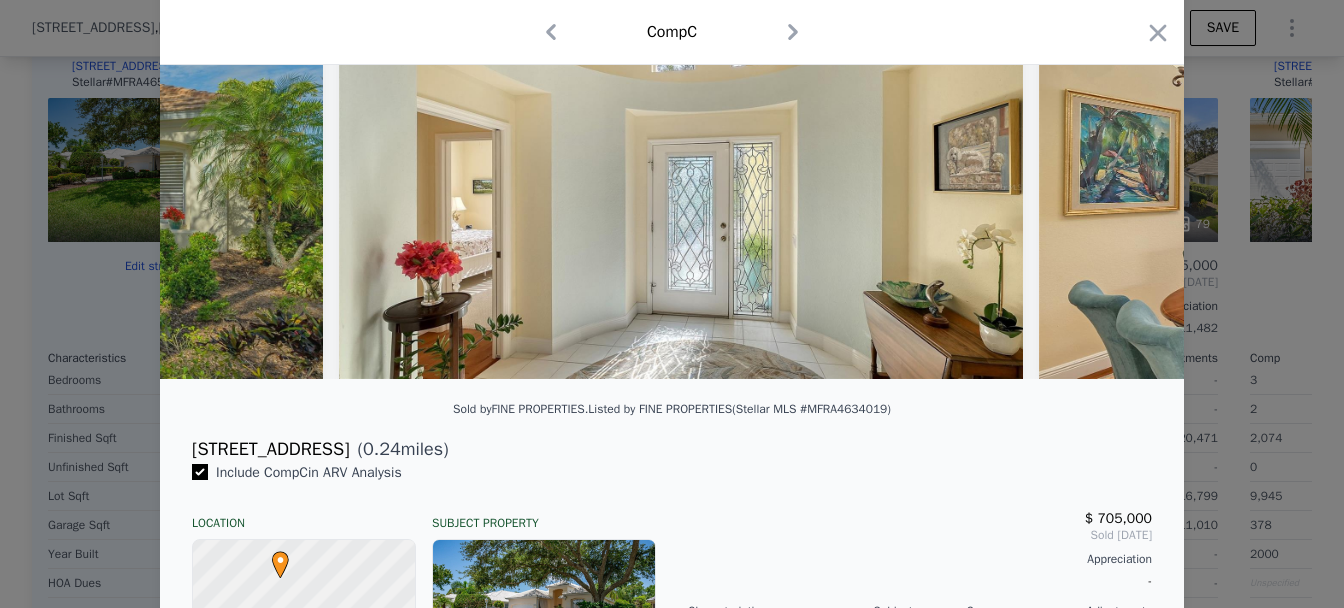 click at bounding box center (681, 187) 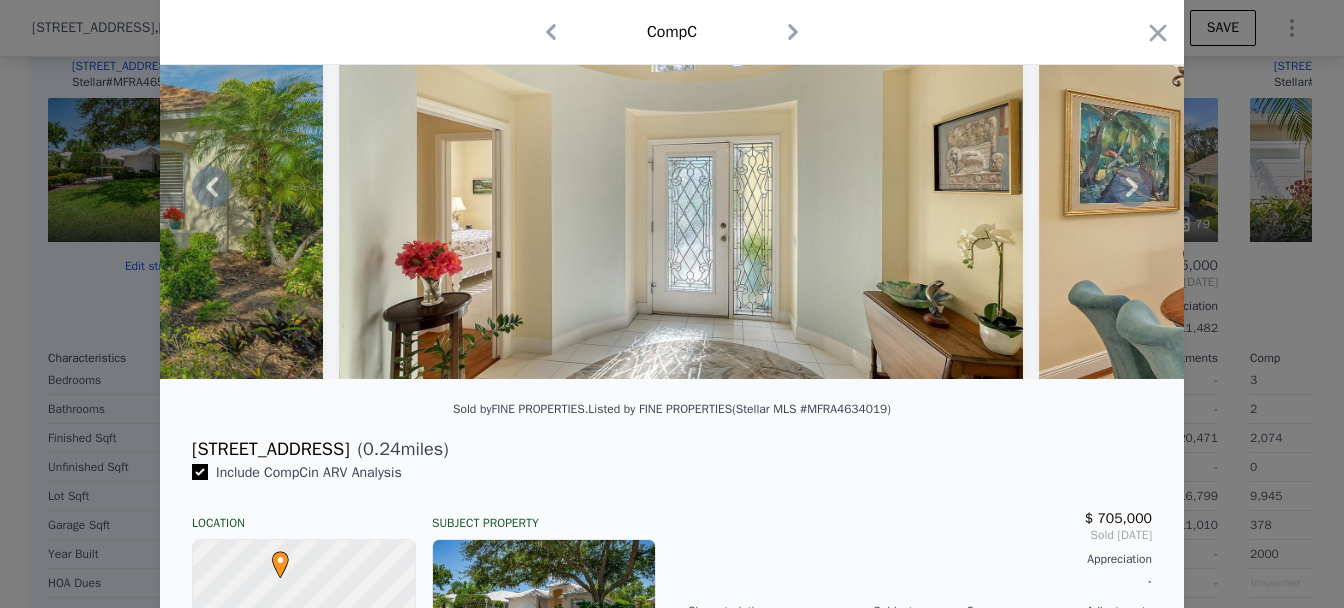 click 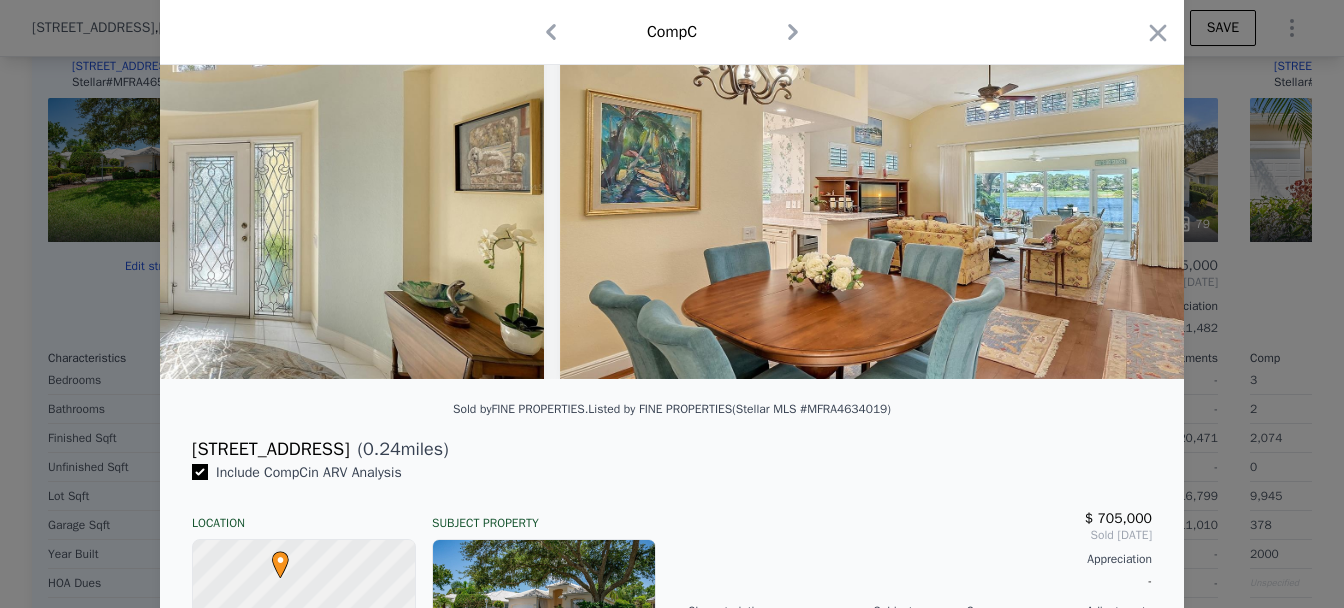 scroll, scrollTop: 0, scrollLeft: 3838, axis: horizontal 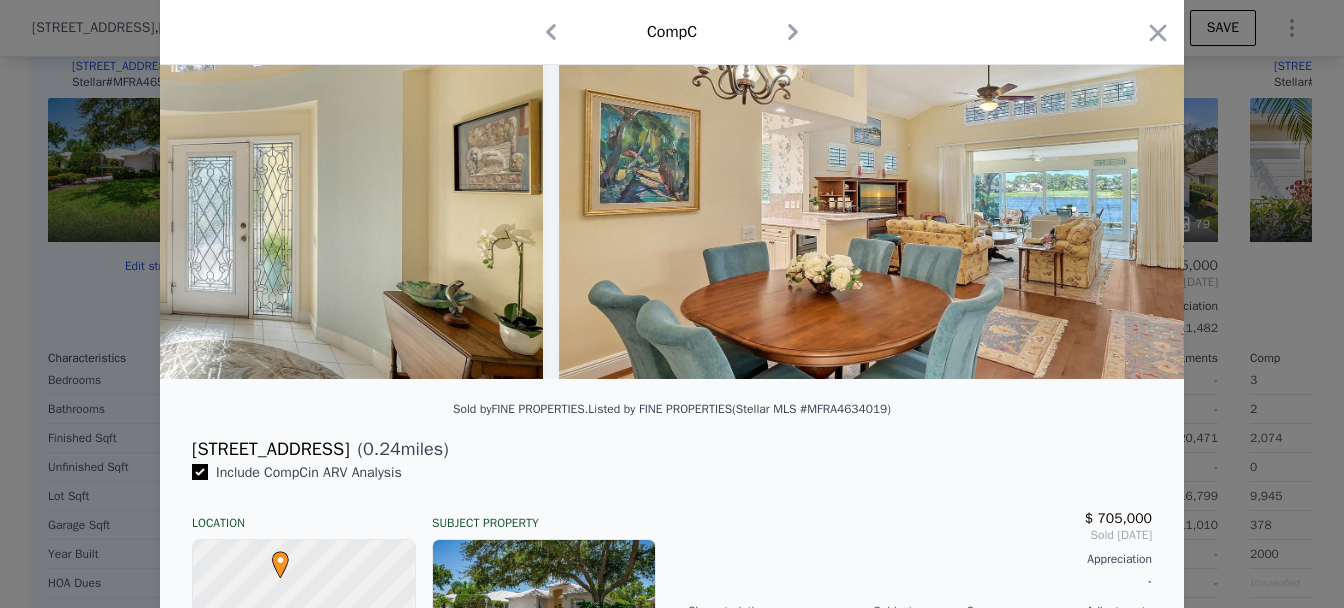 click at bounding box center [901, 187] 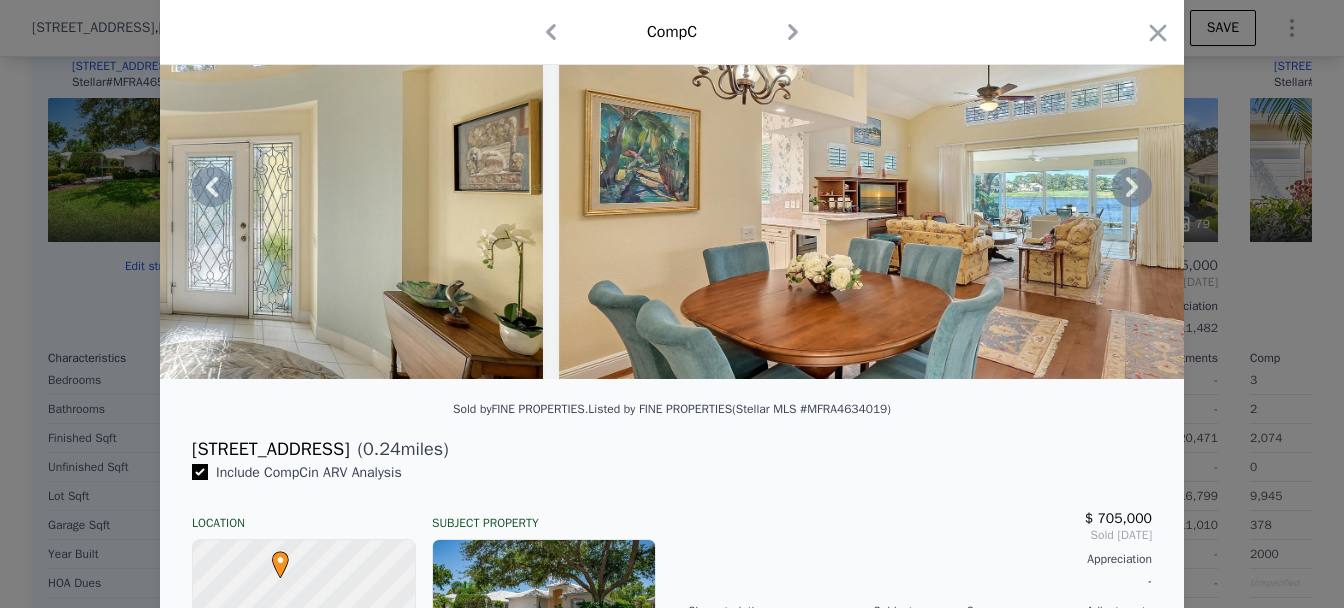 click 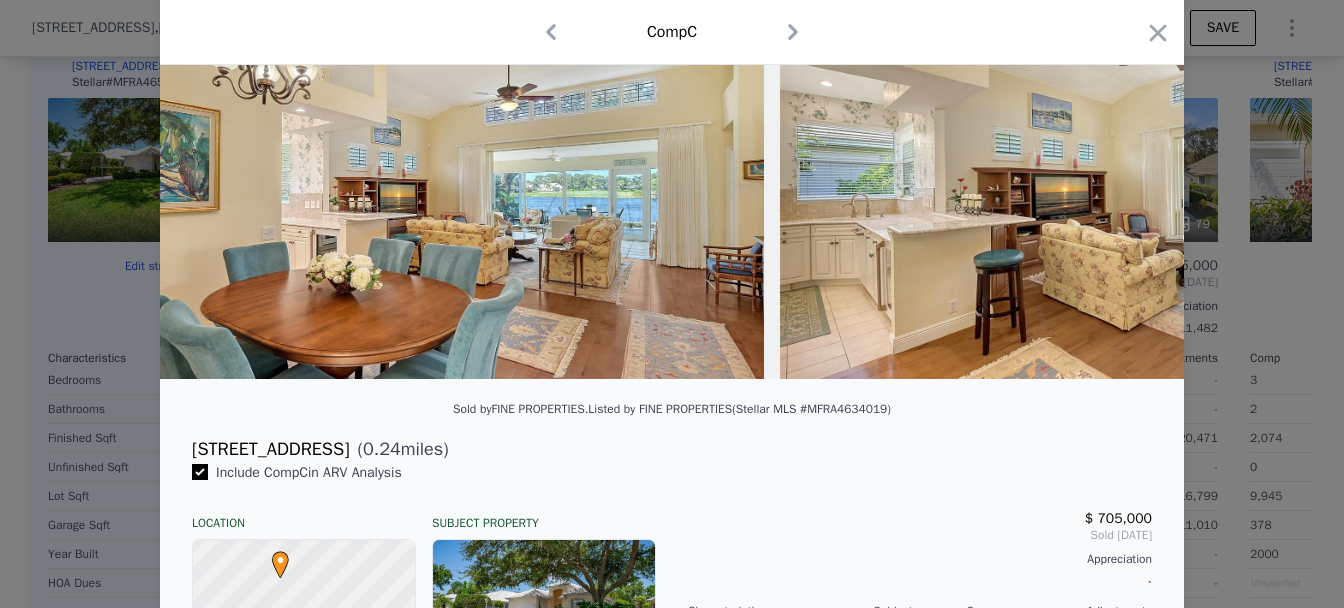 scroll, scrollTop: 0, scrollLeft: 4318, axis: horizontal 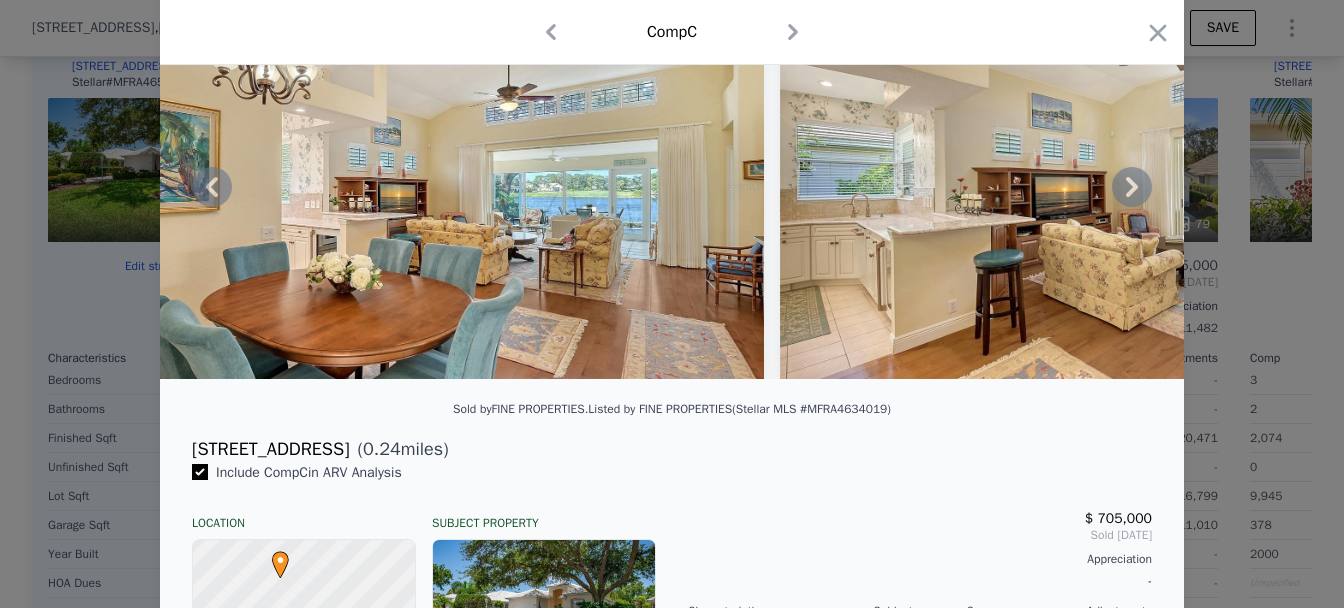 click 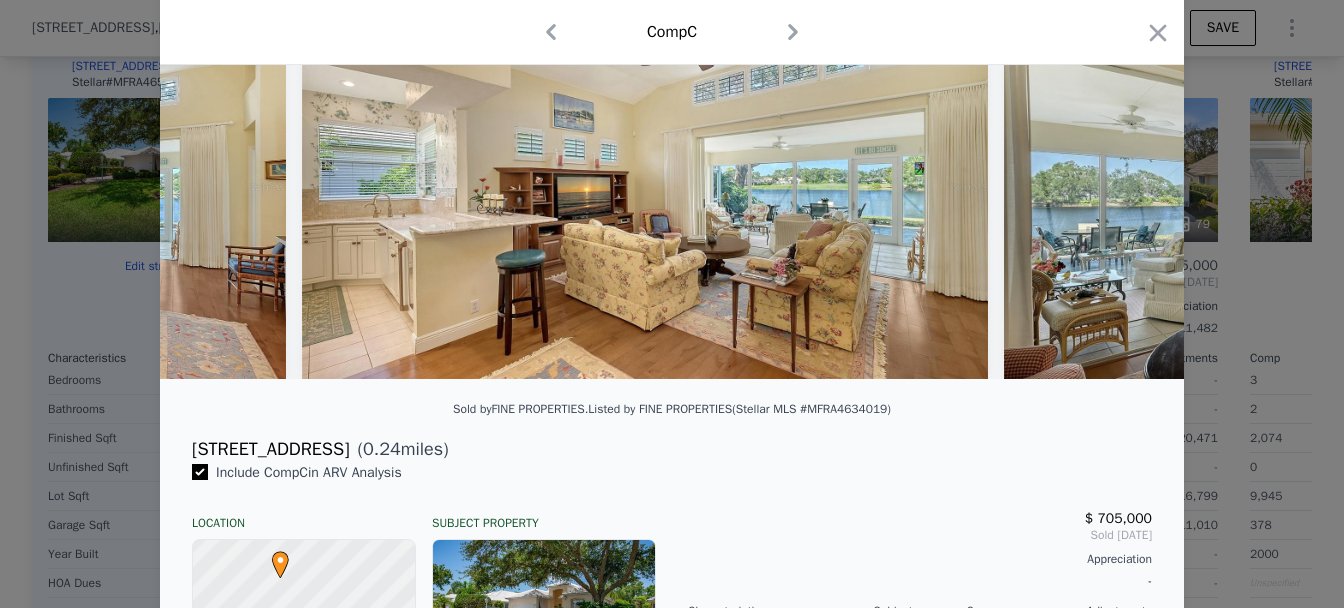 scroll, scrollTop: 0, scrollLeft: 4798, axis: horizontal 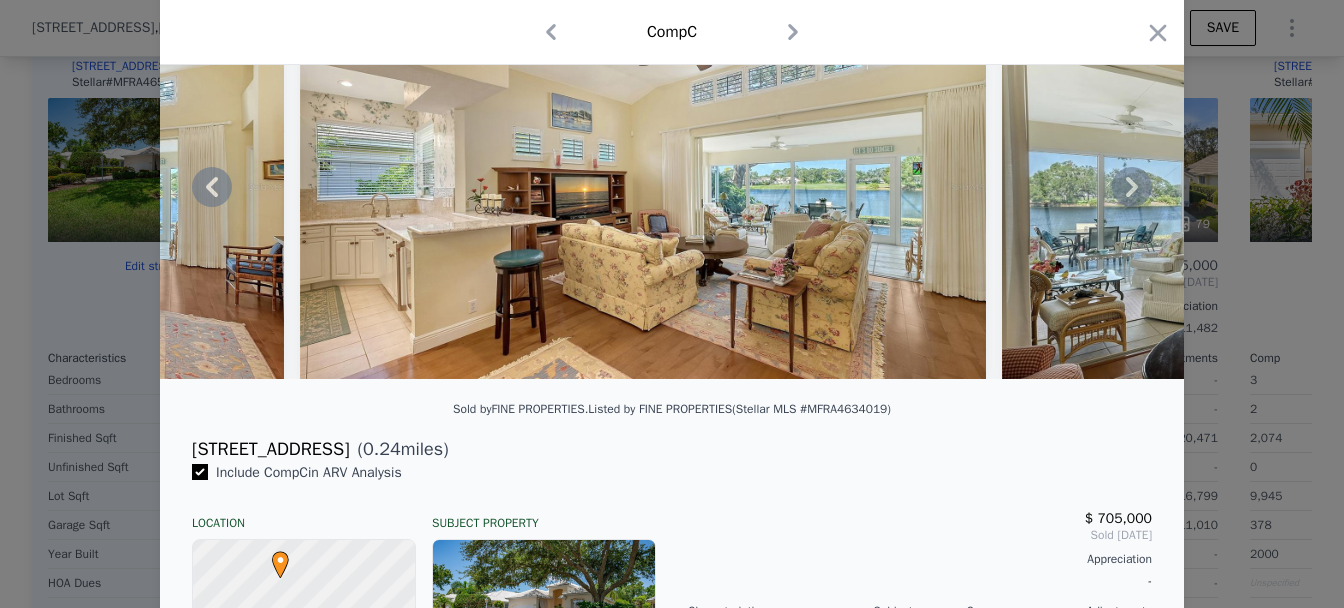 click at bounding box center (643, 187) 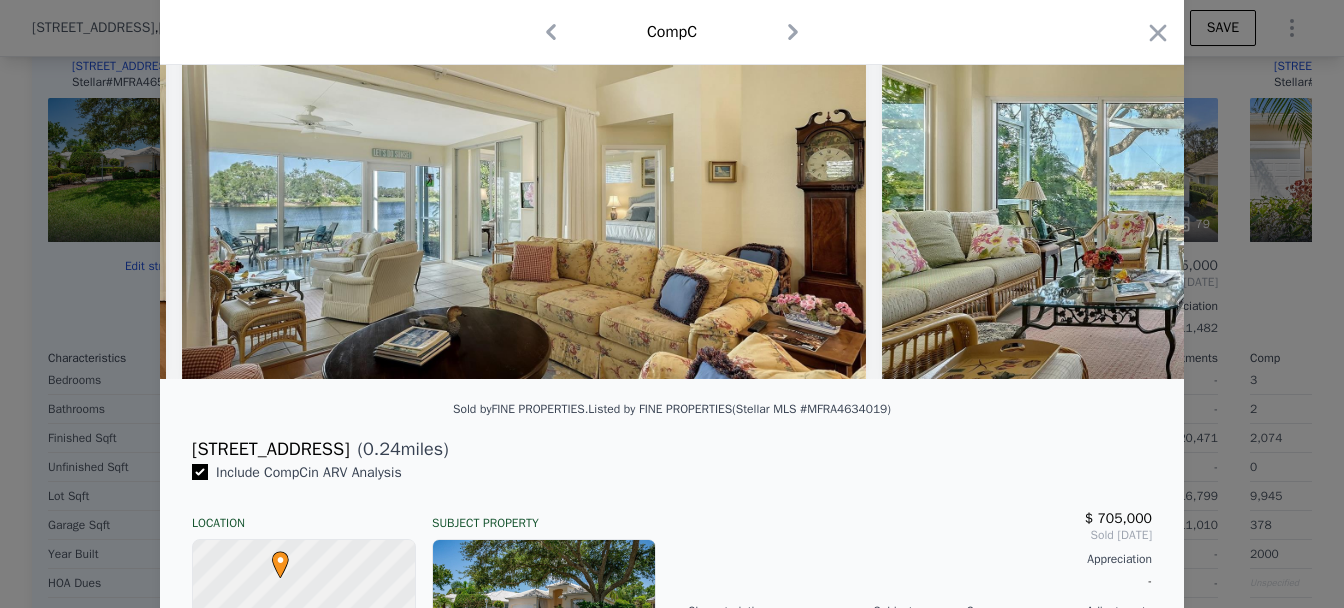 scroll, scrollTop: 0, scrollLeft: 5783, axis: horizontal 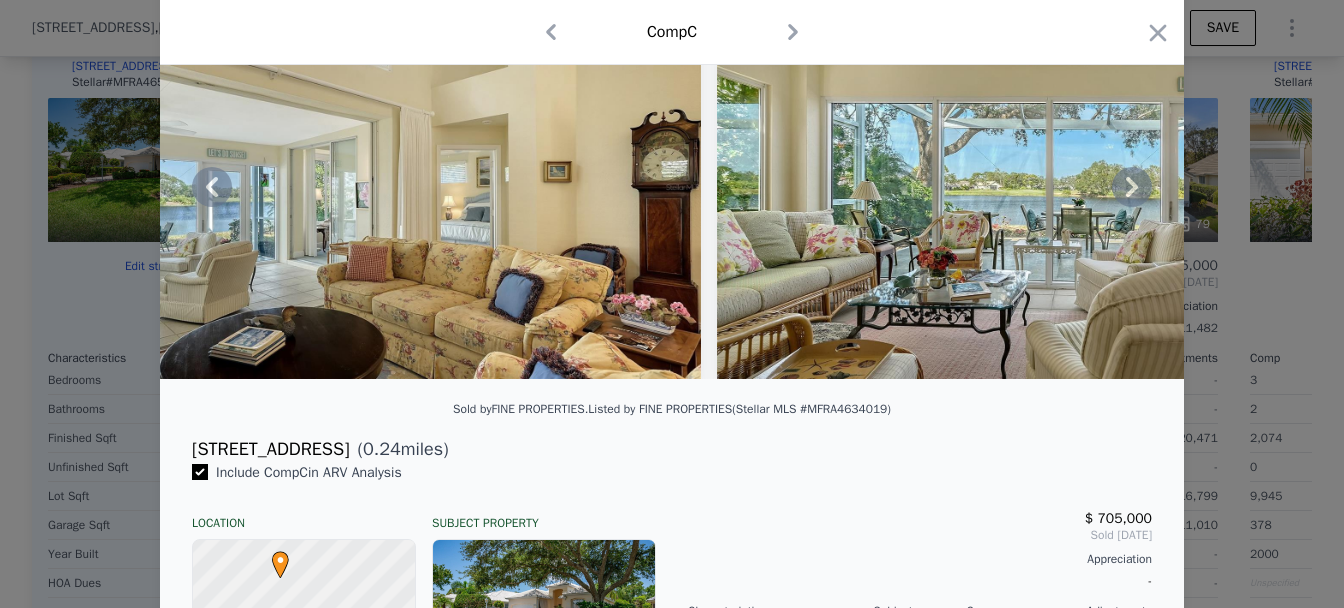 click at bounding box center (359, 187) 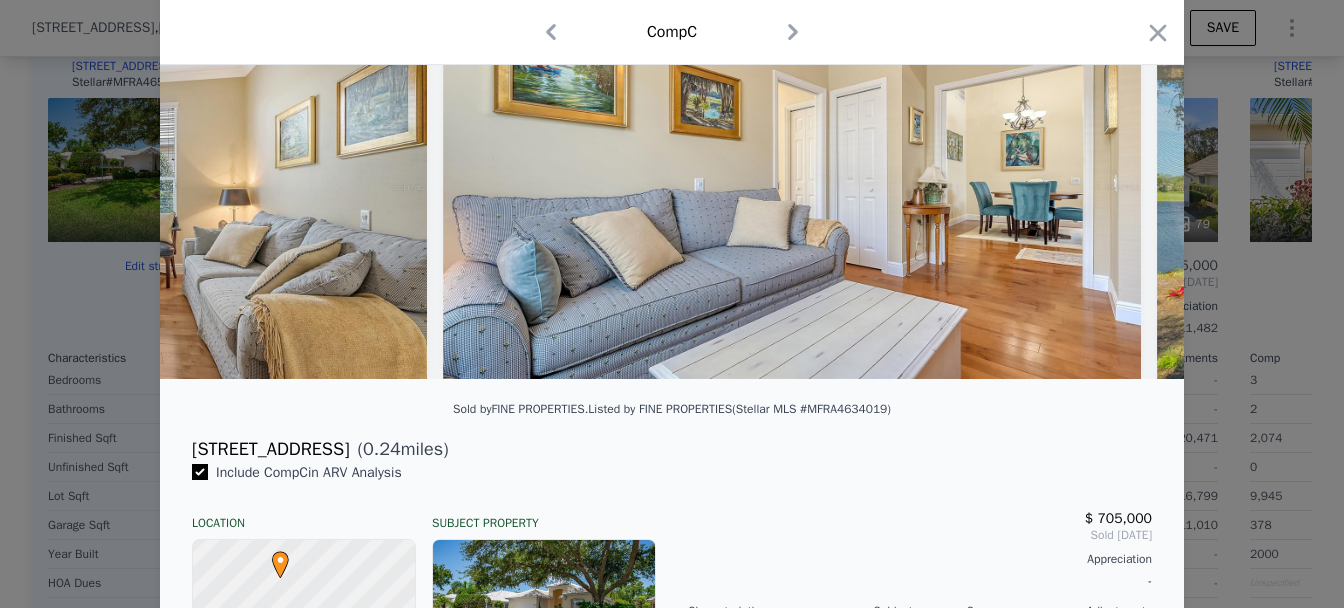 scroll, scrollTop: 0, scrollLeft: 5772, axis: horizontal 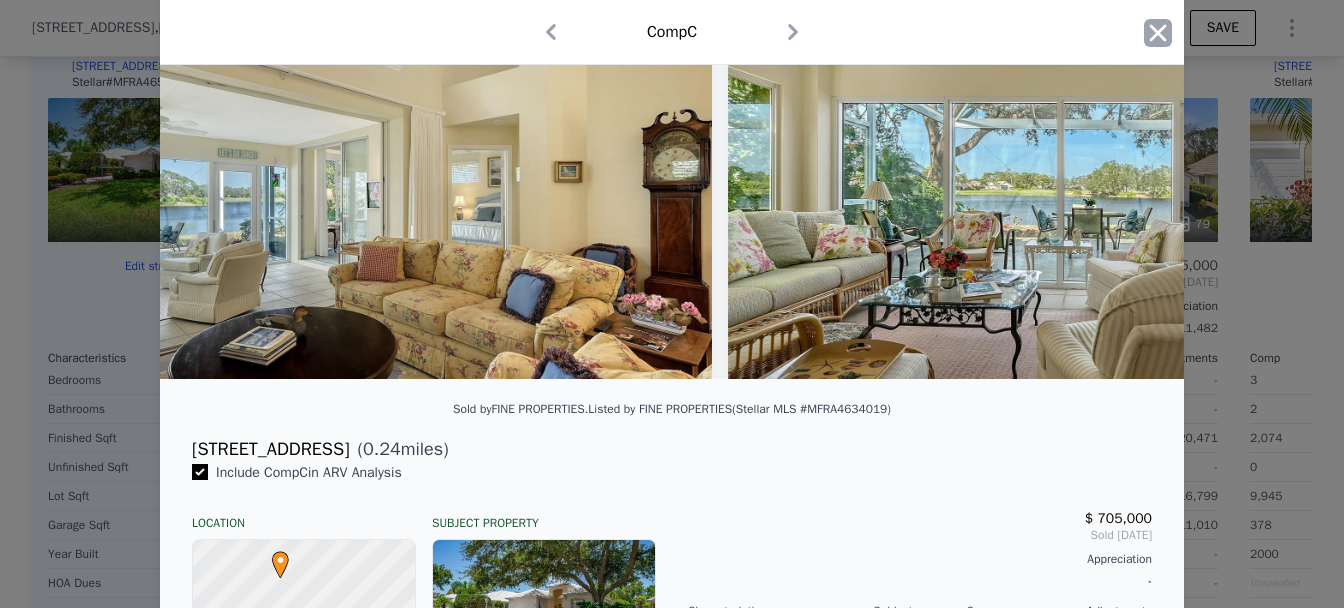 click 